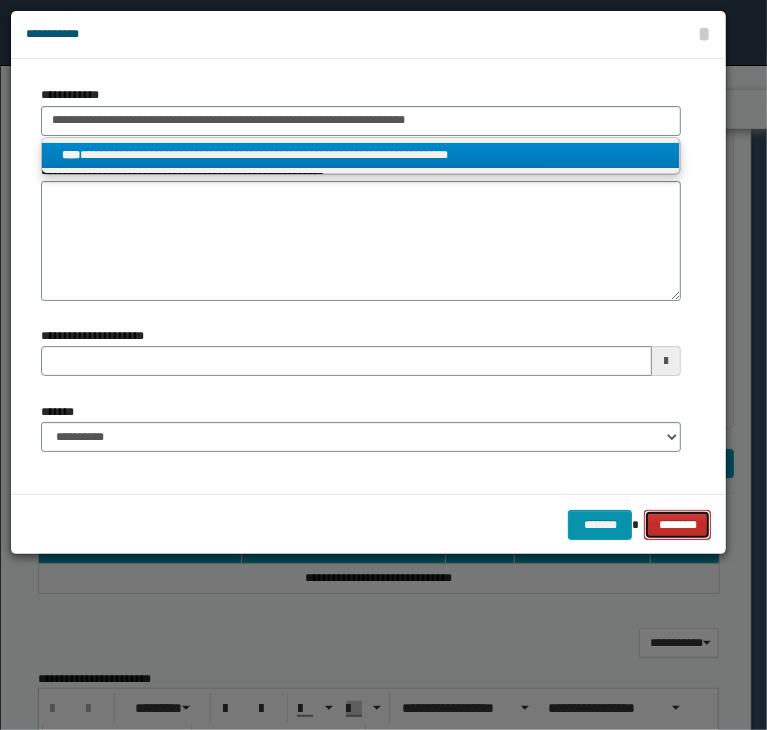 type 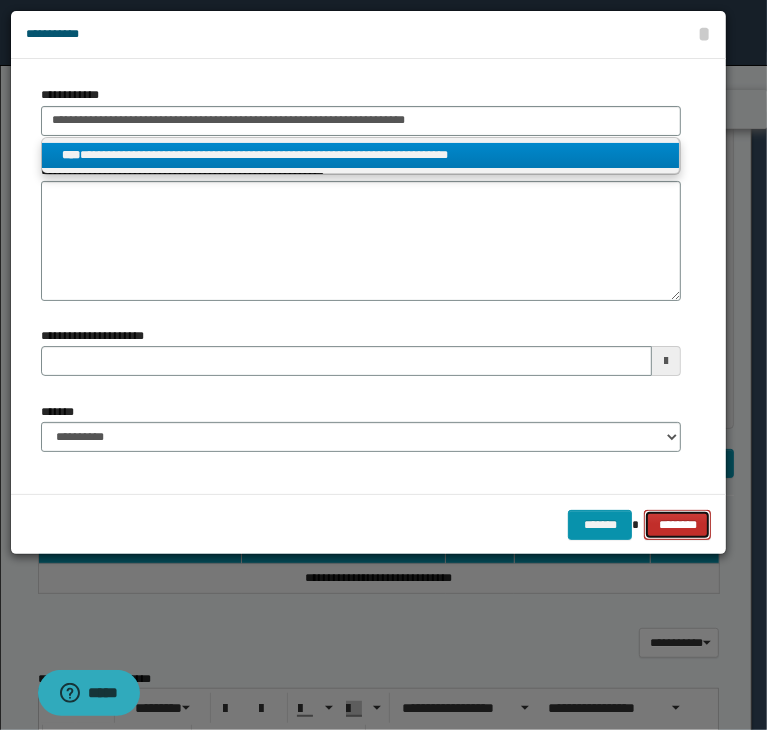 click on "********" at bounding box center (677, 525) 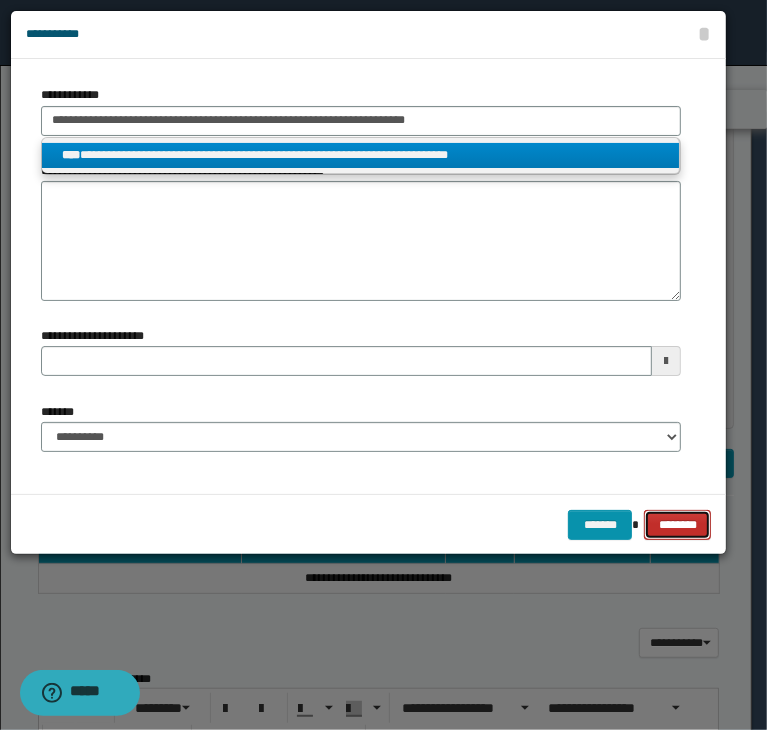 scroll, scrollTop: 0, scrollLeft: 0, axis: both 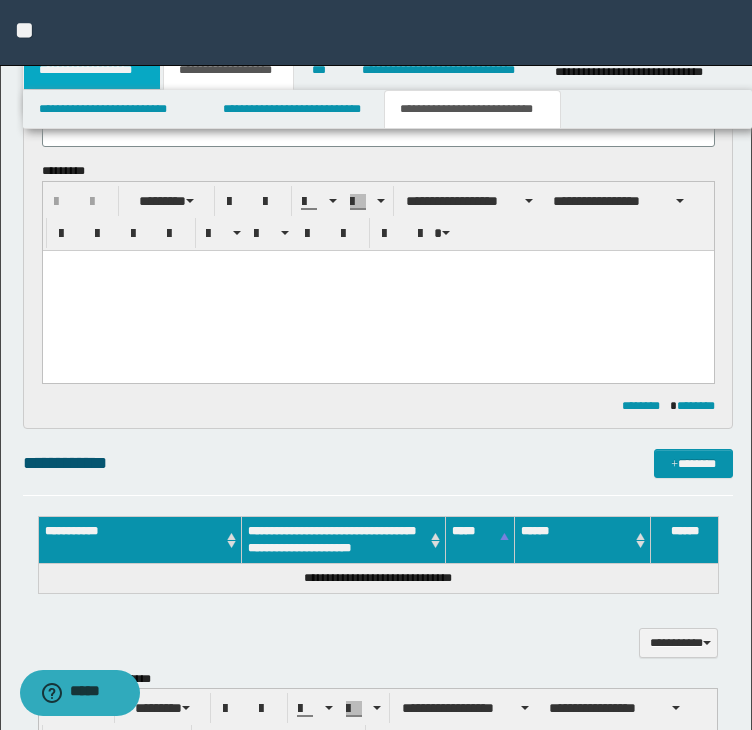 click on "**********" at bounding box center [92, 70] 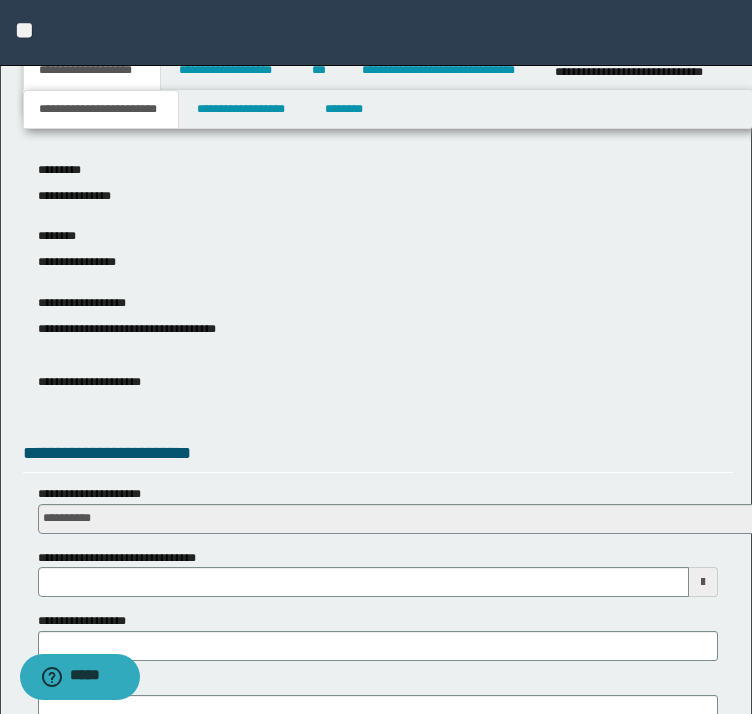 scroll, scrollTop: 600, scrollLeft: 0, axis: vertical 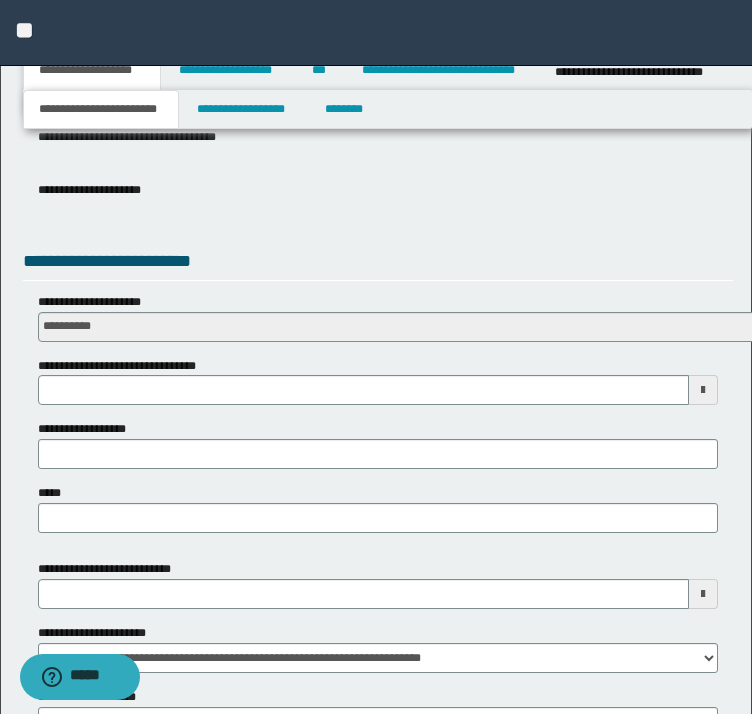 click on "**********" at bounding box center (376, -243) 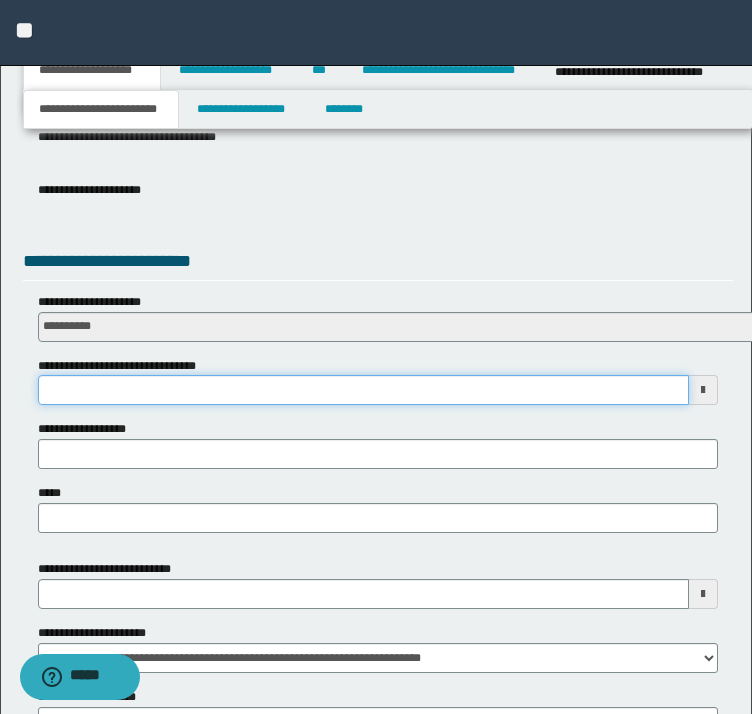 click on "**********" at bounding box center (364, 390) 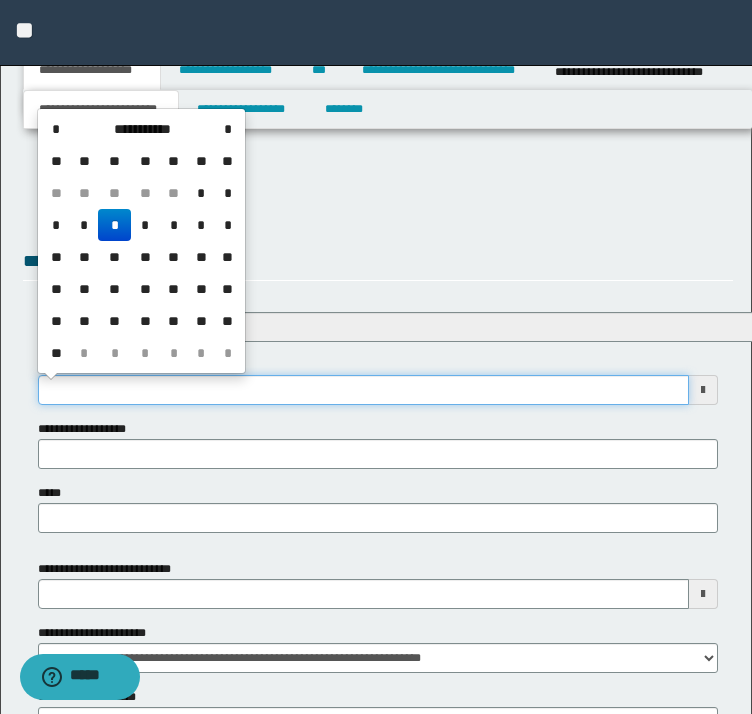type on "**********" 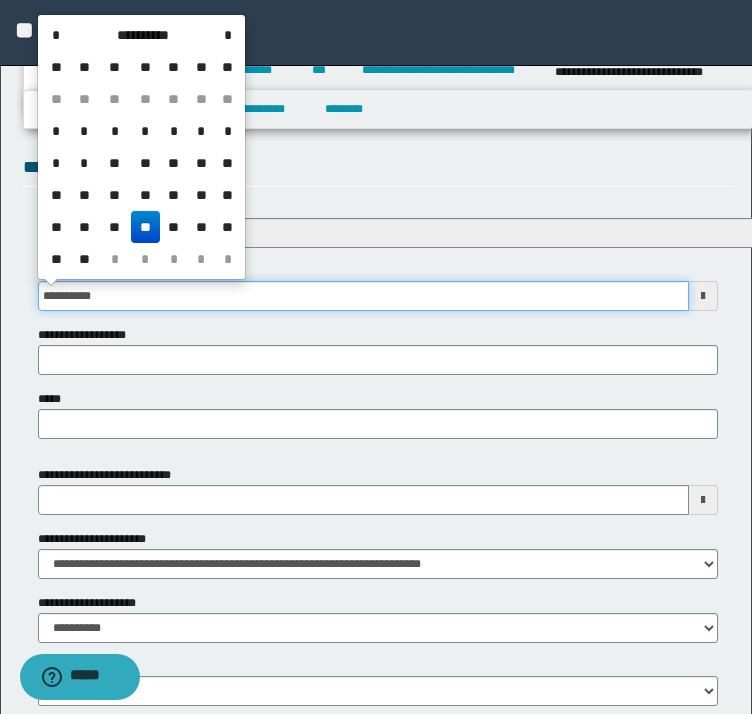 scroll, scrollTop: 900, scrollLeft: 0, axis: vertical 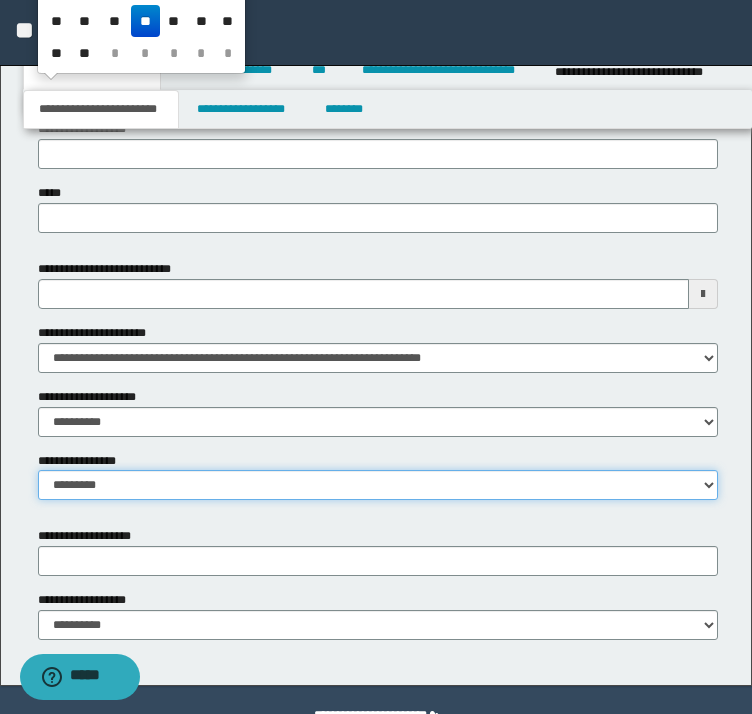 click on "**********" at bounding box center [378, 485] 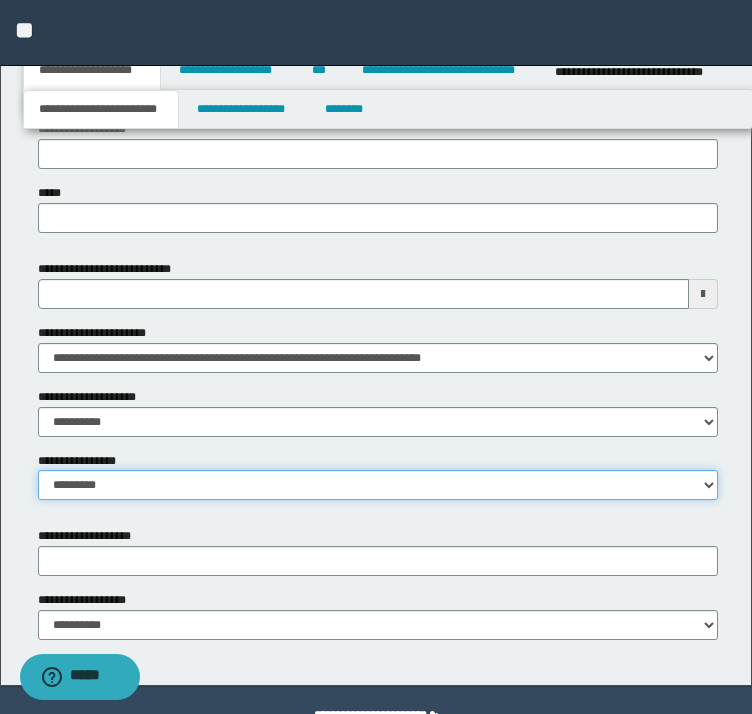 select on "*" 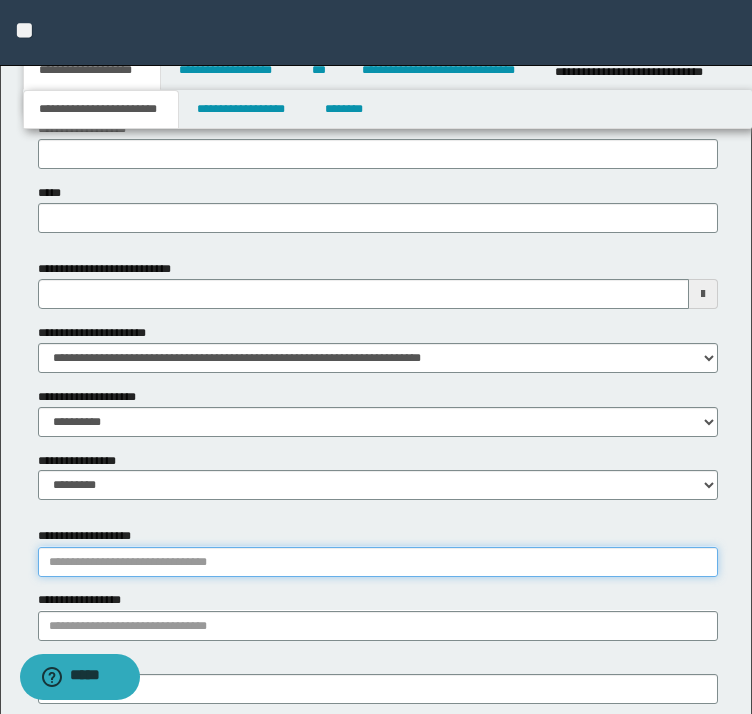 click on "**********" at bounding box center [378, 562] 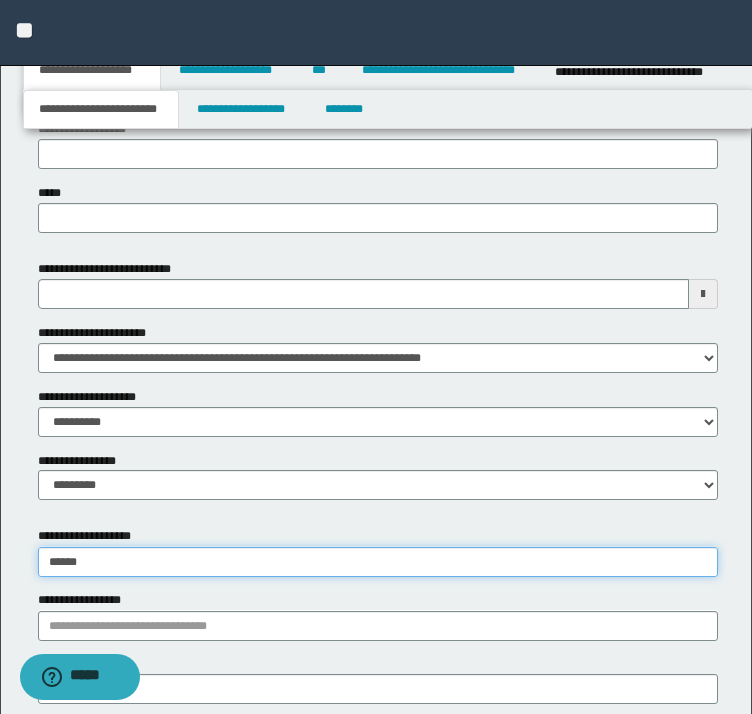 type on "*******" 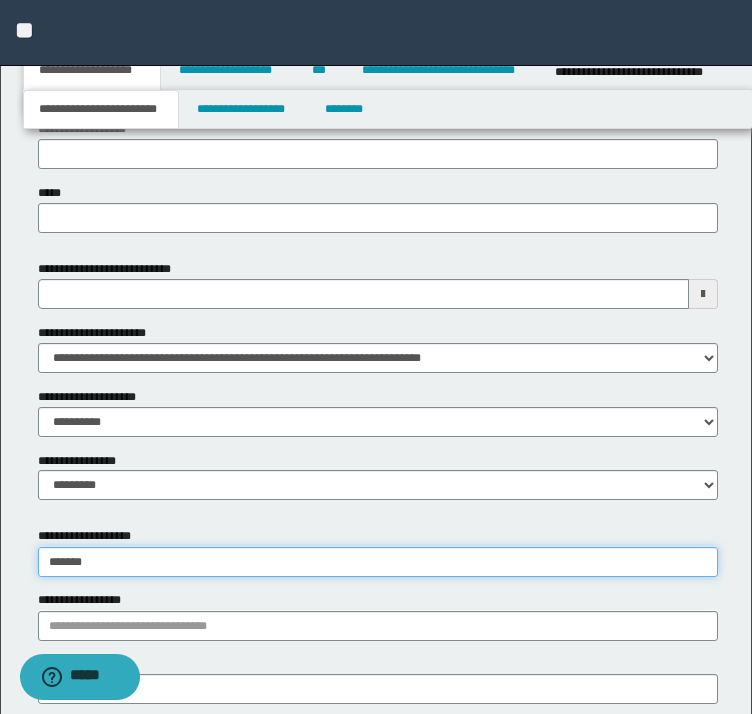 type on "**********" 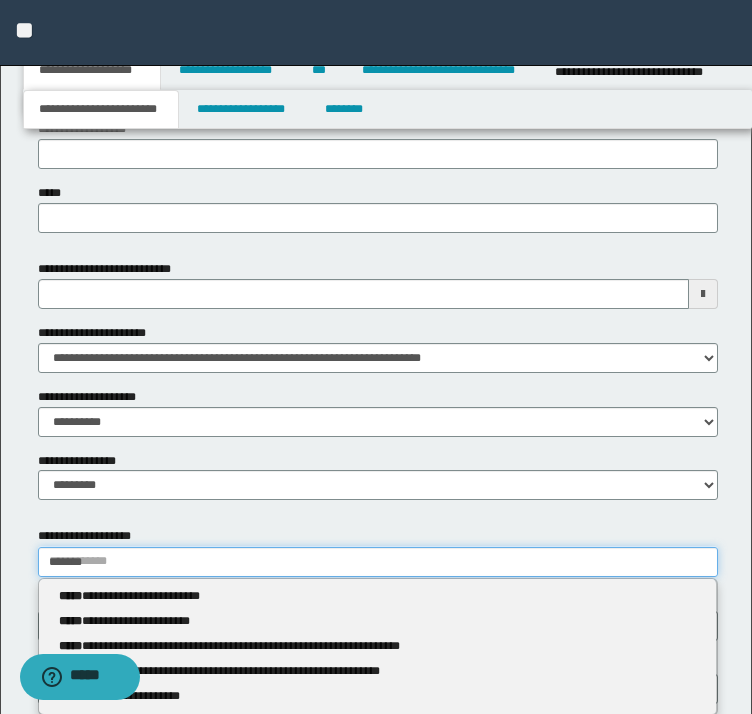 type on "*******" 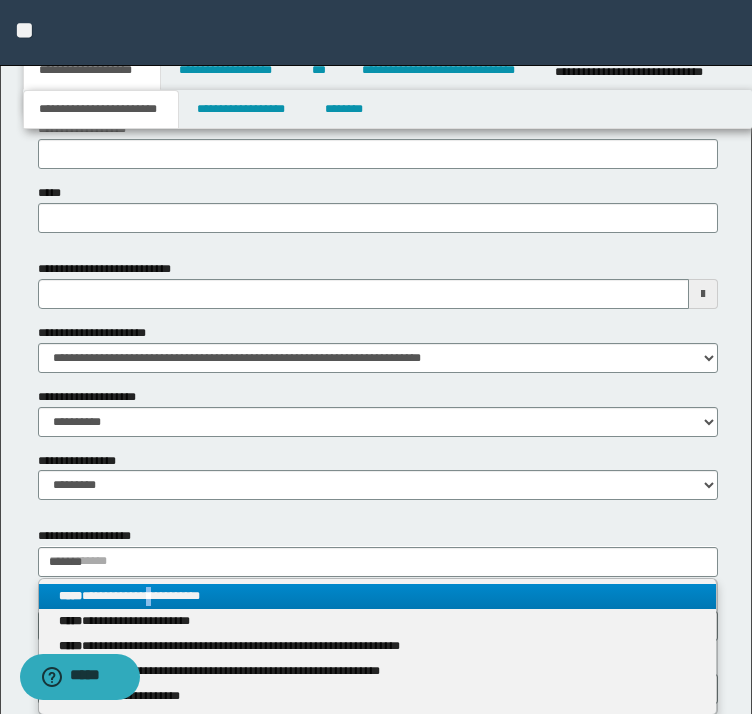 click on "**********" at bounding box center [378, 596] 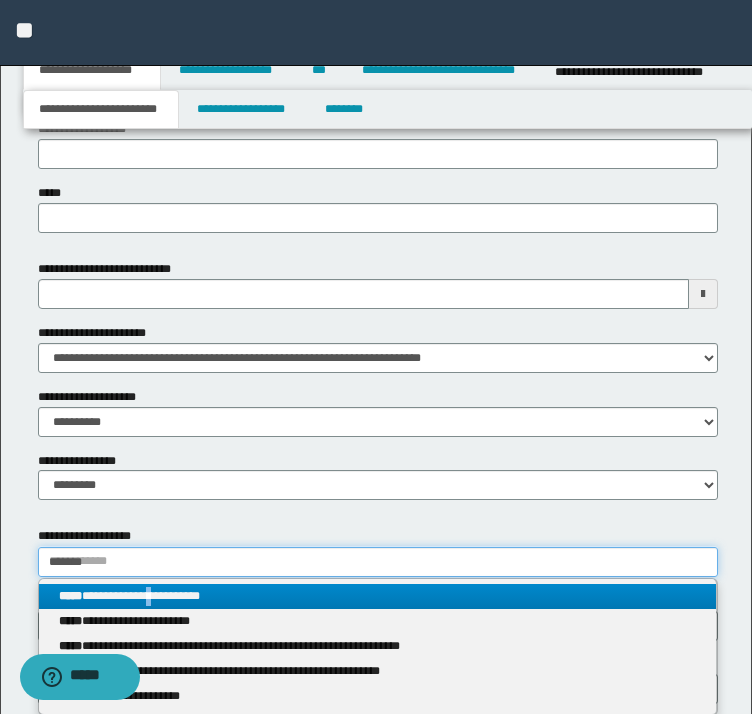 type 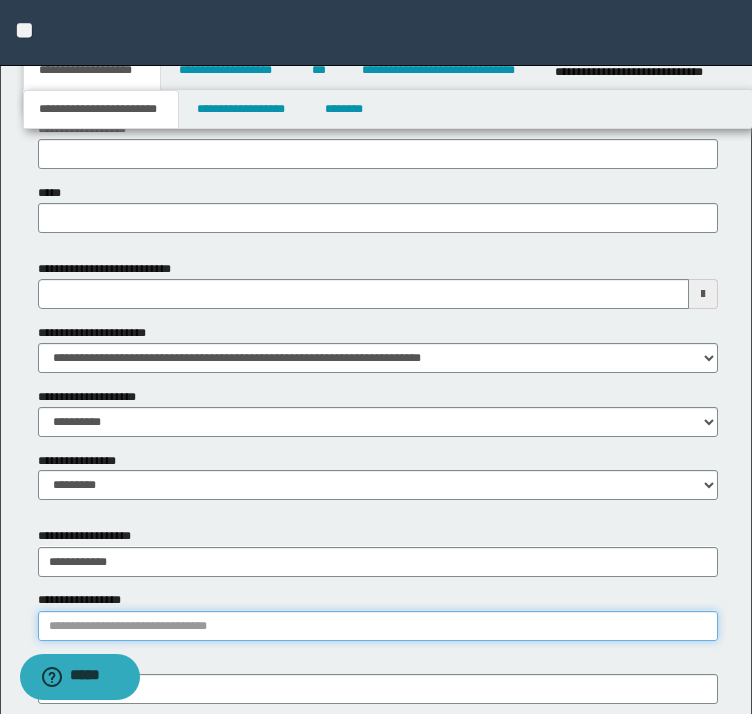 click on "**********" at bounding box center (378, 626) 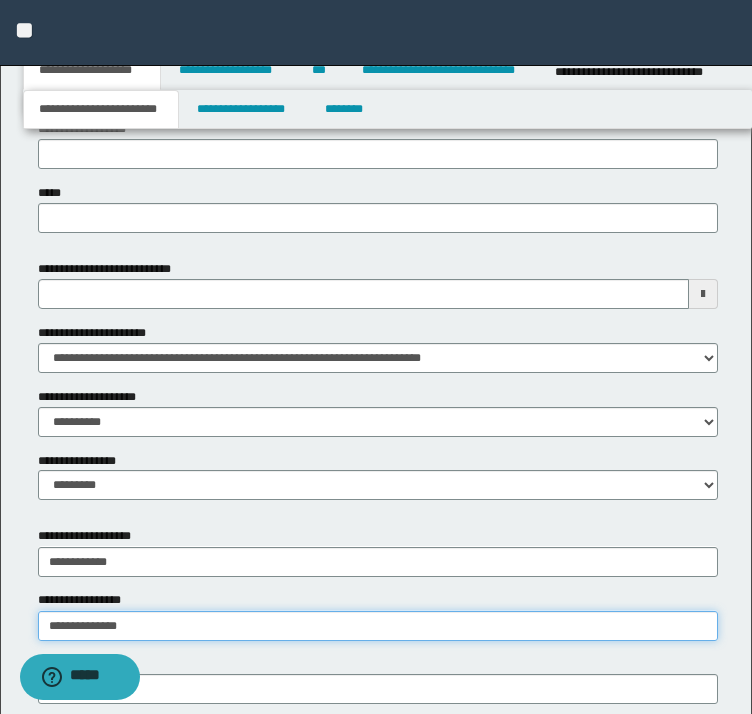 type on "**********" 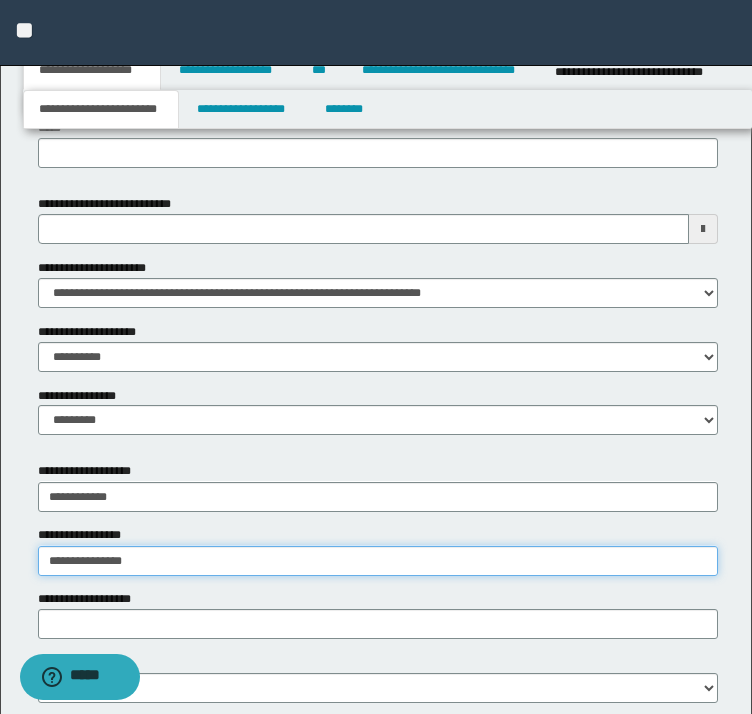 type on "**********" 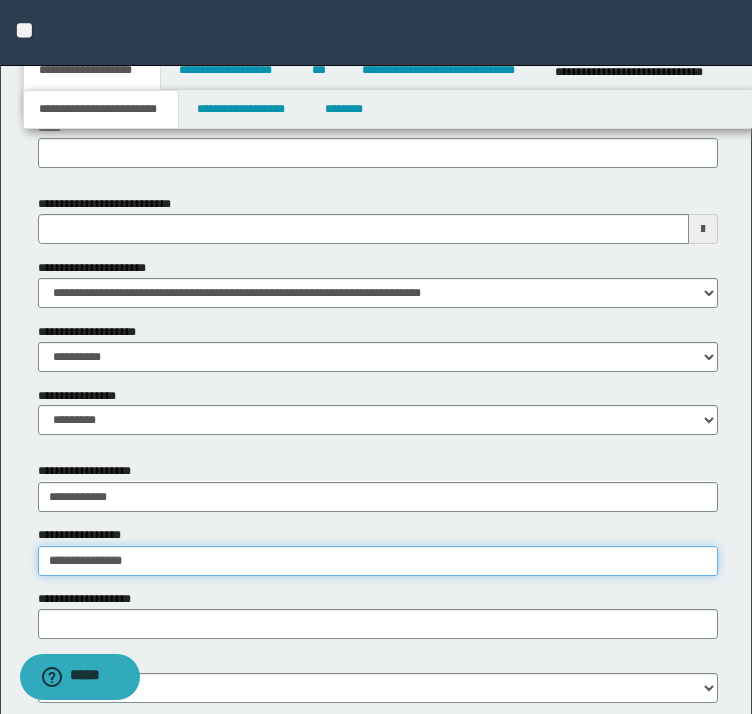 scroll, scrollTop: 1000, scrollLeft: 0, axis: vertical 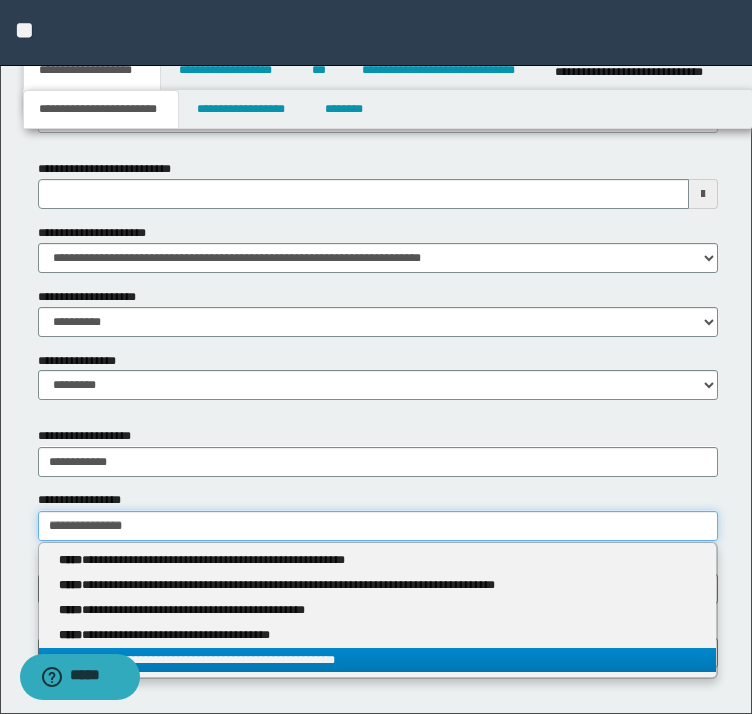 type on "**********" 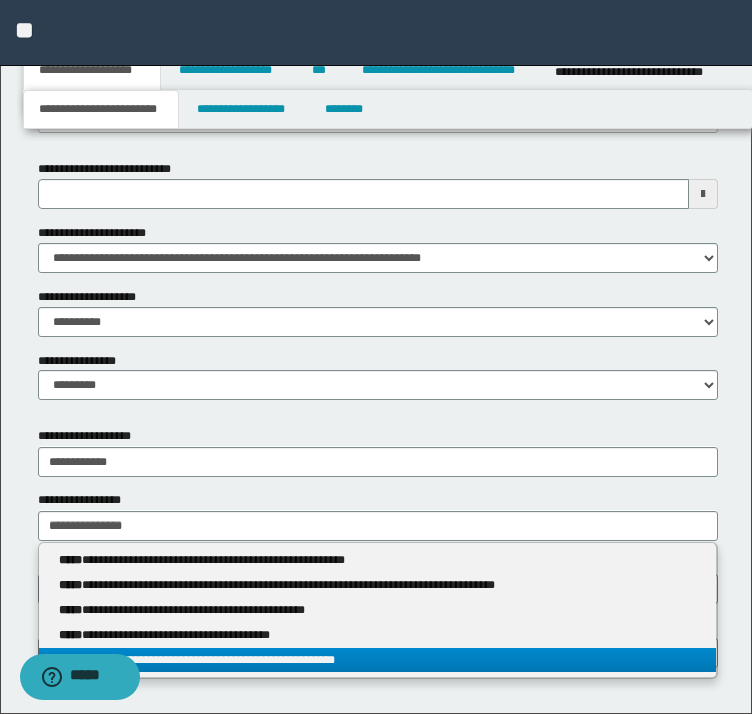 click on "**********" at bounding box center (378, 660) 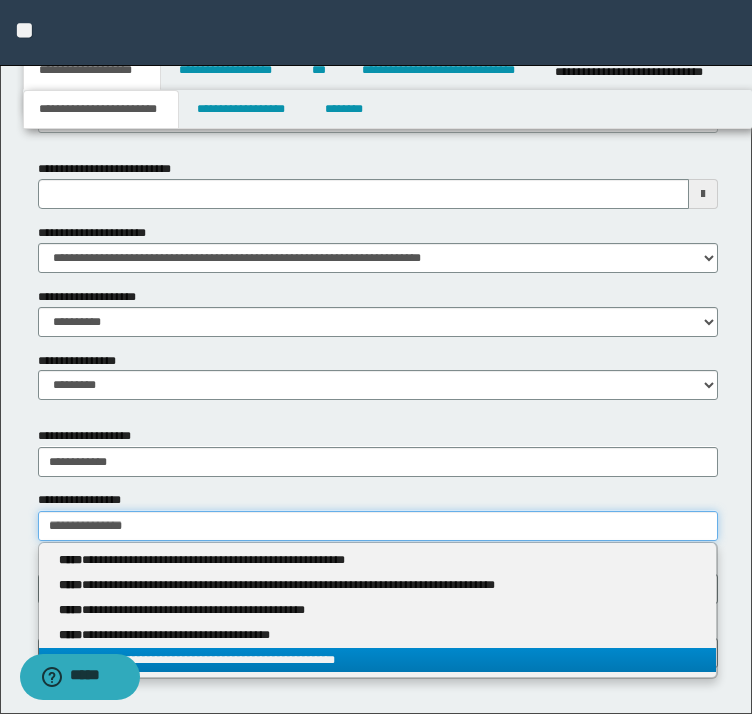 type 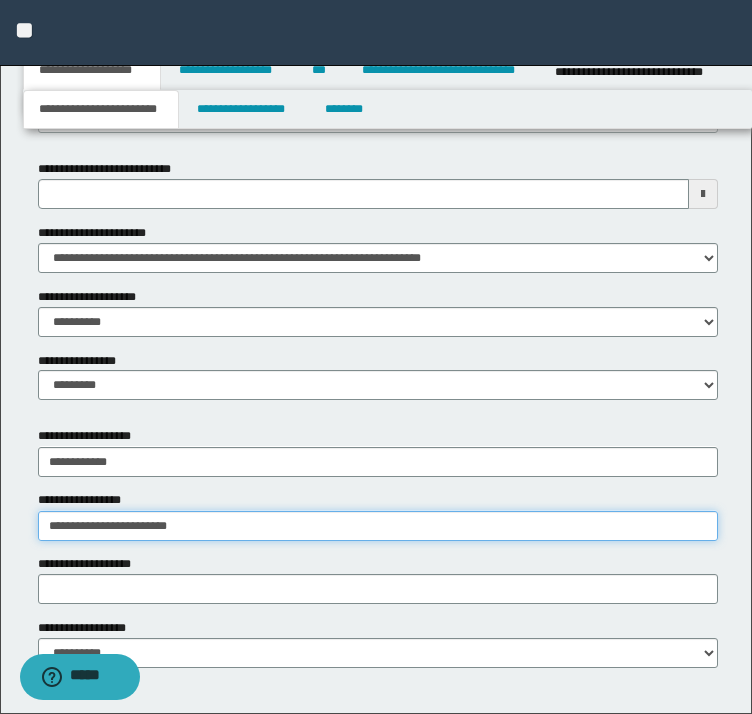 scroll, scrollTop: 1076, scrollLeft: 0, axis: vertical 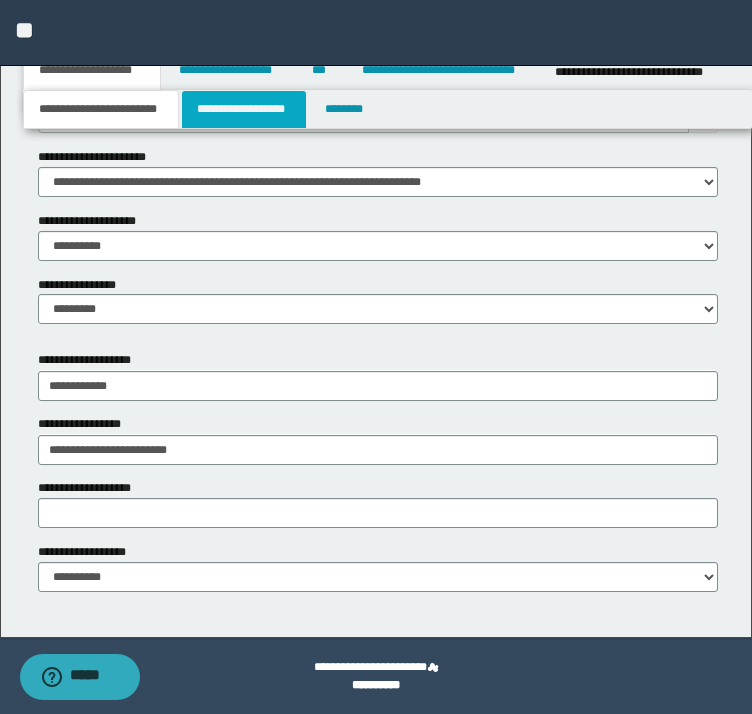 click on "**********" at bounding box center (244, 109) 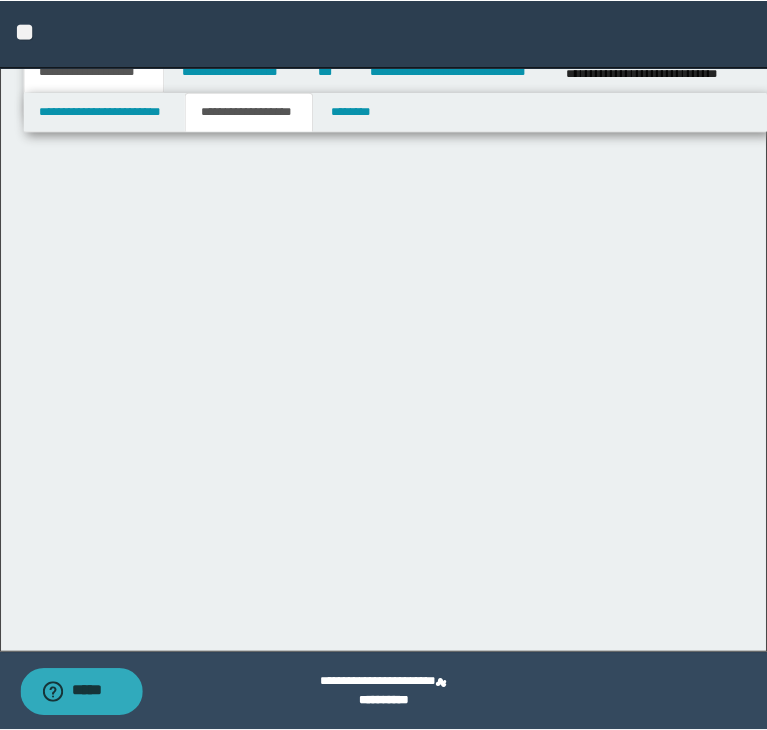 scroll, scrollTop: 0, scrollLeft: 0, axis: both 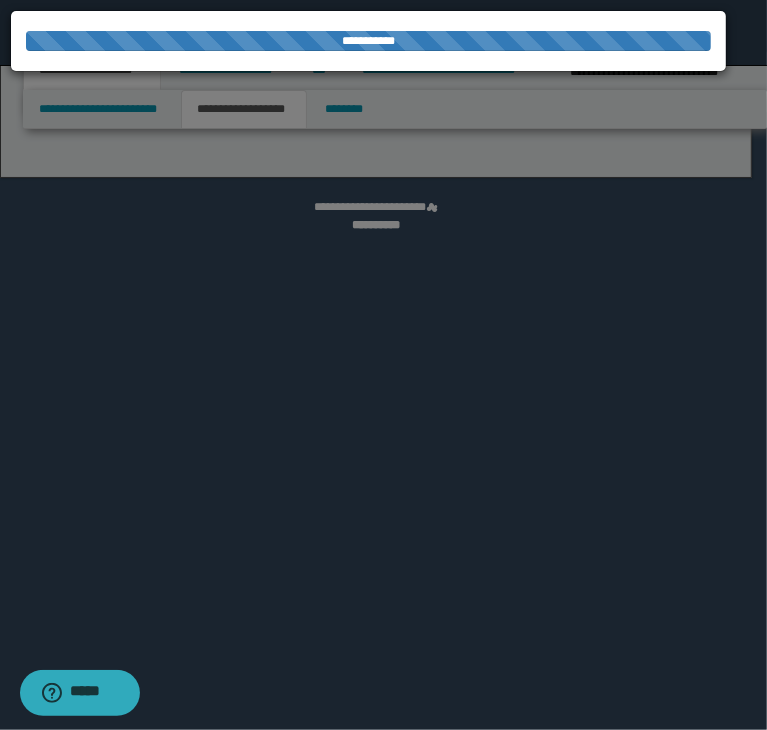 select on "*" 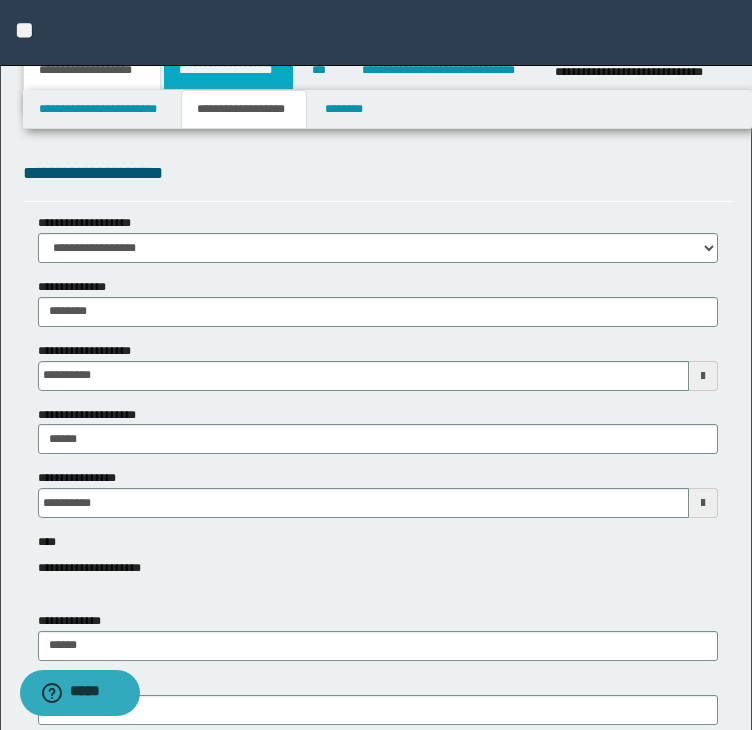 click on "**********" at bounding box center [228, 70] 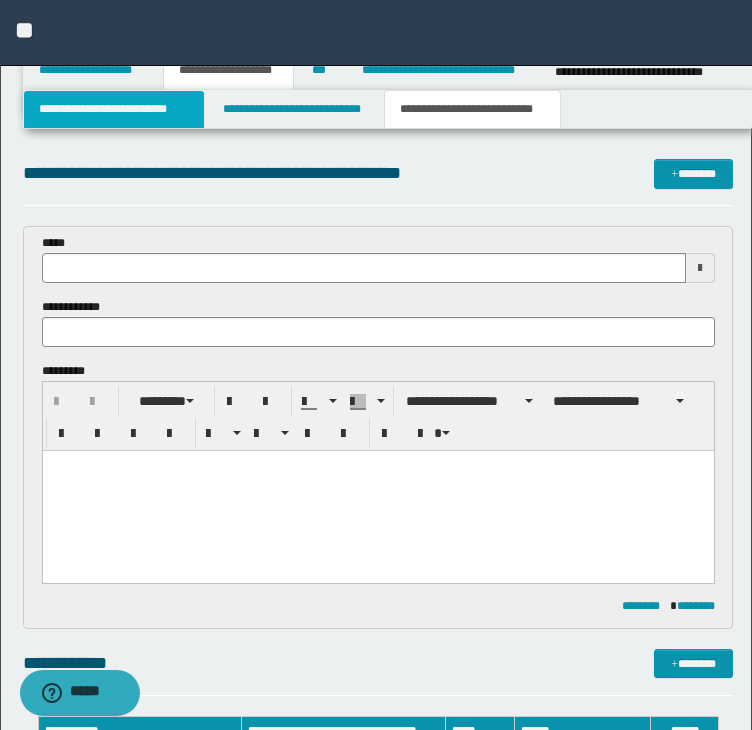 click on "**********" at bounding box center [114, 109] 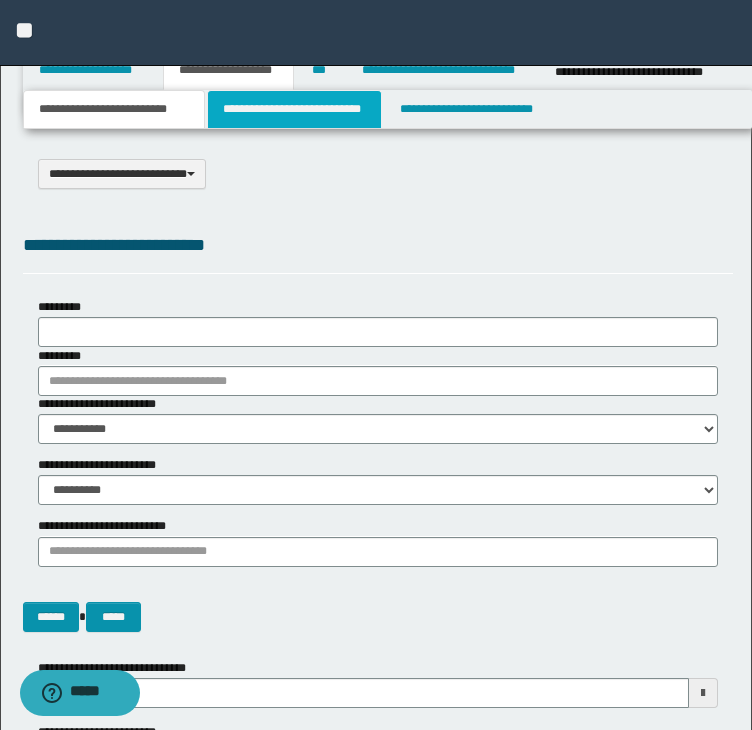 click on "**********" at bounding box center [294, 109] 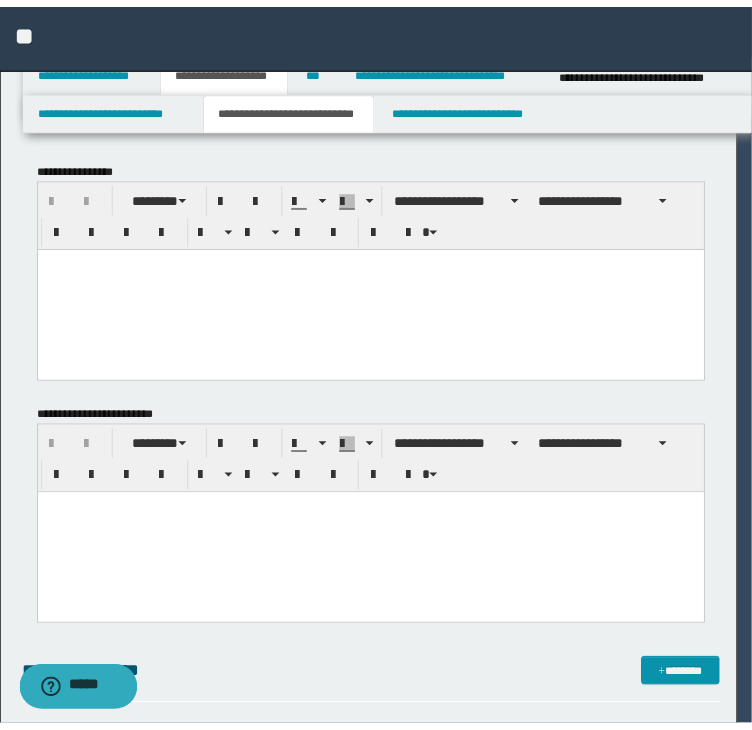 scroll, scrollTop: 0, scrollLeft: 0, axis: both 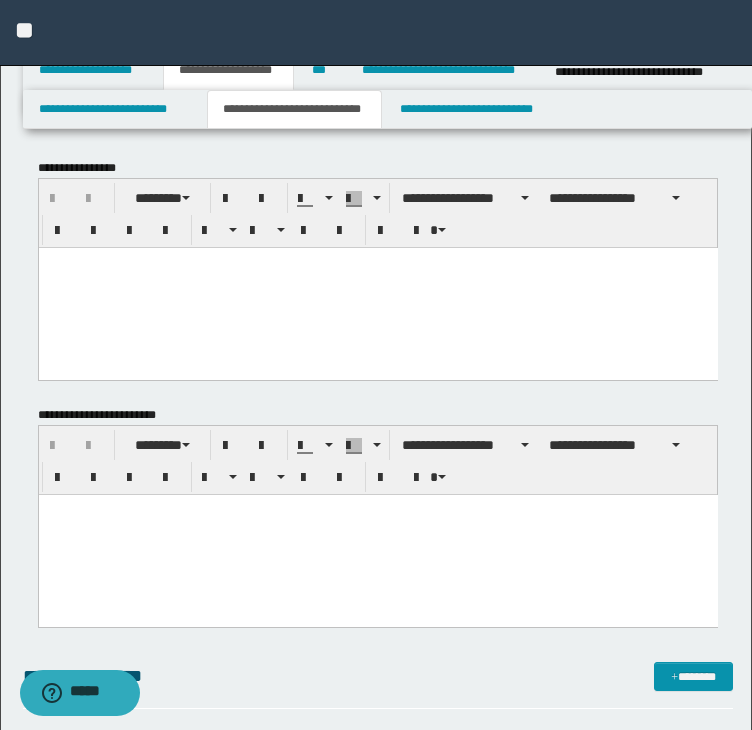 click at bounding box center [377, 287] 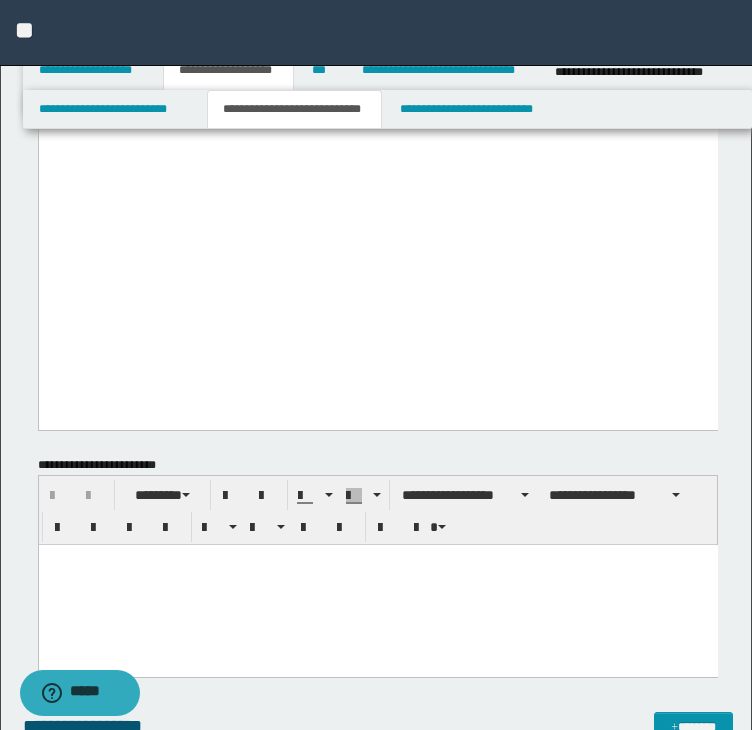 drag, startPoint x: 49, startPoint y: -1541, endPoint x: 513, endPoint y: 396, distance: 1991.7994 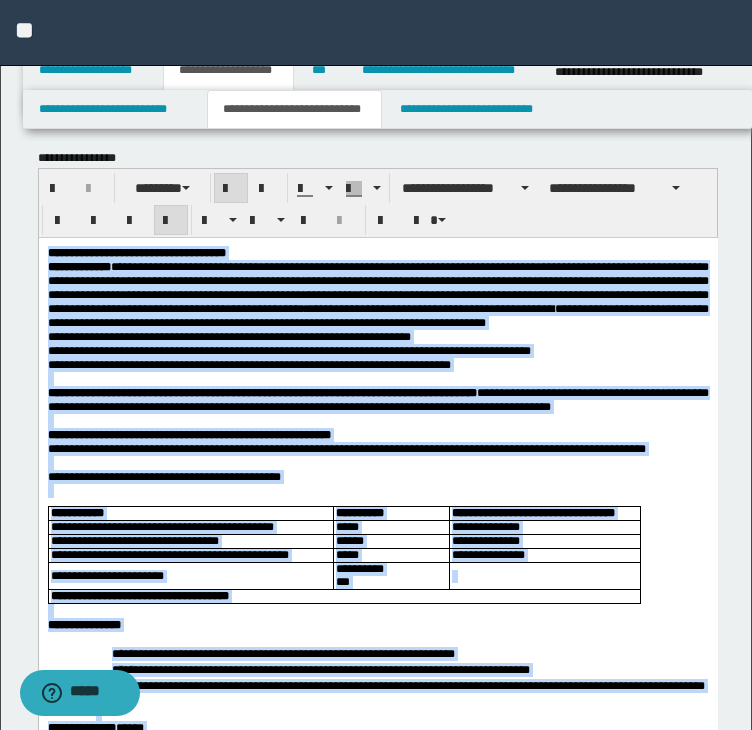 scroll, scrollTop: 0, scrollLeft: 0, axis: both 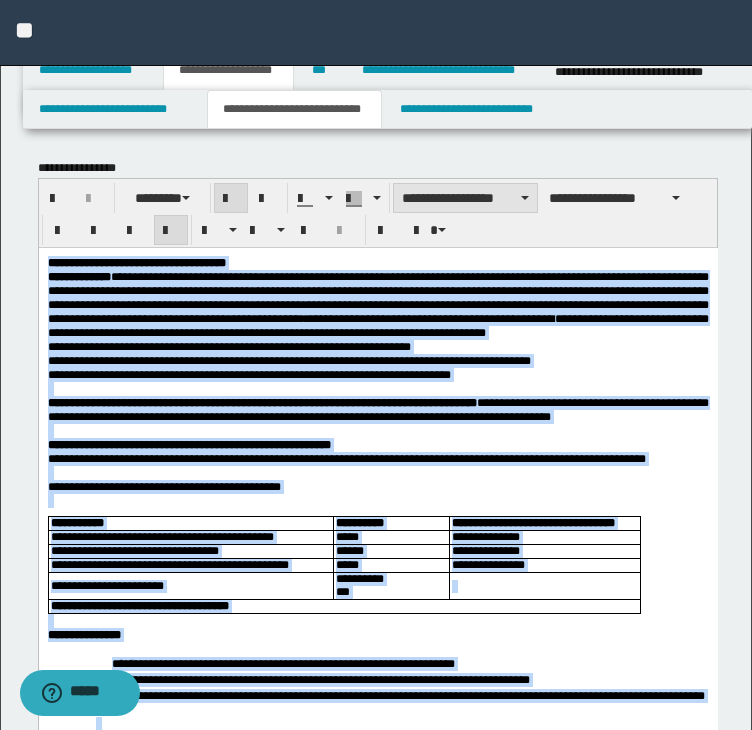 click on "**********" at bounding box center (465, 198) 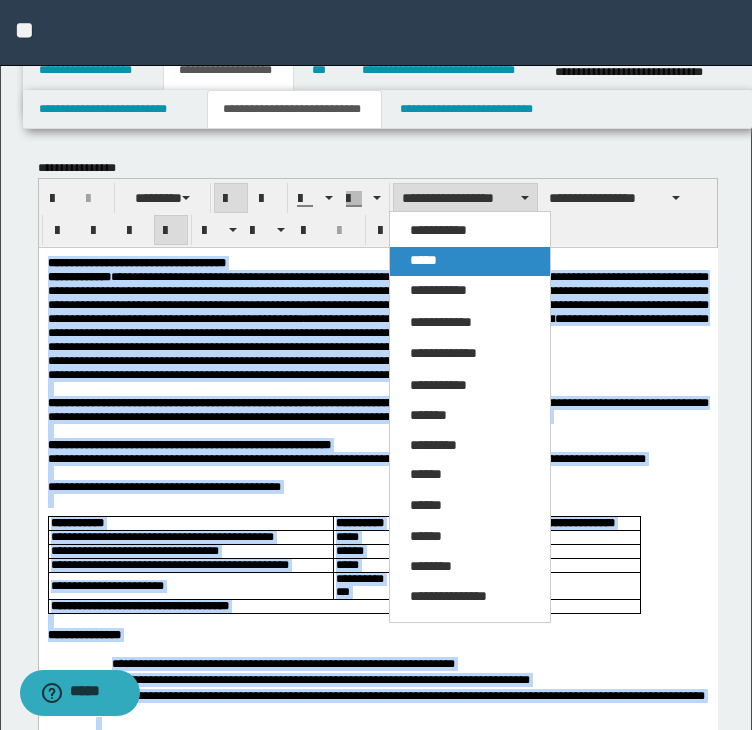 click on "*****" at bounding box center [423, 260] 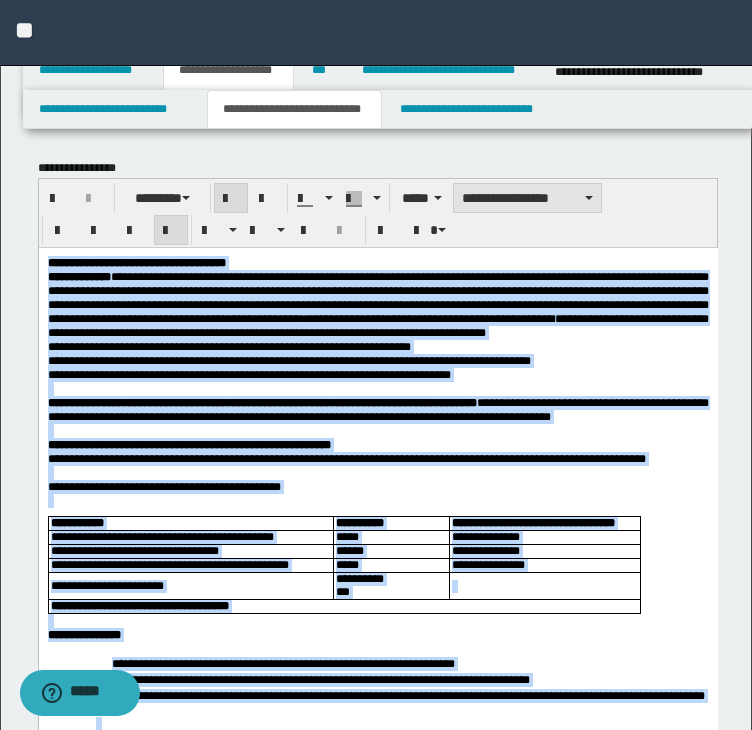 click on "**********" at bounding box center (527, 198) 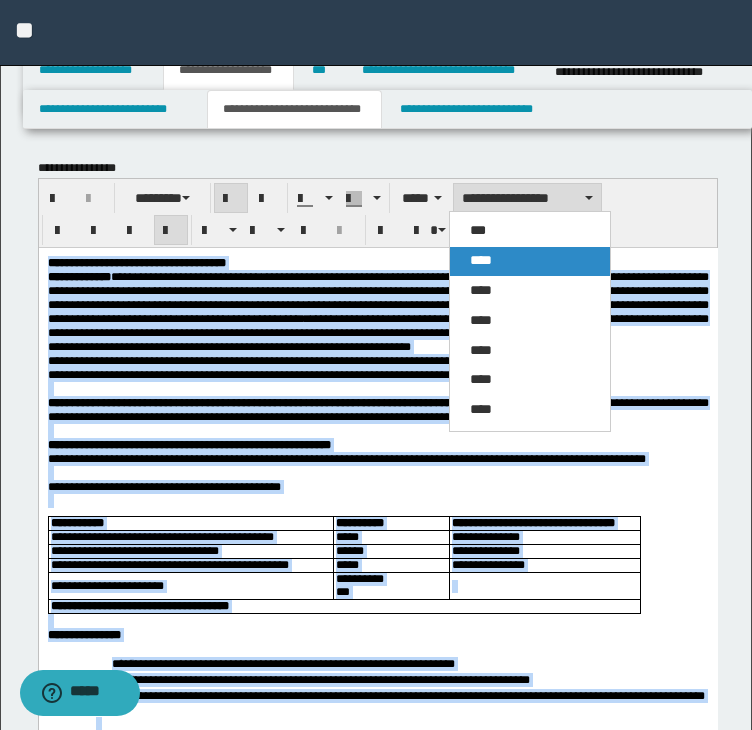 click on "****" at bounding box center [481, 260] 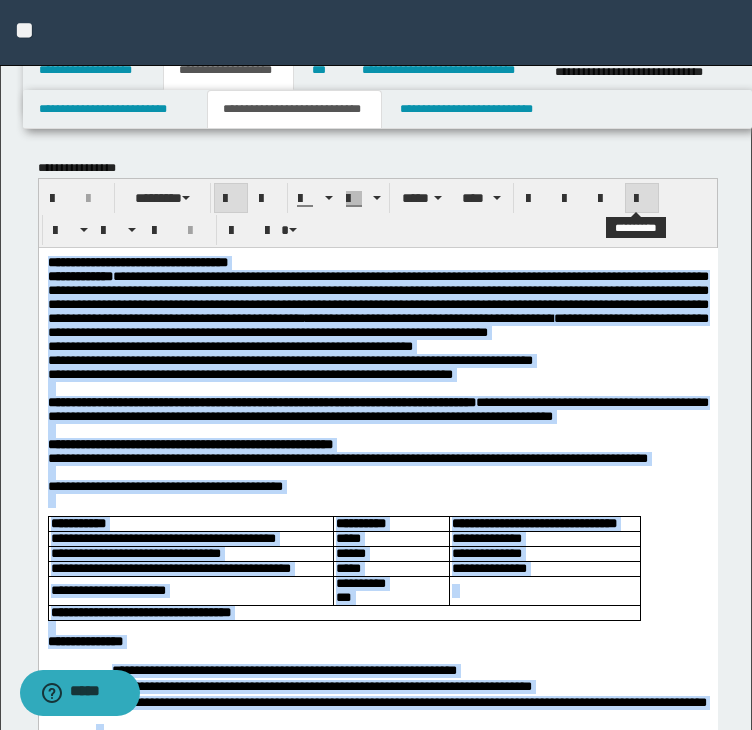 click at bounding box center [642, 199] 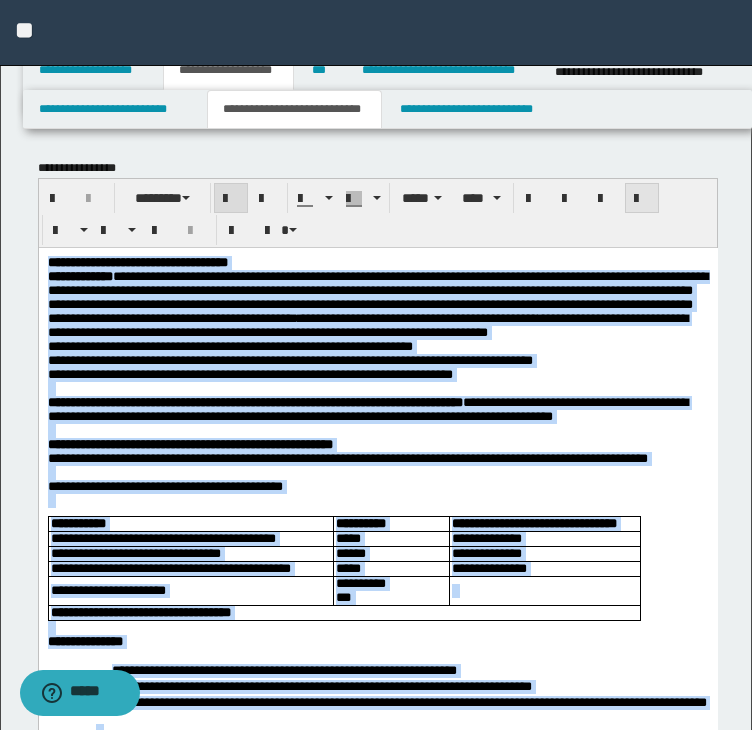 click at bounding box center (642, 199) 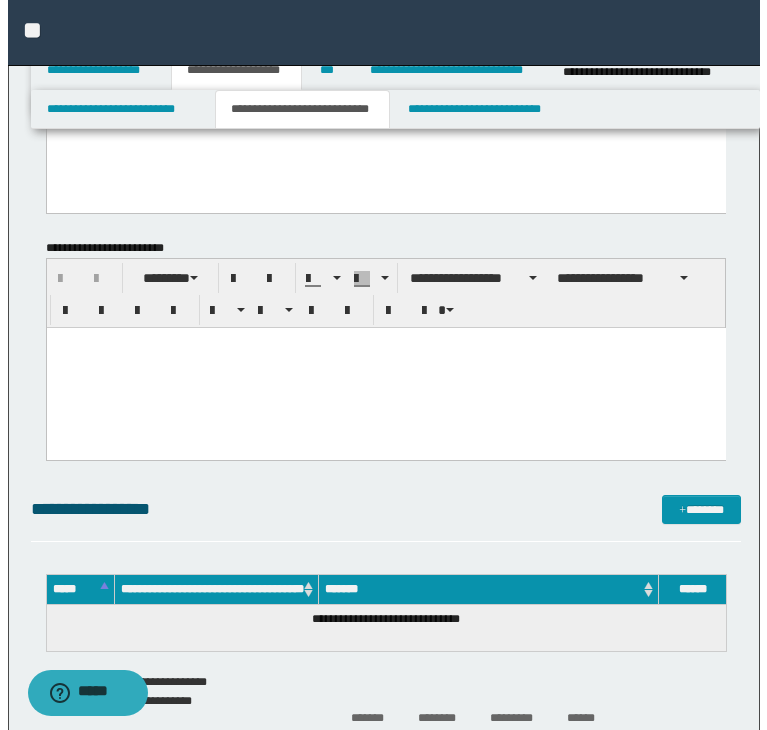scroll, scrollTop: 2400, scrollLeft: 0, axis: vertical 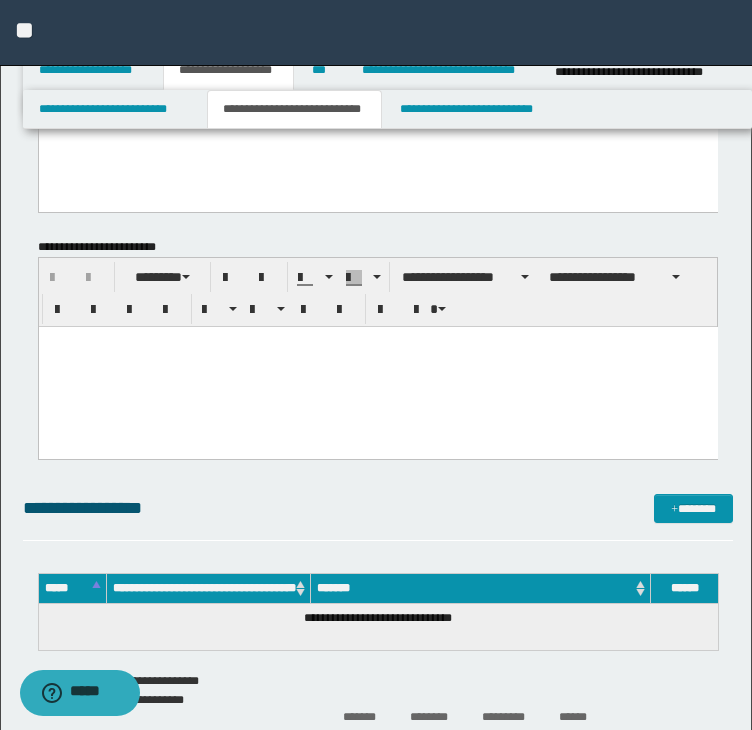 click at bounding box center [377, 367] 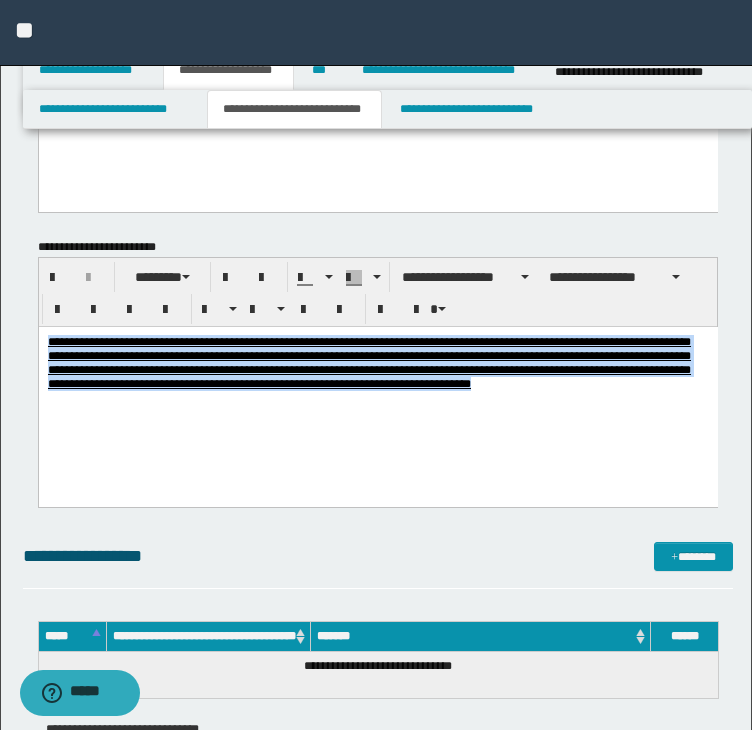drag, startPoint x: 489, startPoint y: 410, endPoint x: -21, endPoint y: 314, distance: 518.95667 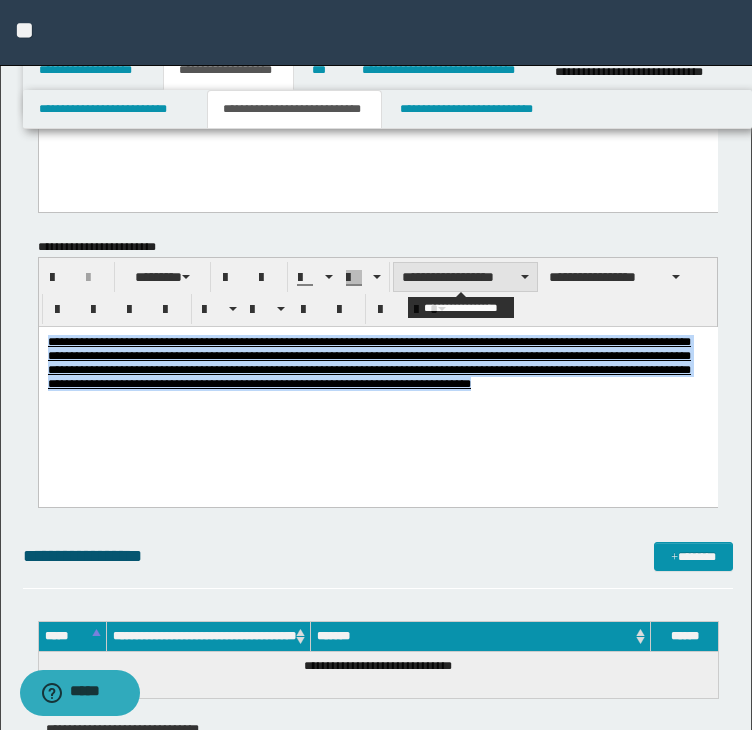 click on "**********" at bounding box center (465, 277) 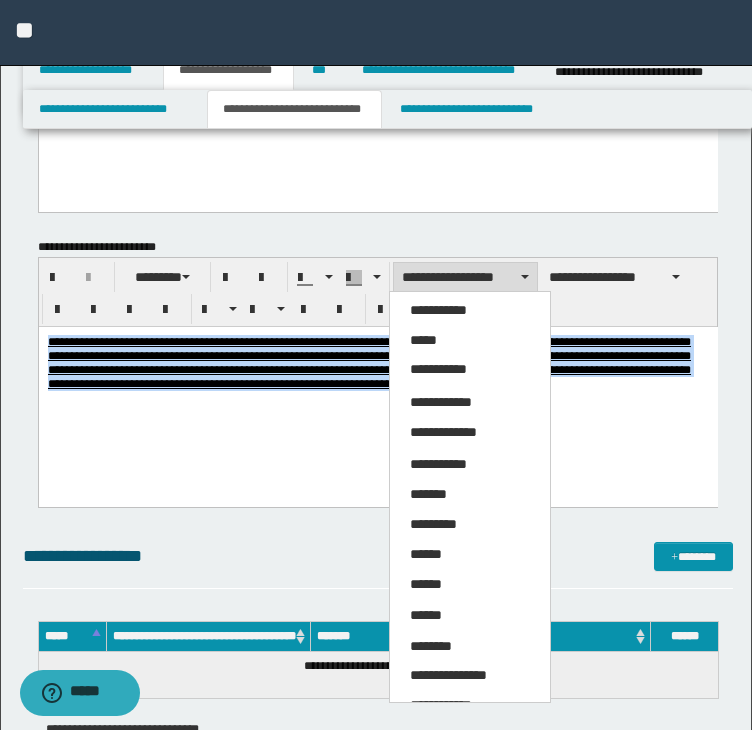drag, startPoint x: 433, startPoint y: 337, endPoint x: 473, endPoint y: 325, distance: 41.761227 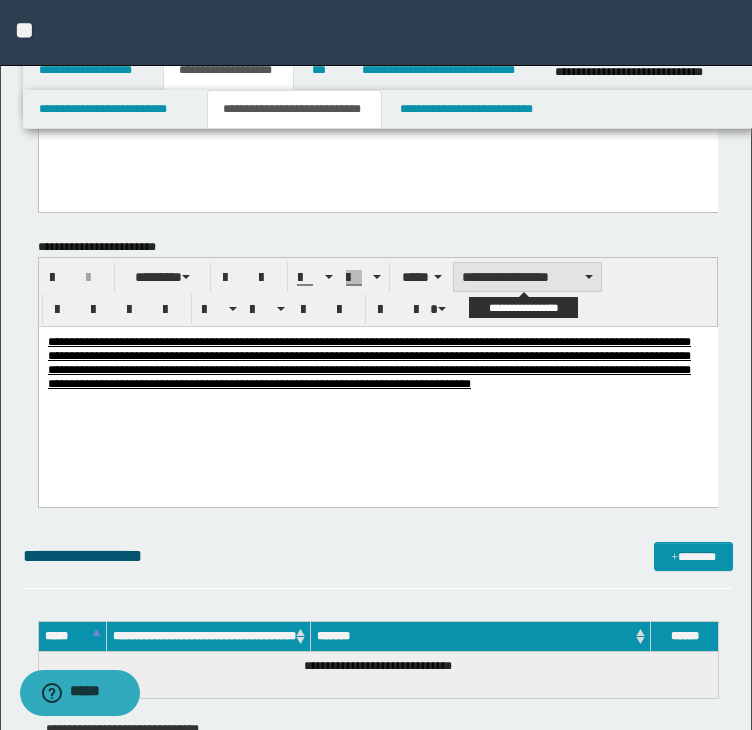 click on "**********" at bounding box center [527, 277] 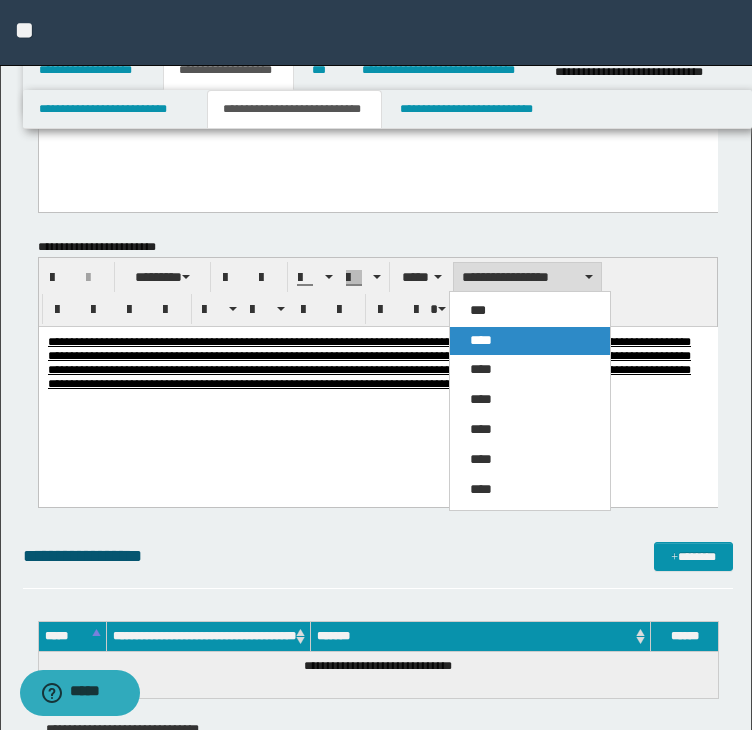 click on "****" at bounding box center [481, 340] 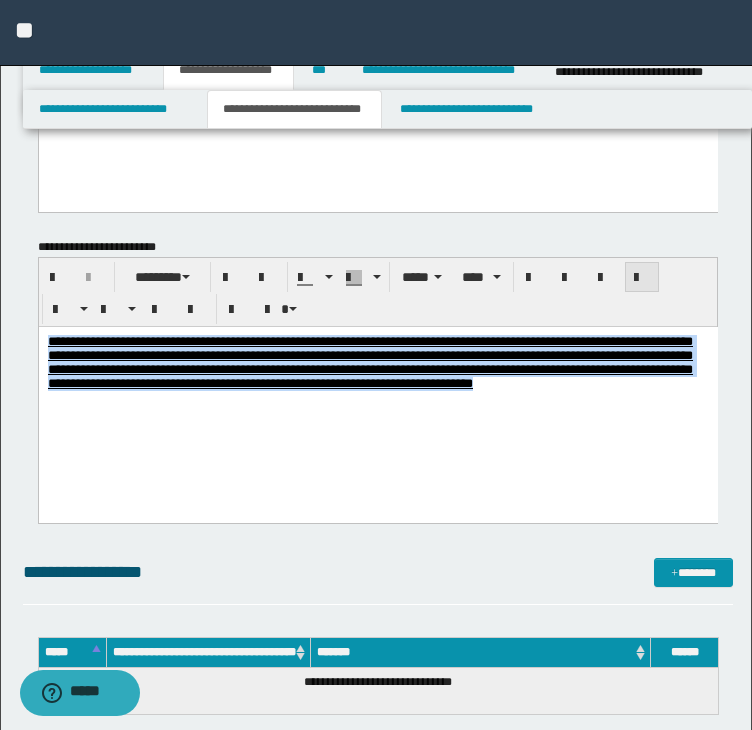 click at bounding box center (642, 278) 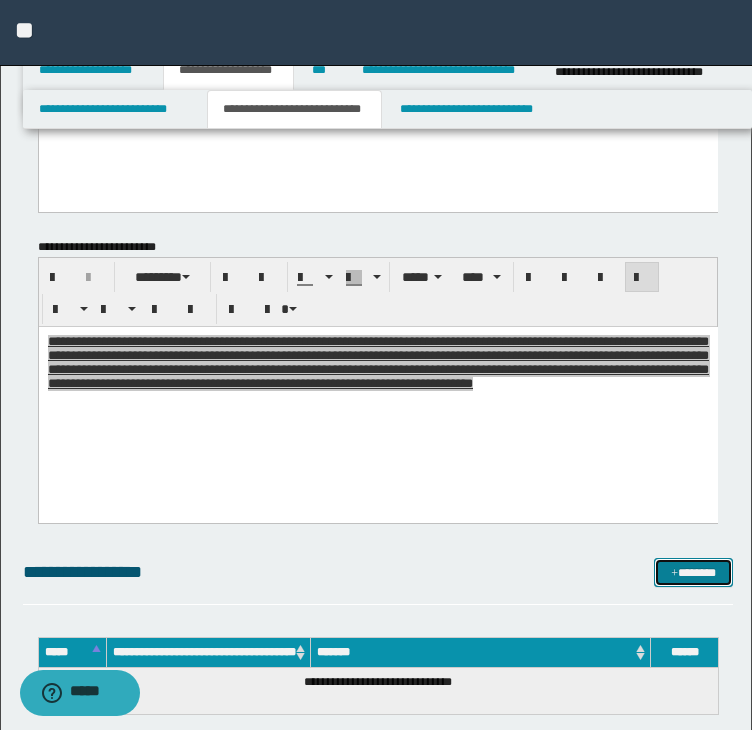 click on "*******" at bounding box center (693, 573) 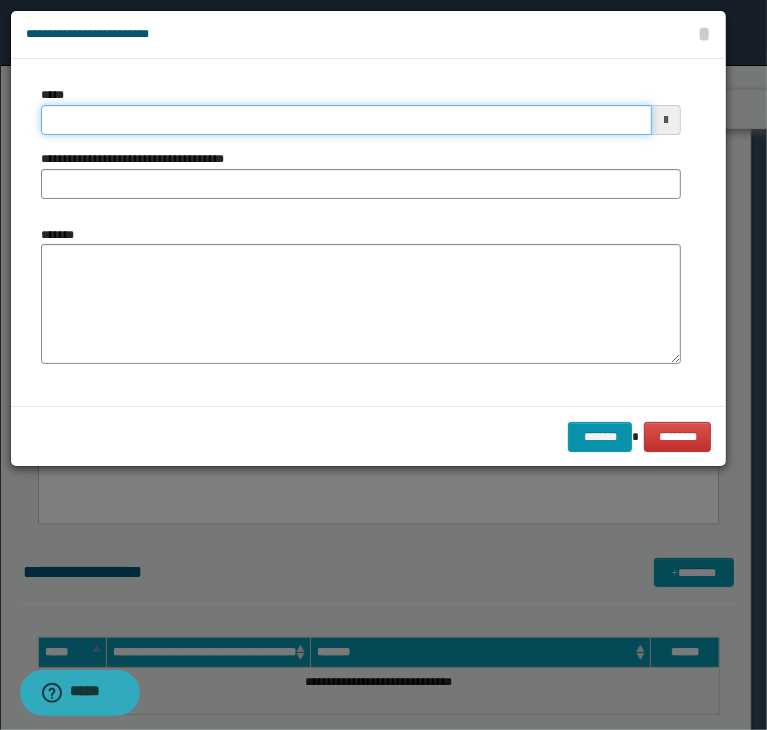 click on "*****" at bounding box center [346, 120] 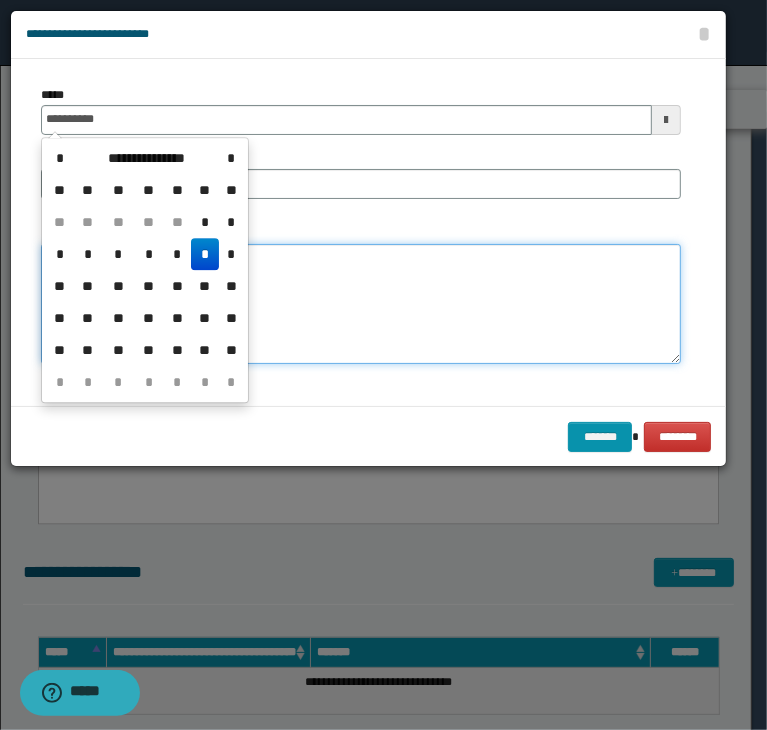 type on "**********" 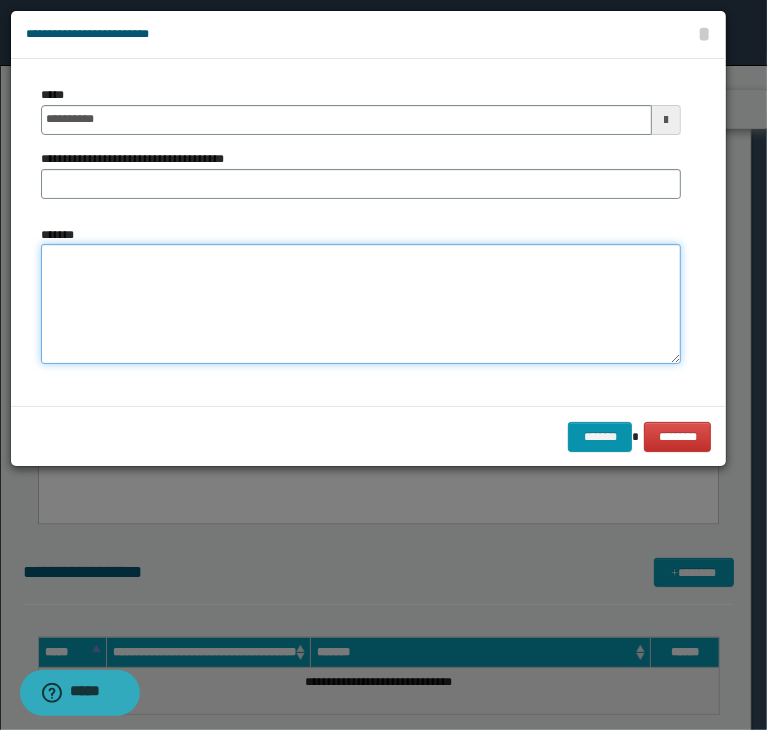 click on "*******" at bounding box center (361, 304) 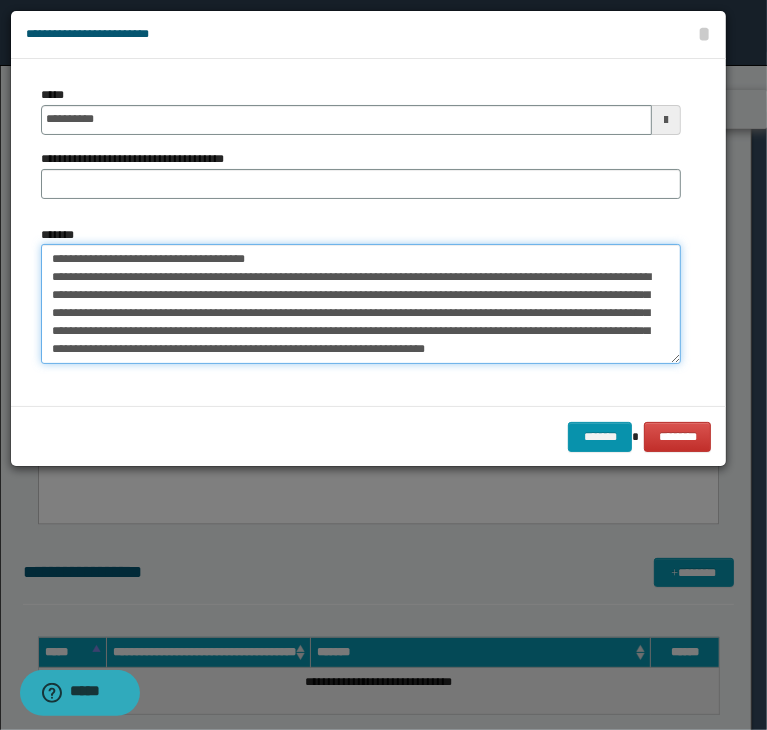 scroll, scrollTop: 0, scrollLeft: 0, axis: both 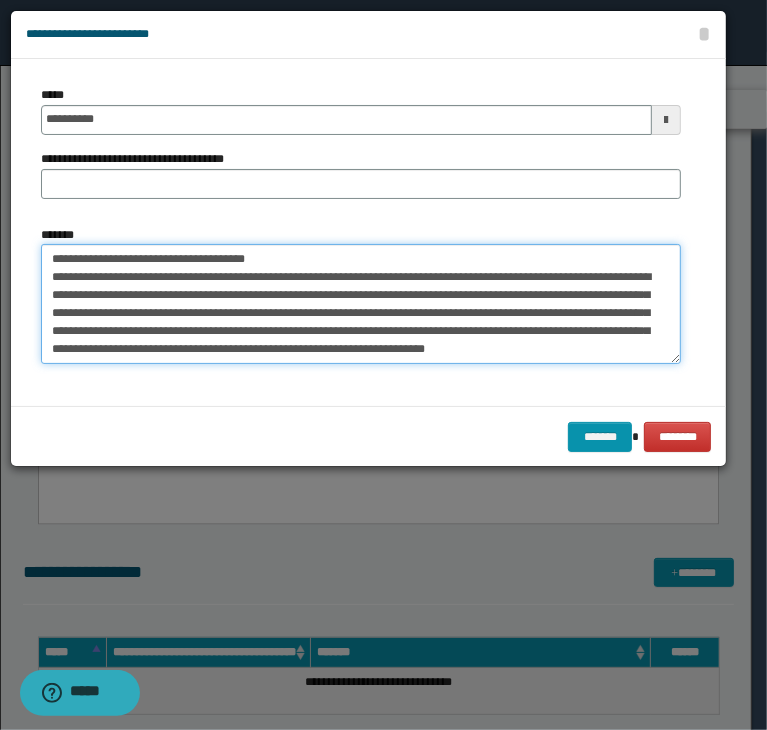 drag, startPoint x: 158, startPoint y: 254, endPoint x: -70, endPoint y: 255, distance: 228.0022 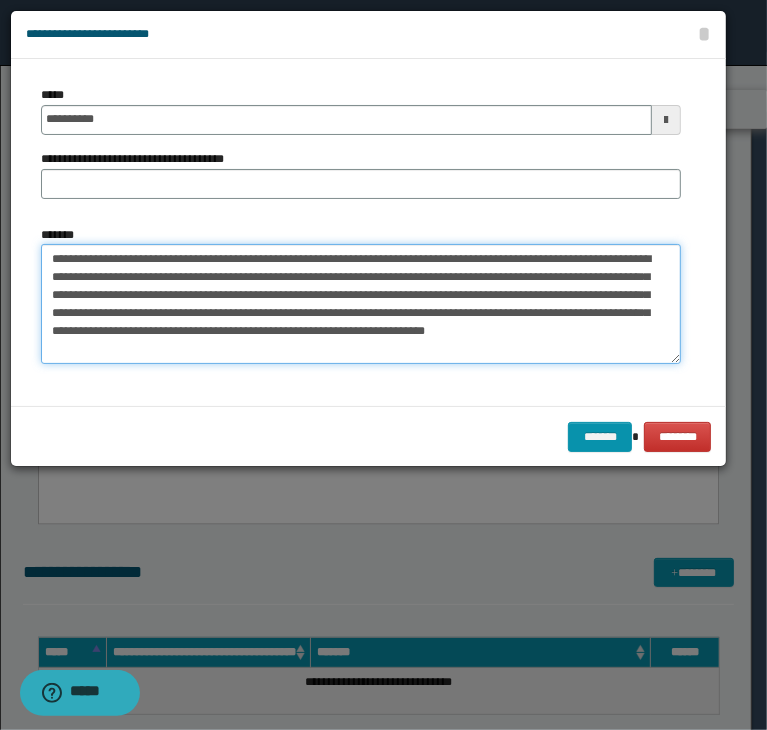 type on "**********" 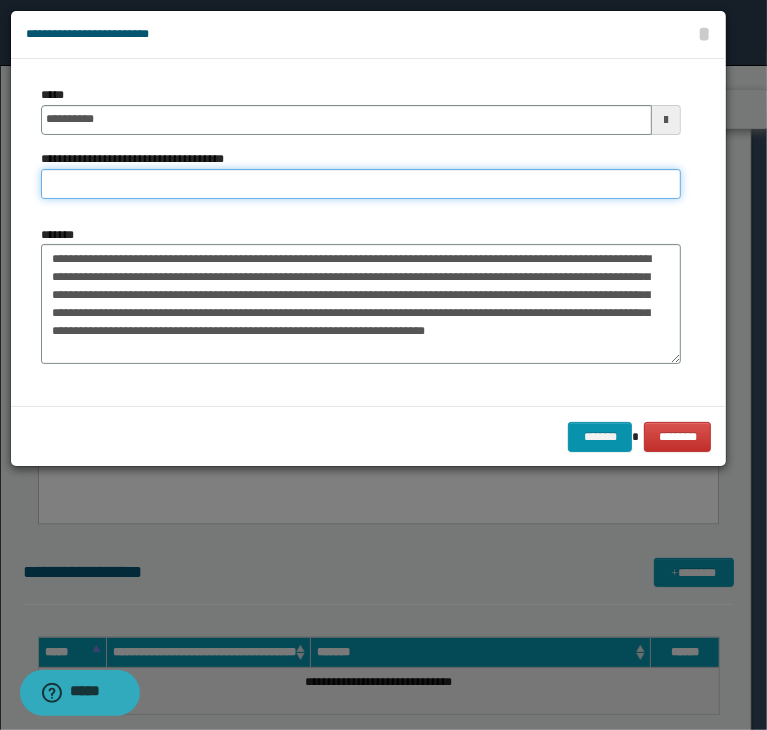 click on "**********" at bounding box center (361, 184) 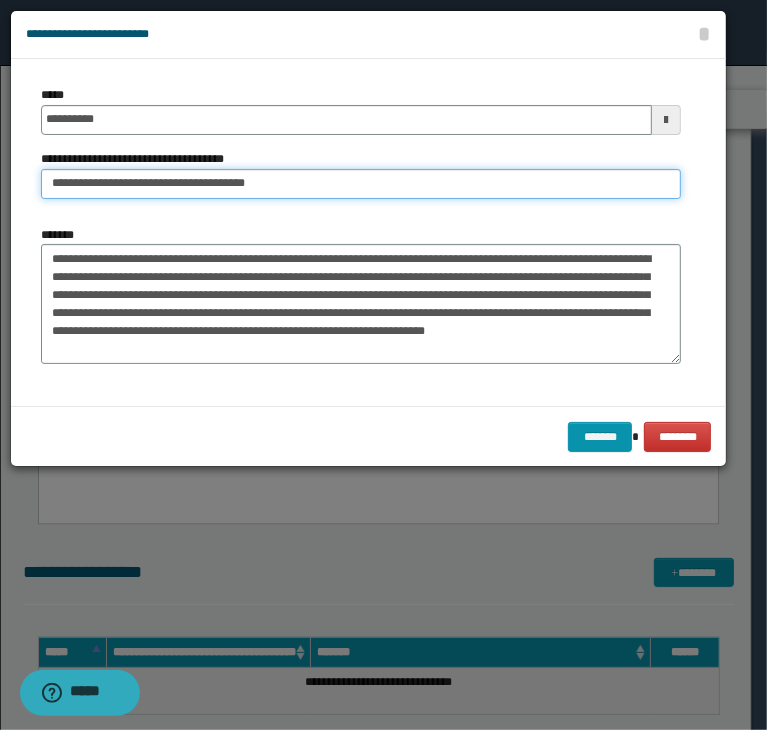 drag, startPoint x: 113, startPoint y: 181, endPoint x: -32, endPoint y: 181, distance: 145 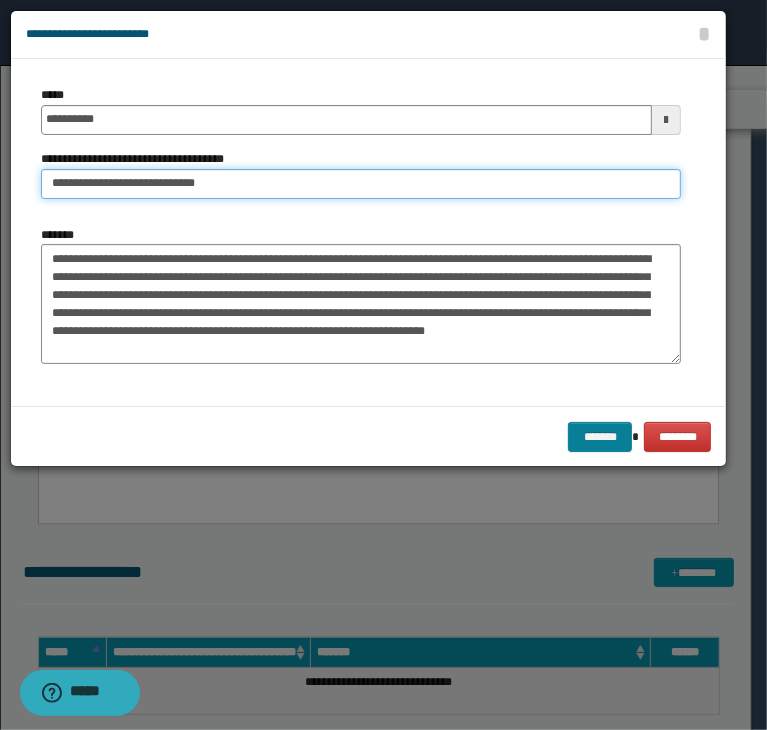 type on "**********" 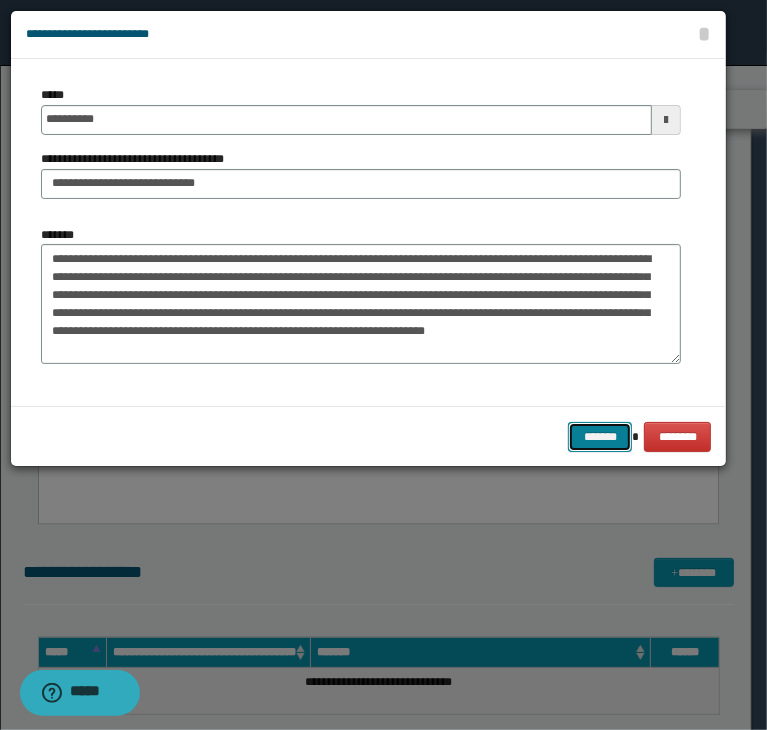 click on "*******" at bounding box center (600, 437) 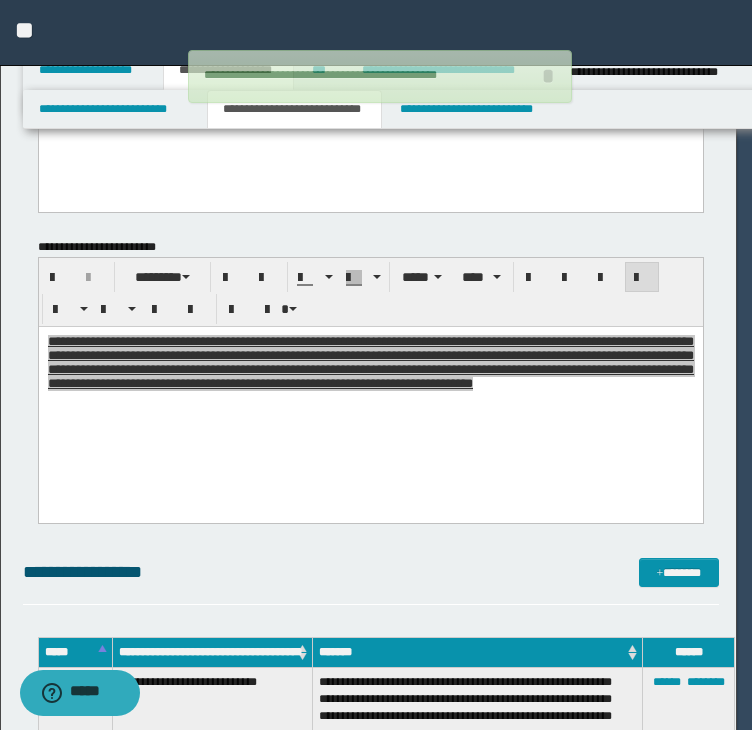 type 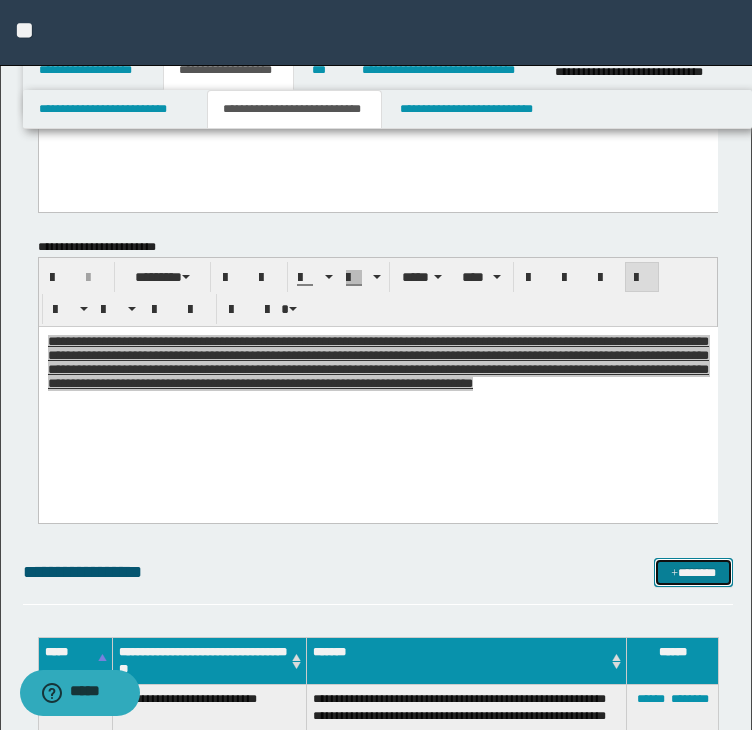 drag, startPoint x: 697, startPoint y: 559, endPoint x: 655, endPoint y: 566, distance: 42.579338 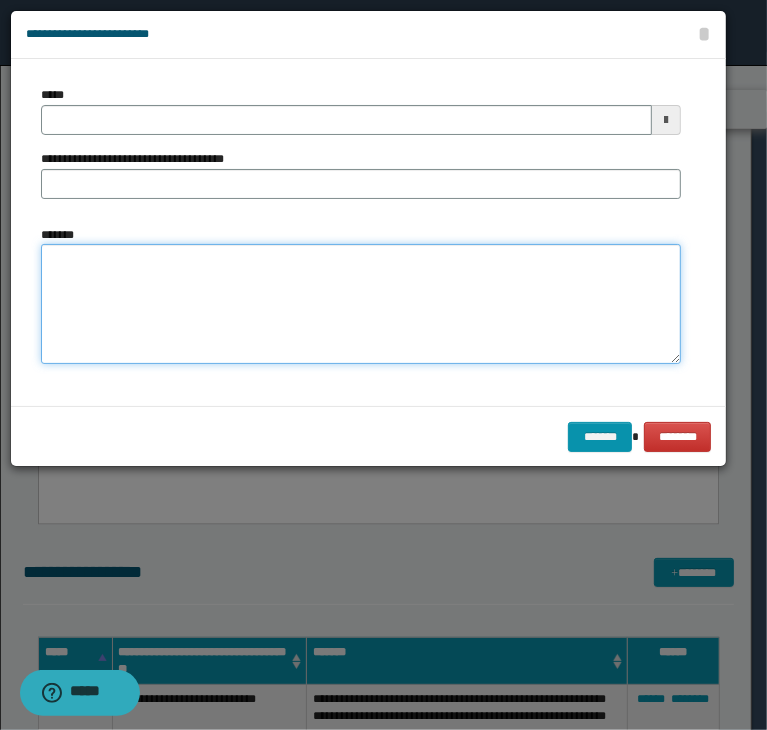 click on "*******" at bounding box center [361, 304] 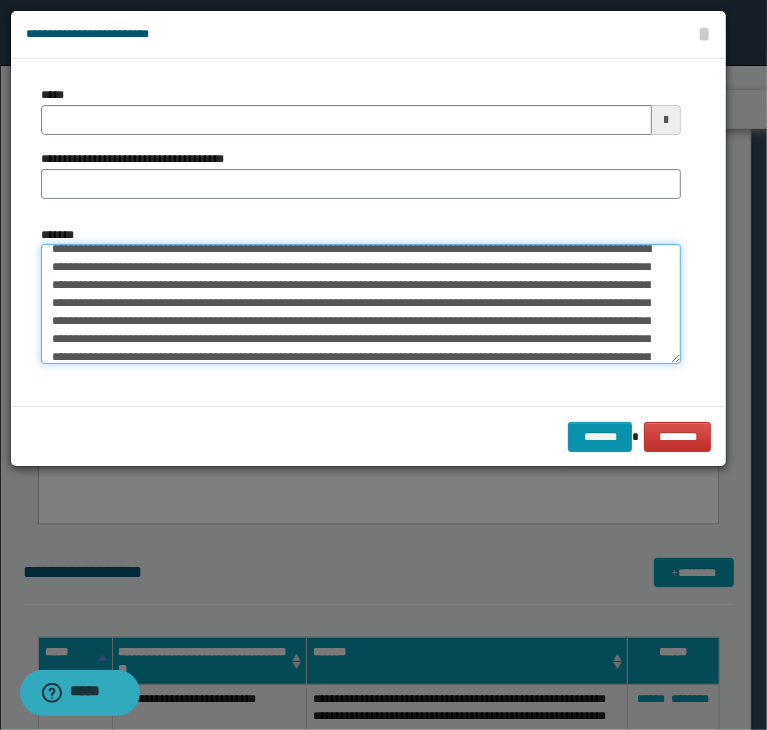 scroll, scrollTop: 0, scrollLeft: 0, axis: both 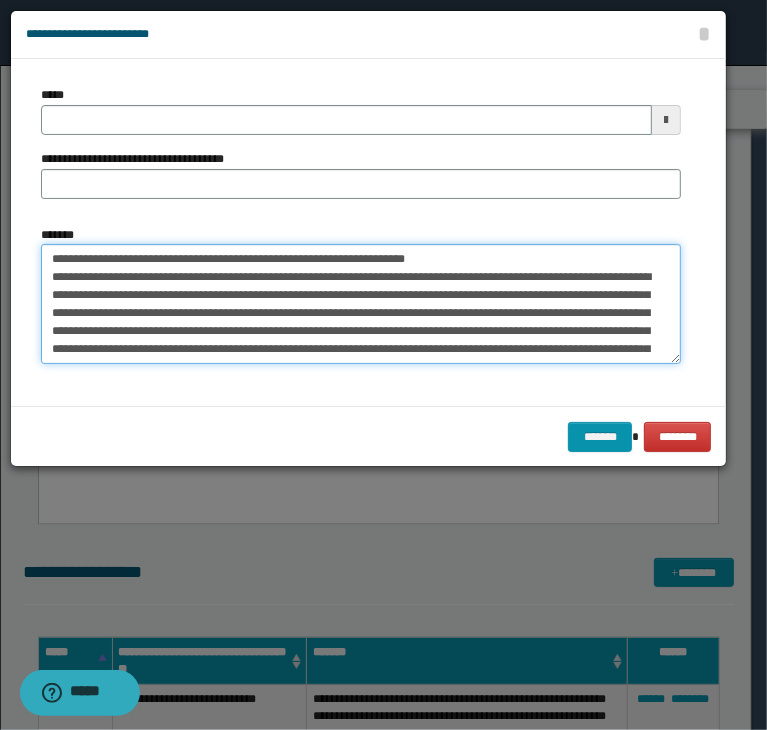 drag, startPoint x: 308, startPoint y: 248, endPoint x: -76, endPoint y: 249, distance: 384.0013 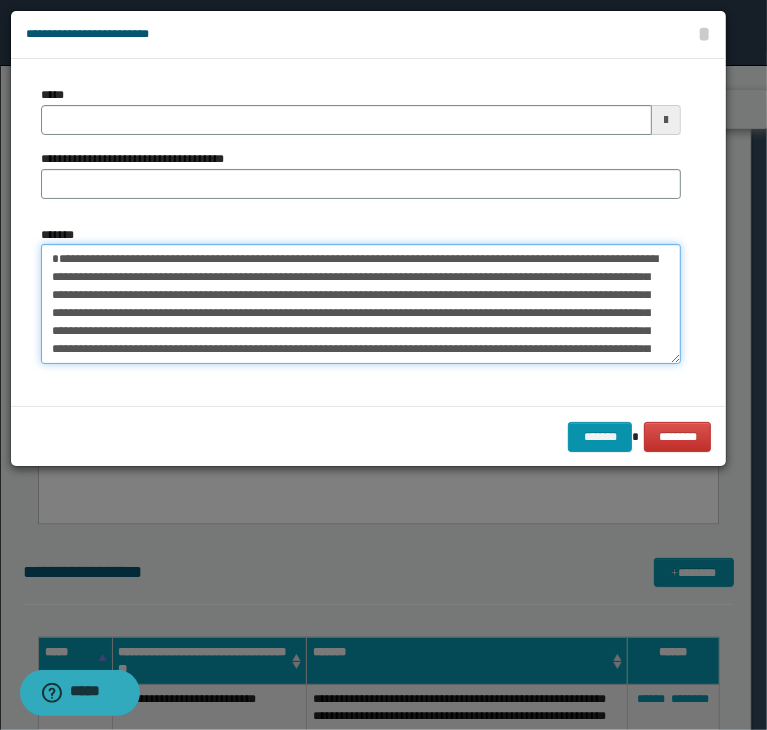 type on "**********" 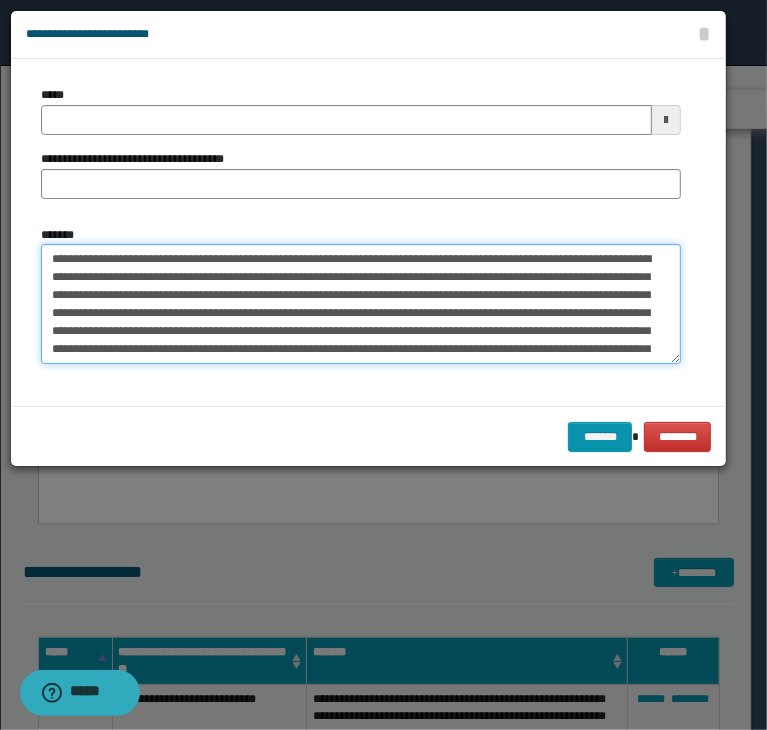 type 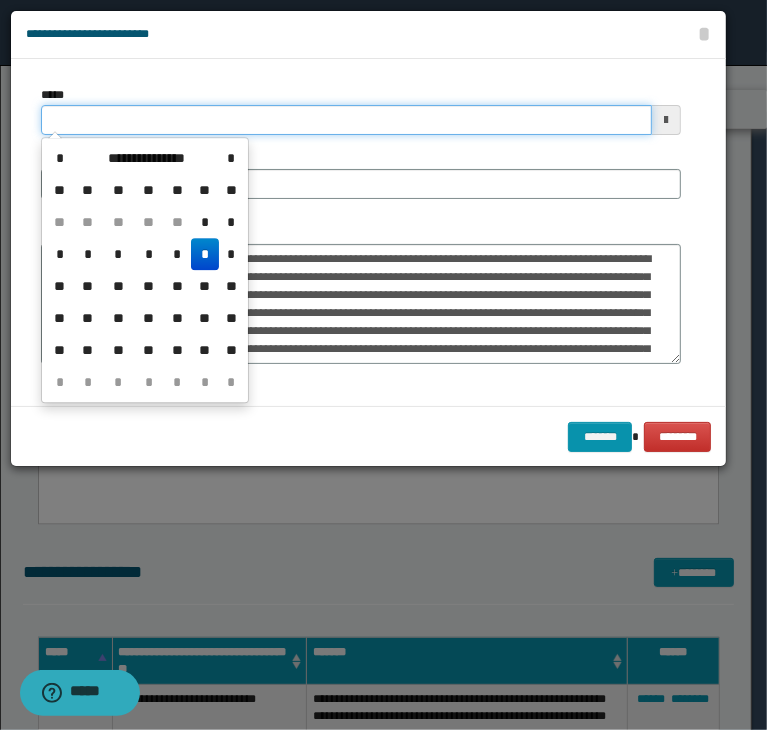 click on "*****" at bounding box center [346, 120] 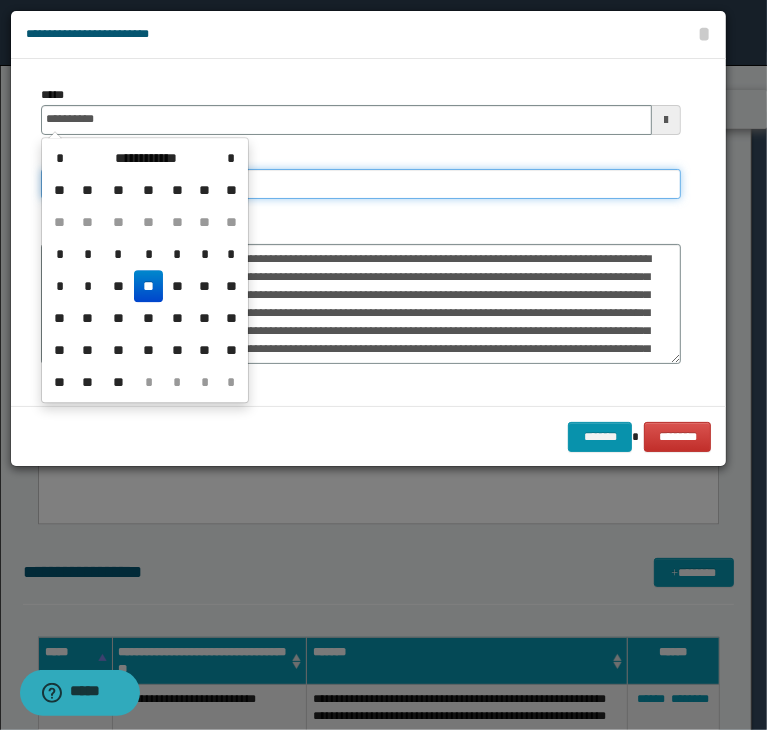 type on "**********" 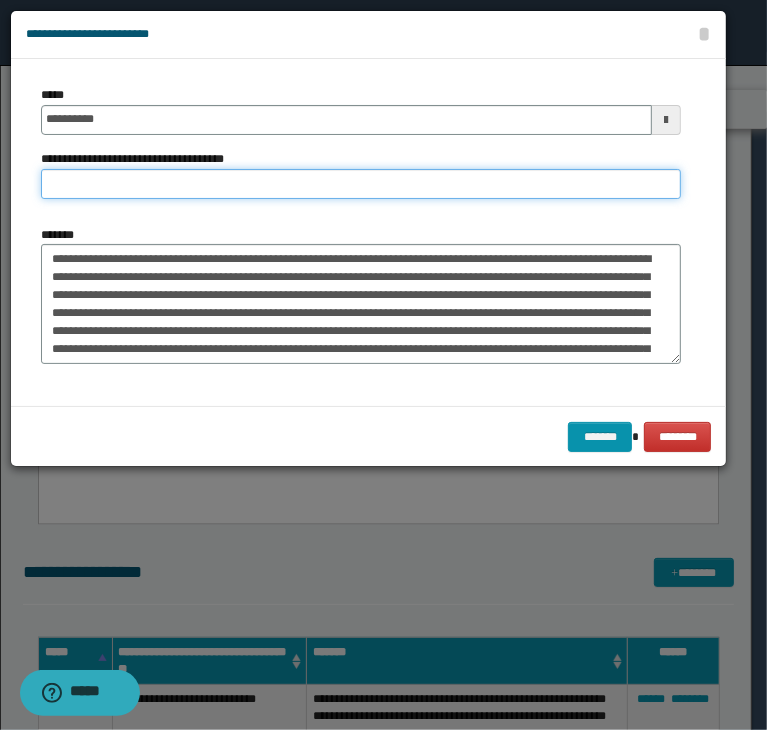click on "**********" at bounding box center [361, 184] 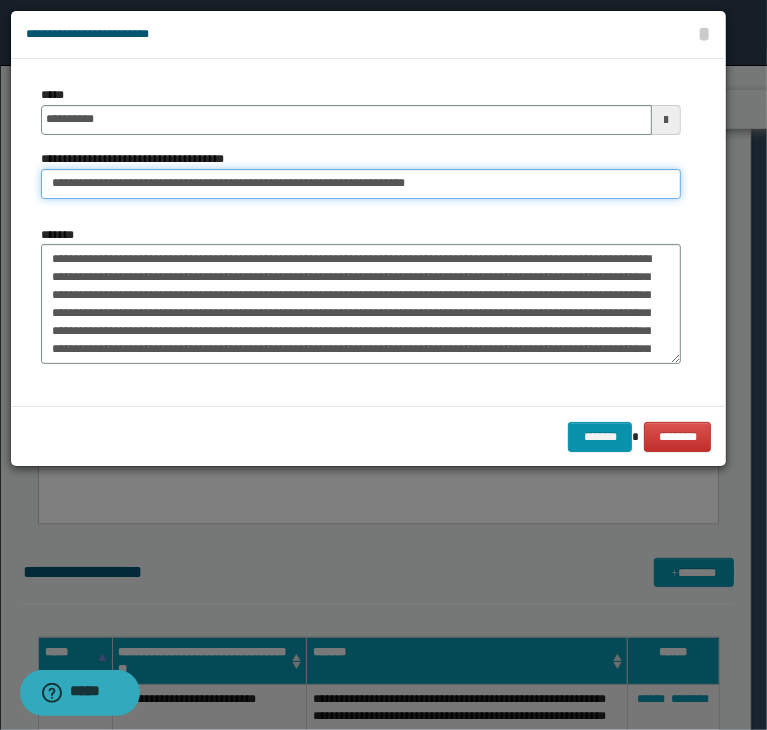 drag, startPoint x: 55, startPoint y: 176, endPoint x: -55, endPoint y: 176, distance: 110 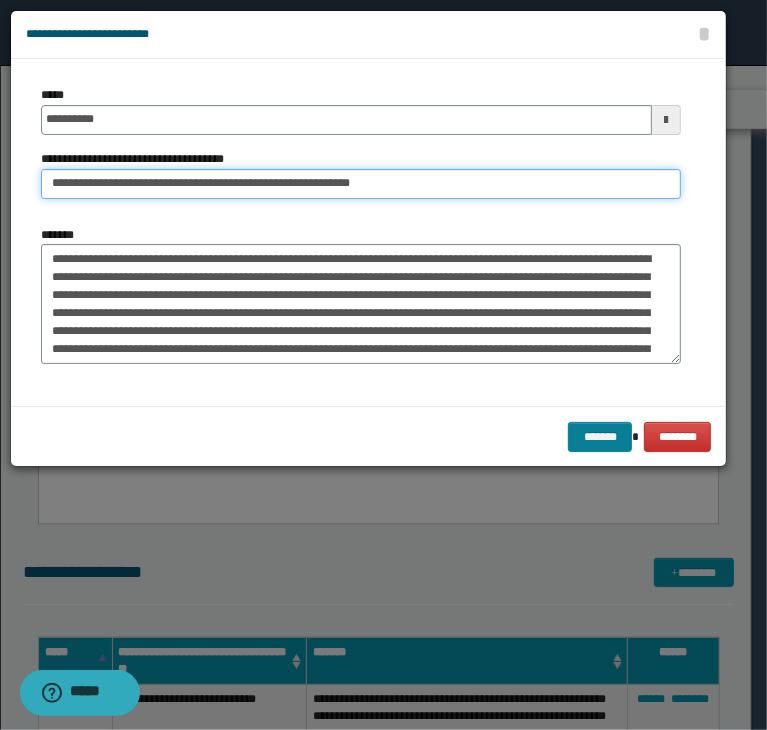 type on "**********" 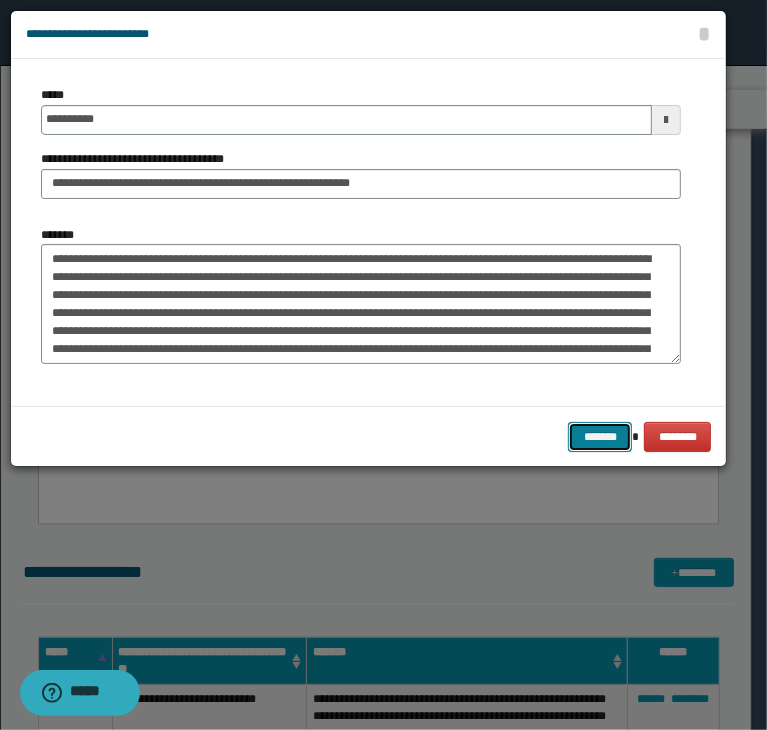click on "*******" at bounding box center (600, 437) 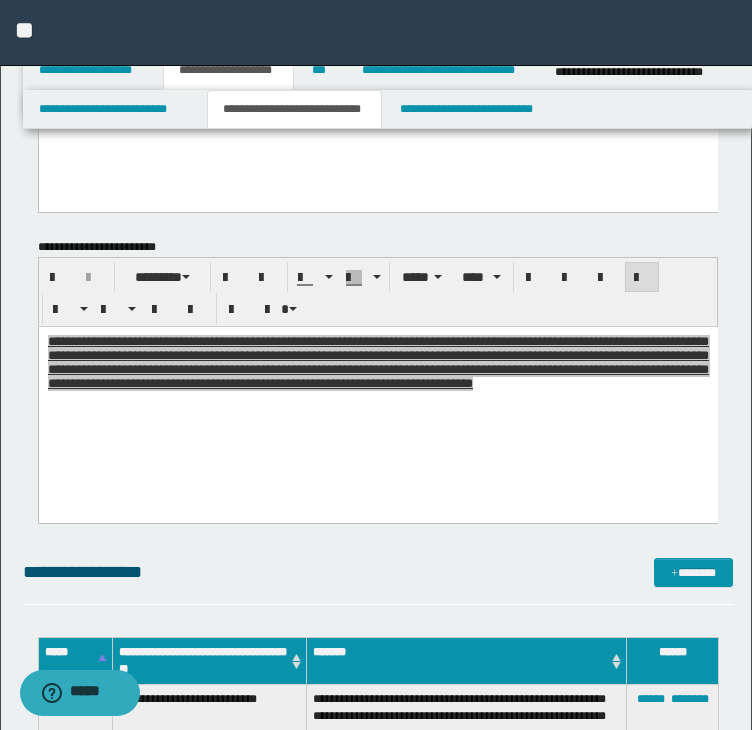click on "**********" at bounding box center [378, -31] 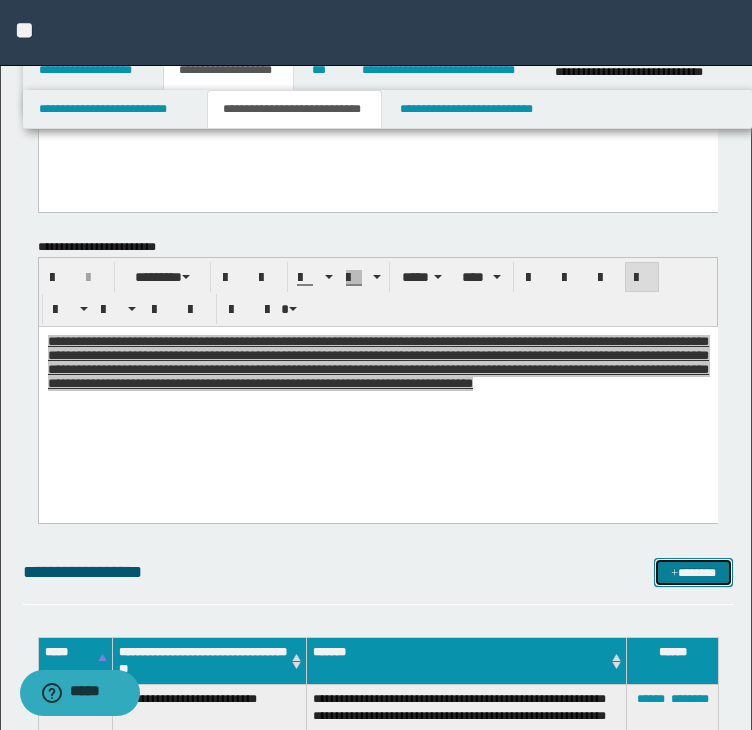 click on "*******" at bounding box center [693, 573] 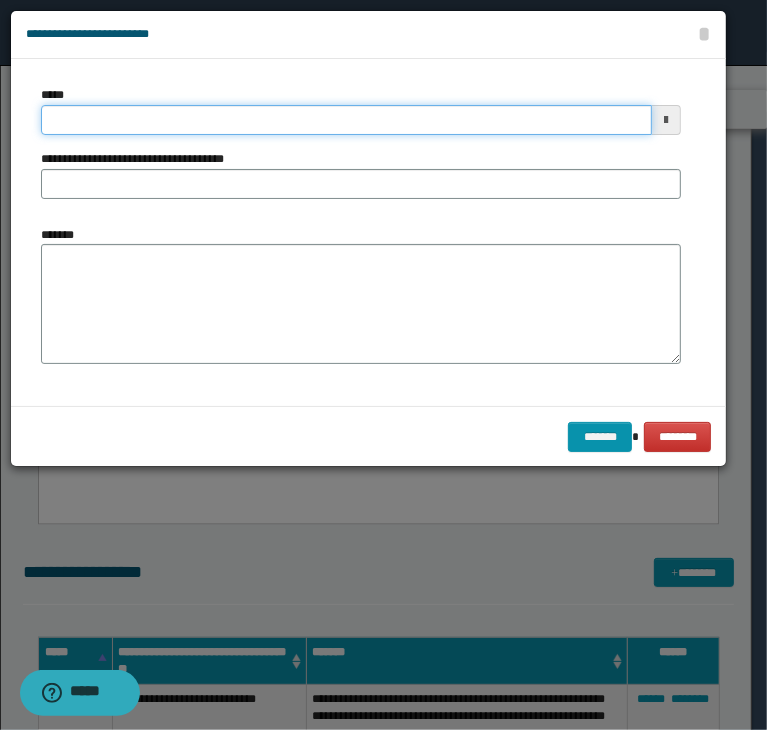 click on "*****" at bounding box center (346, 120) 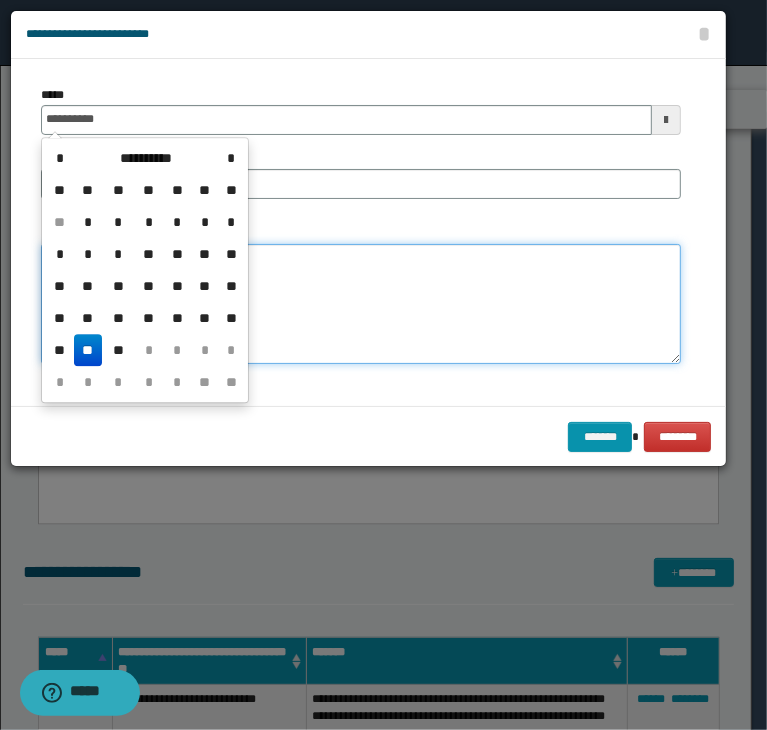 type on "**********" 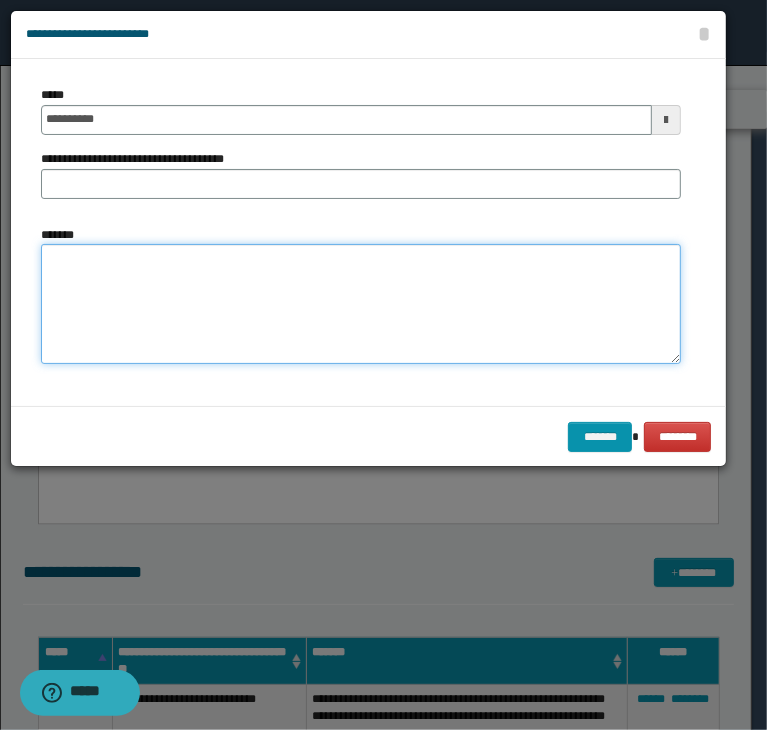 click on "*******" at bounding box center [361, 304] 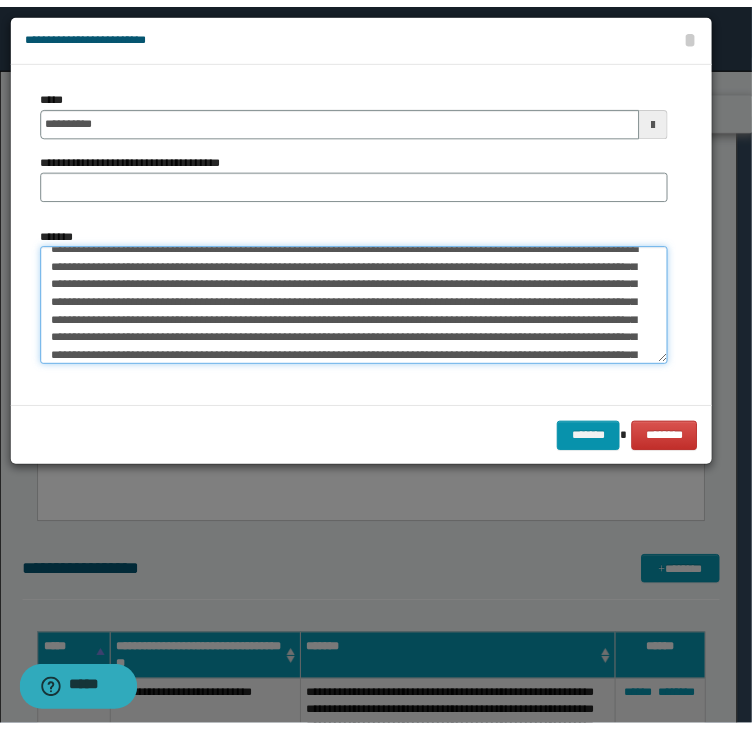 scroll, scrollTop: 0, scrollLeft: 0, axis: both 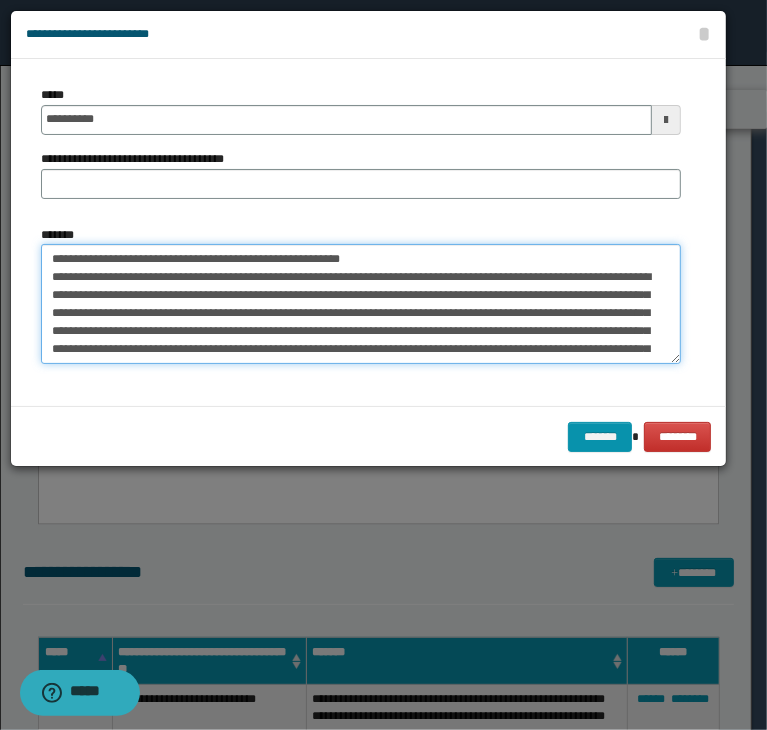 drag, startPoint x: 406, startPoint y: 256, endPoint x: -58, endPoint y: 248, distance: 464.06897 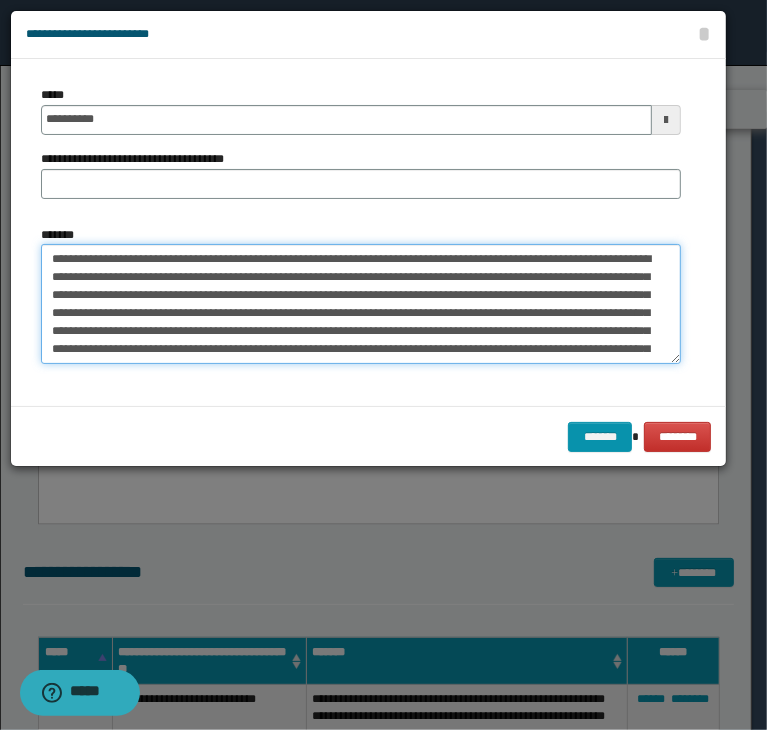 type on "**********" 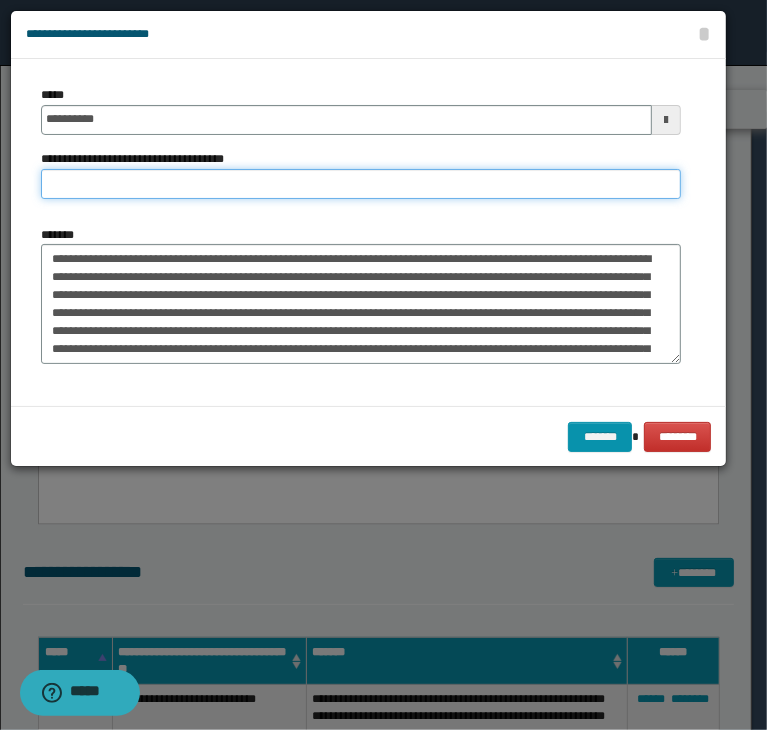 click on "**********" at bounding box center [361, 184] 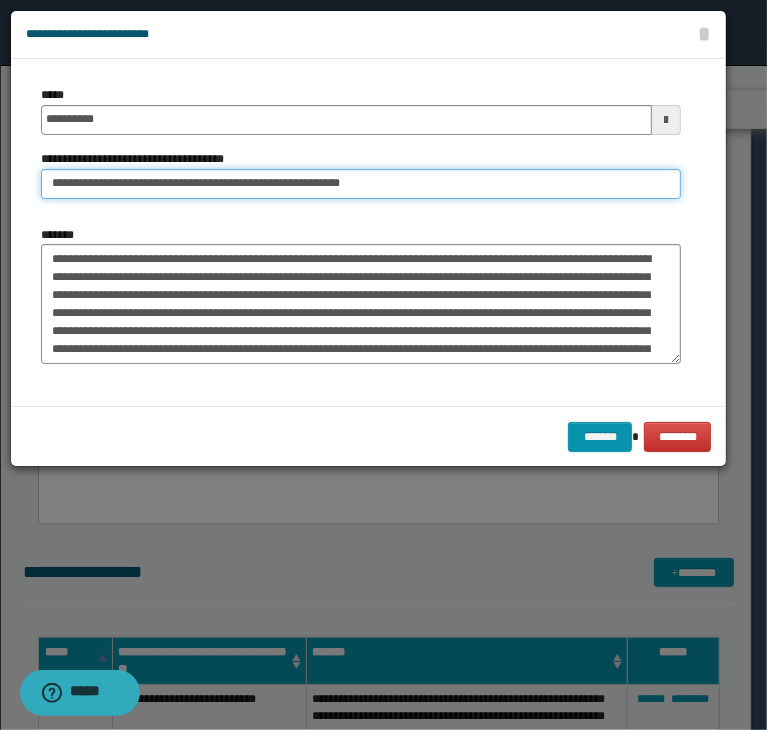 drag, startPoint x: 115, startPoint y: 184, endPoint x: -76, endPoint y: 192, distance: 191.16747 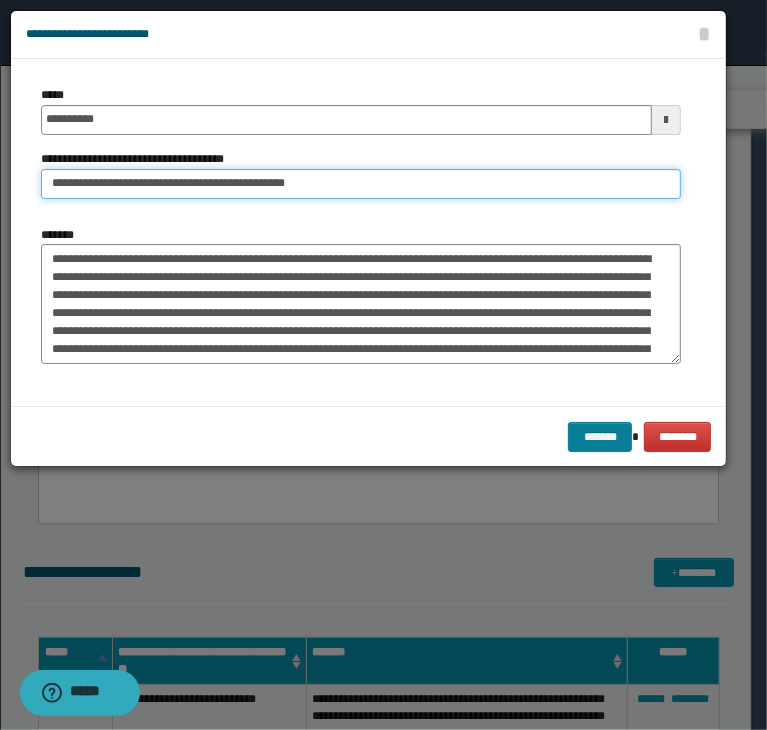 type on "**********" 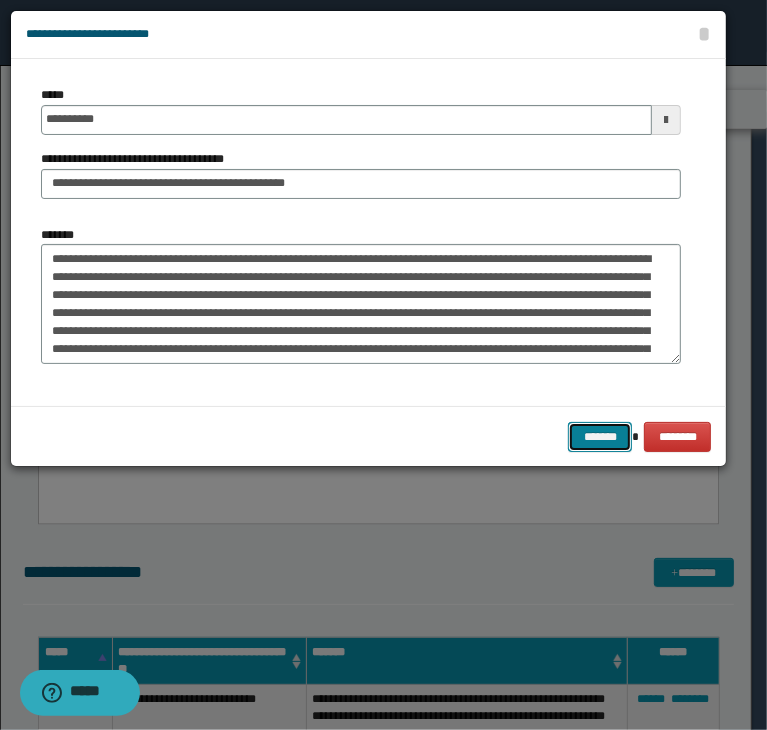 click on "*******" at bounding box center [600, 437] 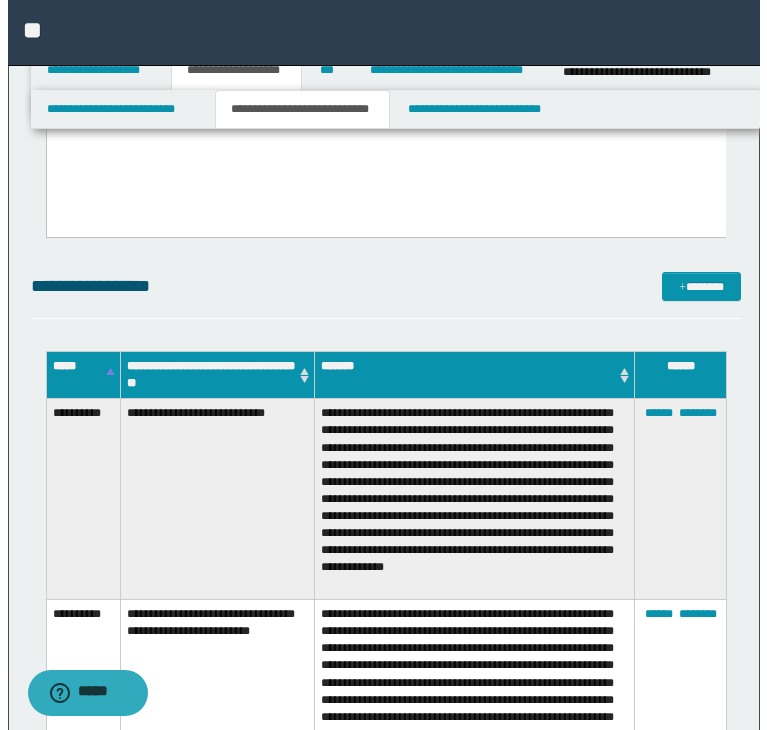 scroll, scrollTop: 2700, scrollLeft: 0, axis: vertical 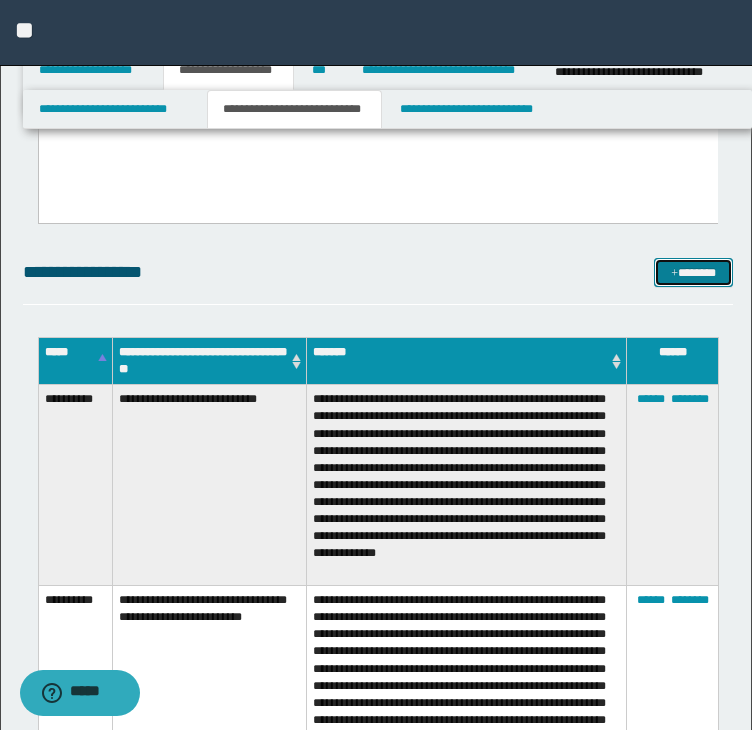 click on "*******" at bounding box center (693, 273) 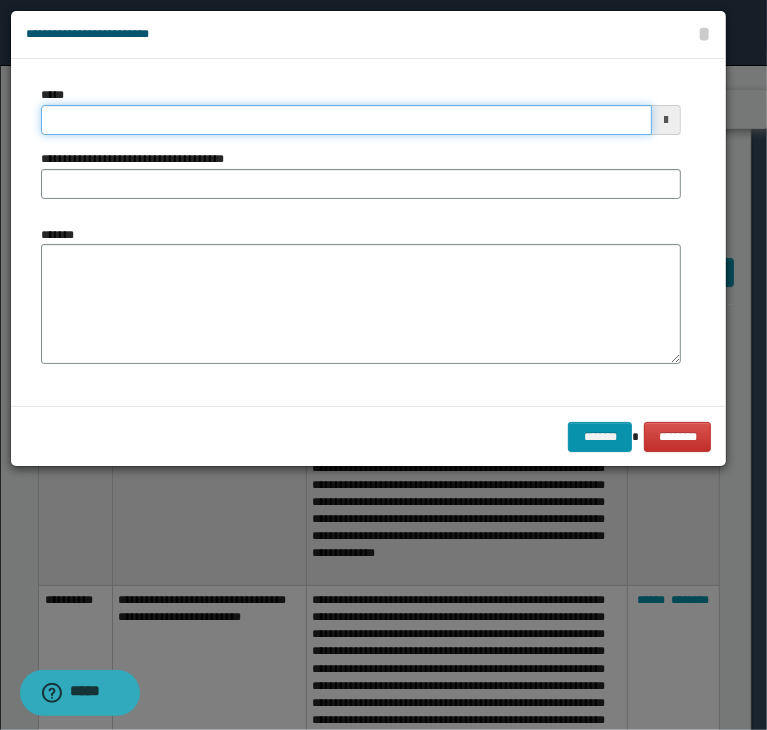 click on "*****" at bounding box center (346, 120) 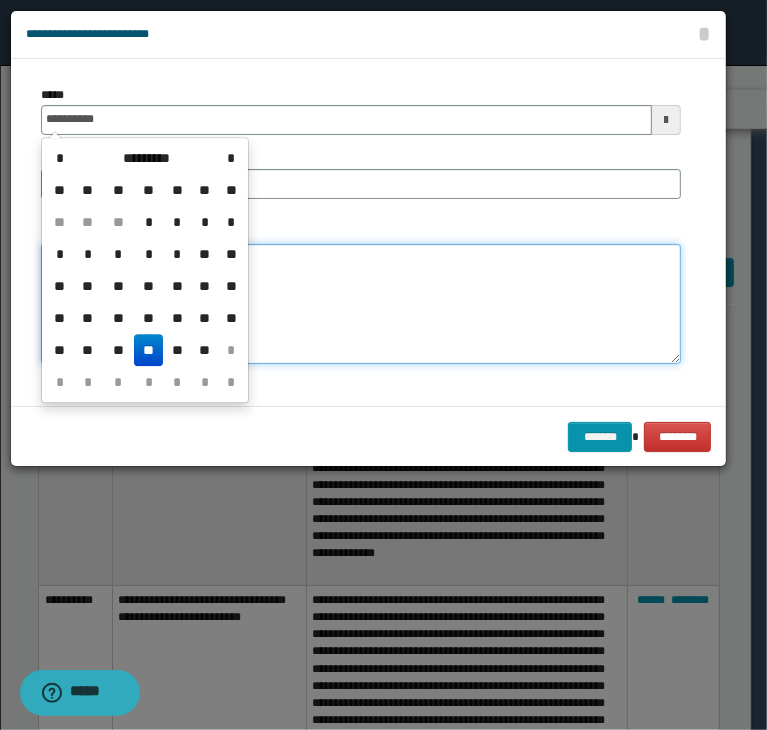 type on "**********" 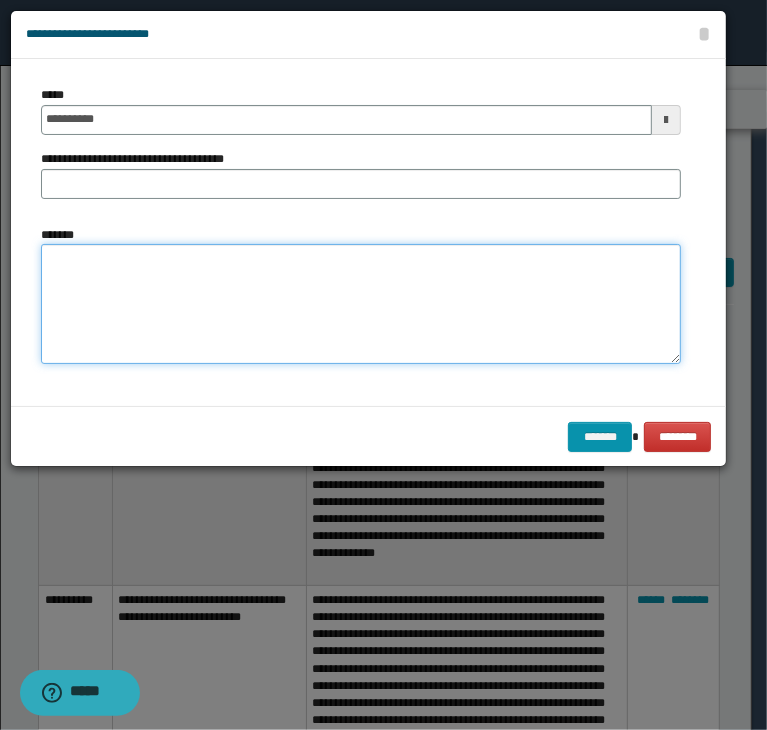 click on "*******" at bounding box center (361, 304) 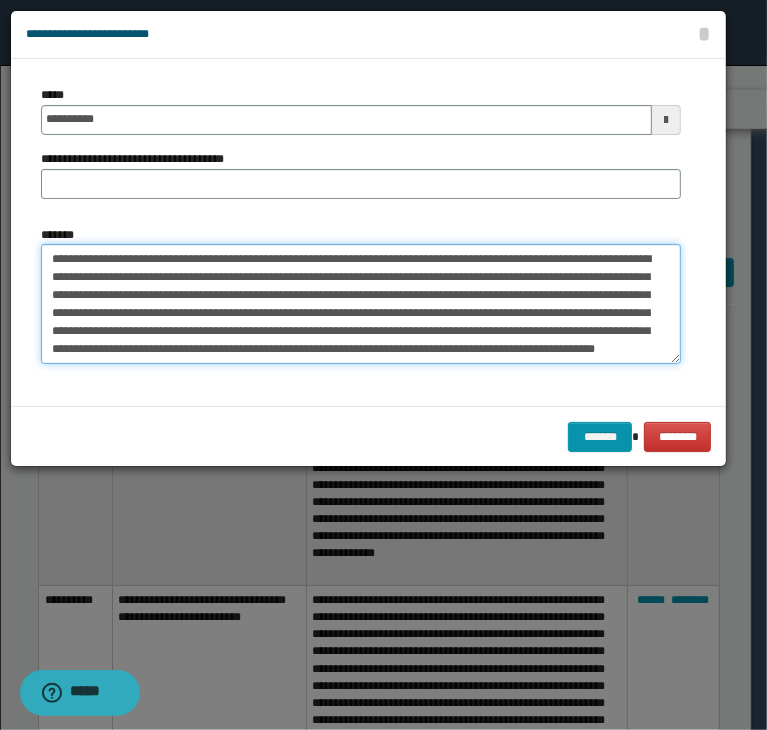 scroll, scrollTop: 0, scrollLeft: 0, axis: both 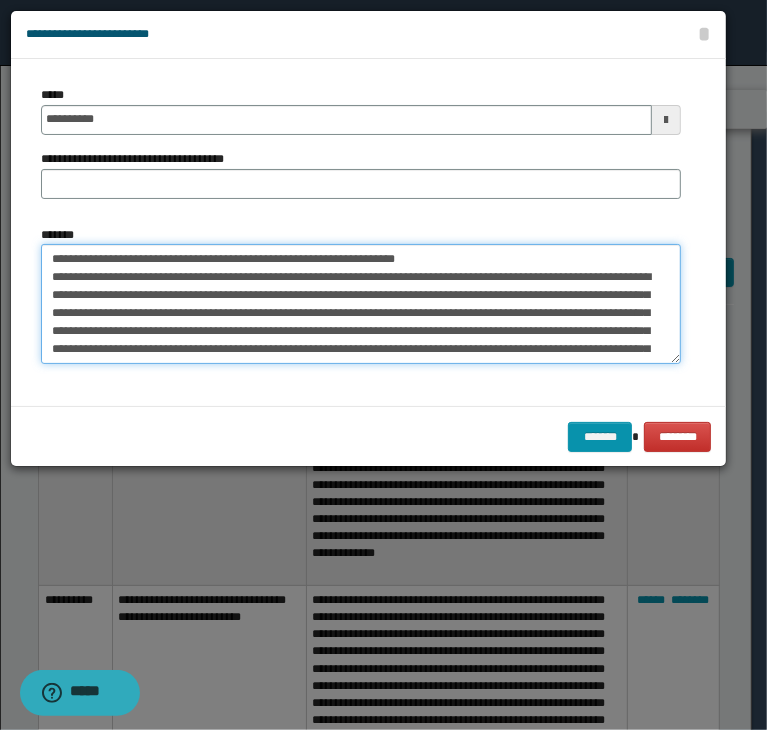 drag, startPoint x: 440, startPoint y: 259, endPoint x: -47, endPoint y: 275, distance: 487.26276 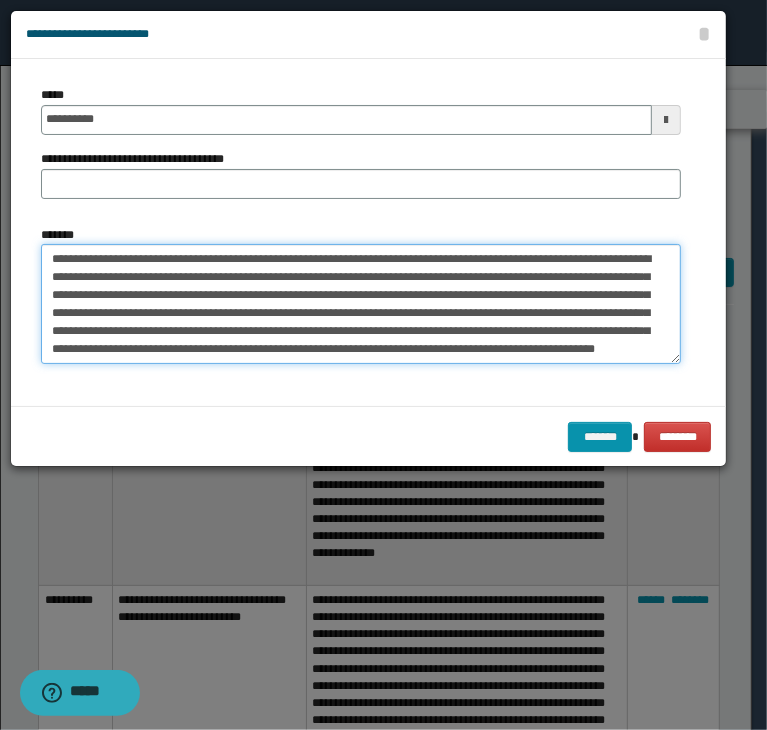 type on "**********" 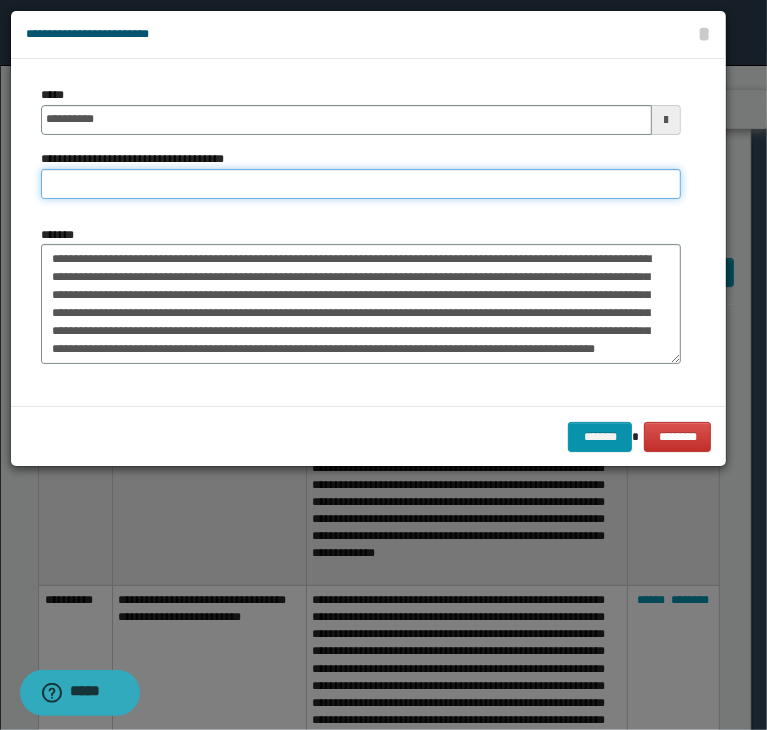 click on "**********" at bounding box center [361, 184] 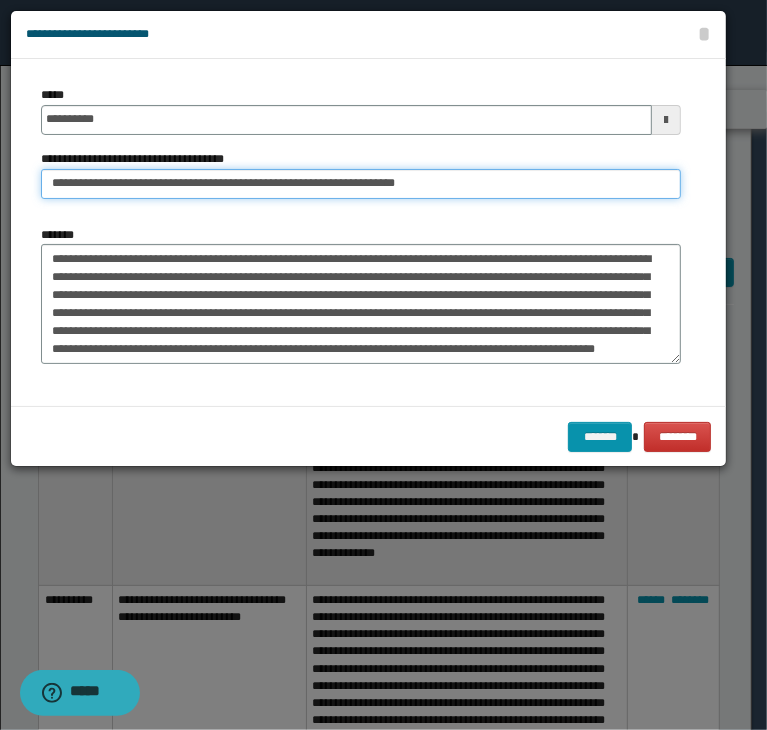 drag, startPoint x: 95, startPoint y: 187, endPoint x: -111, endPoint y: 193, distance: 206.08736 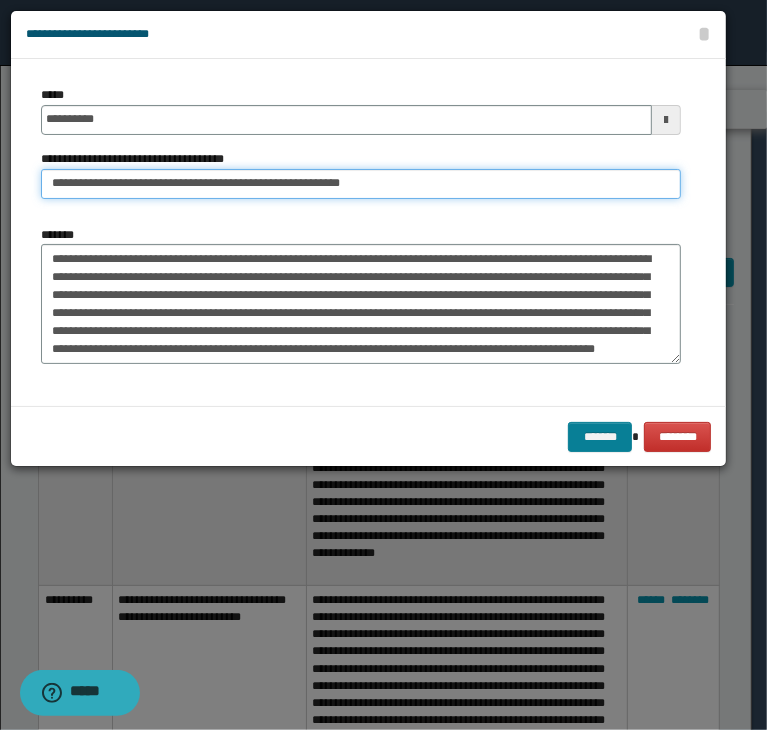 type on "**********" 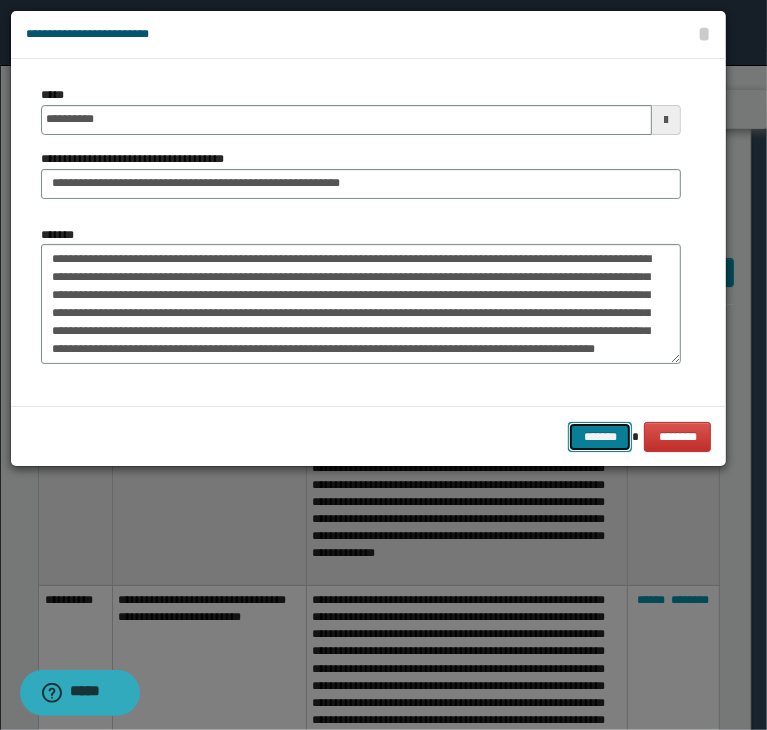 click on "*******" at bounding box center [600, 437] 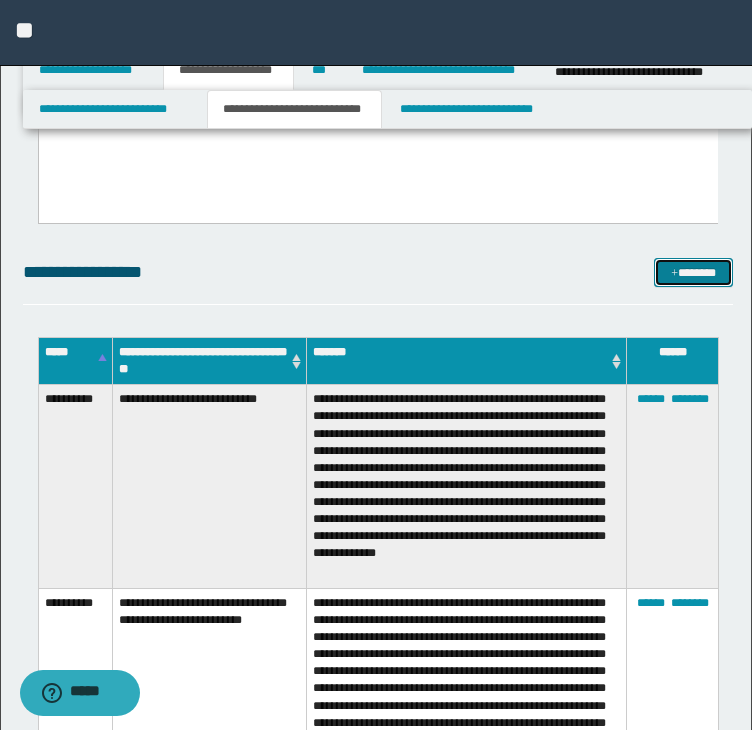 click on "*******" at bounding box center (693, 273) 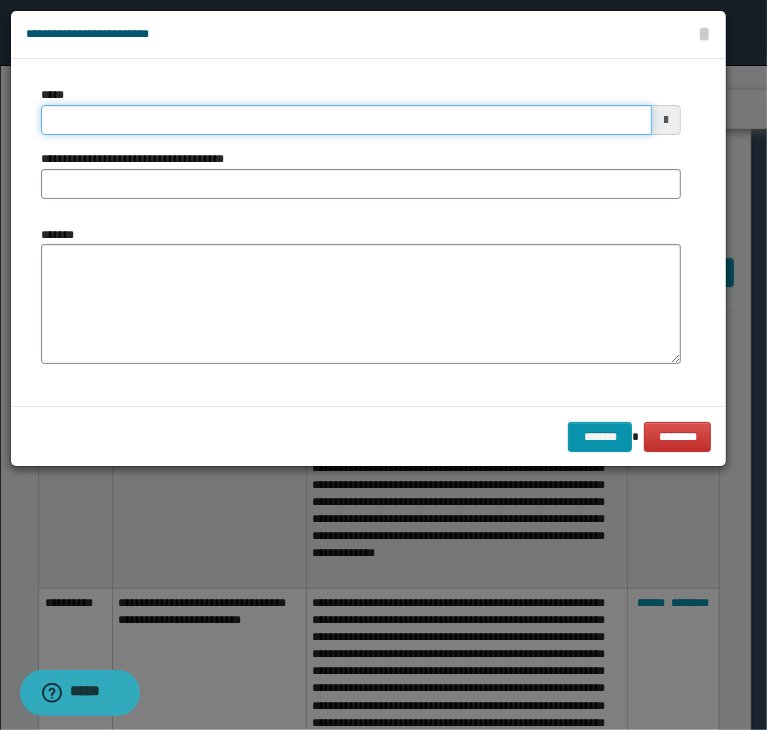 click on "*****" at bounding box center (346, 120) 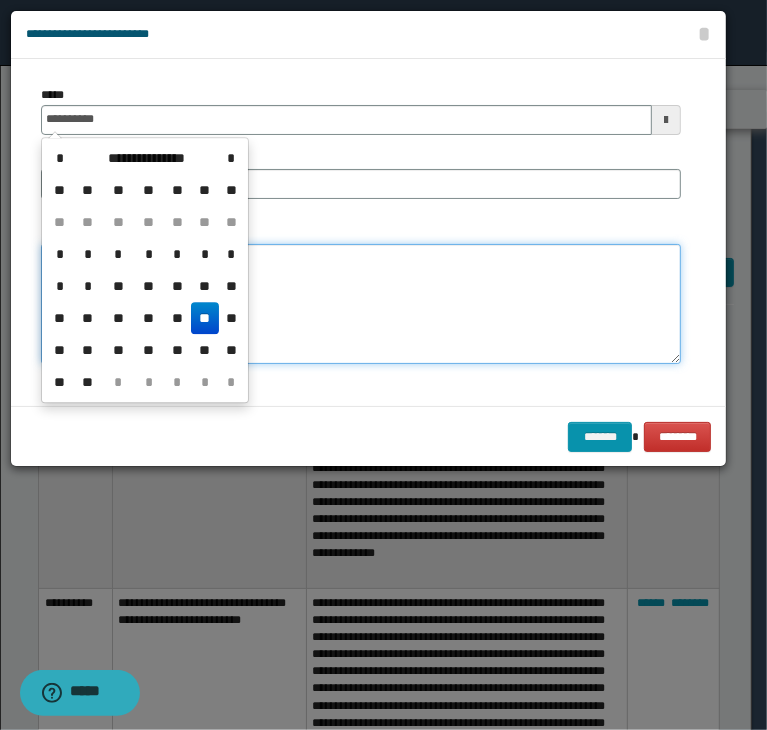 type on "**********" 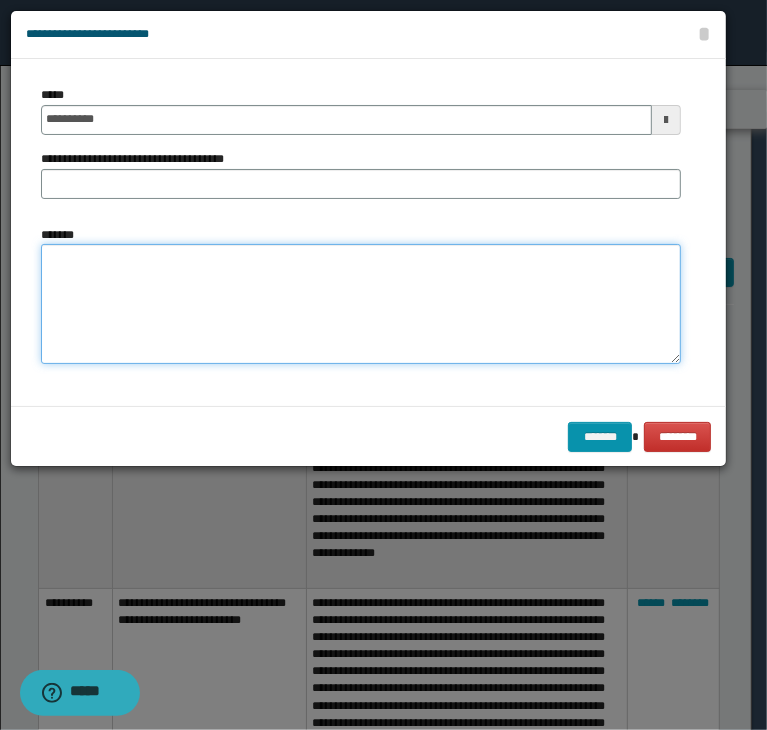 paste on "**********" 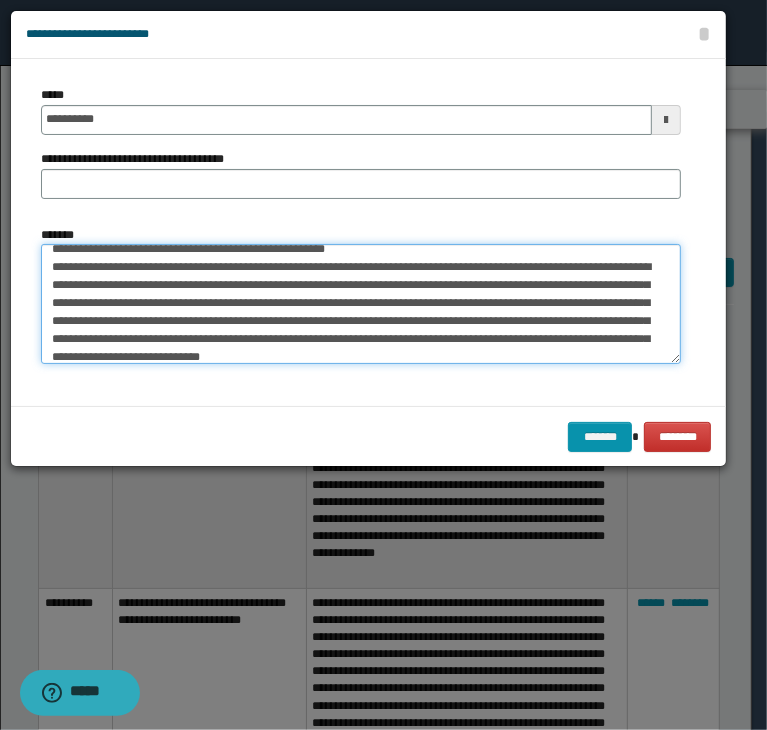 scroll, scrollTop: 0, scrollLeft: 0, axis: both 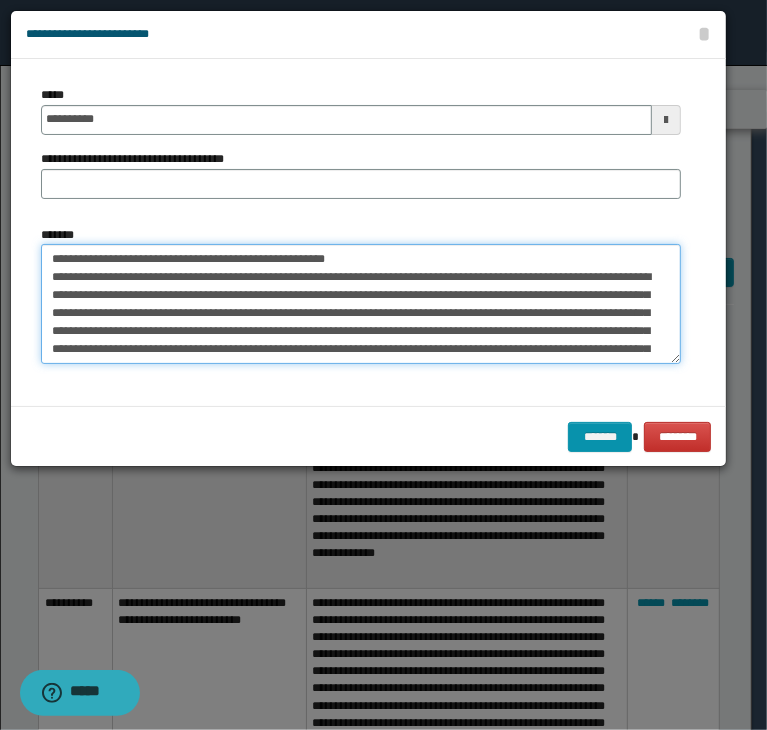 drag, startPoint x: 379, startPoint y: 252, endPoint x: -18, endPoint y: 250, distance: 397.00504 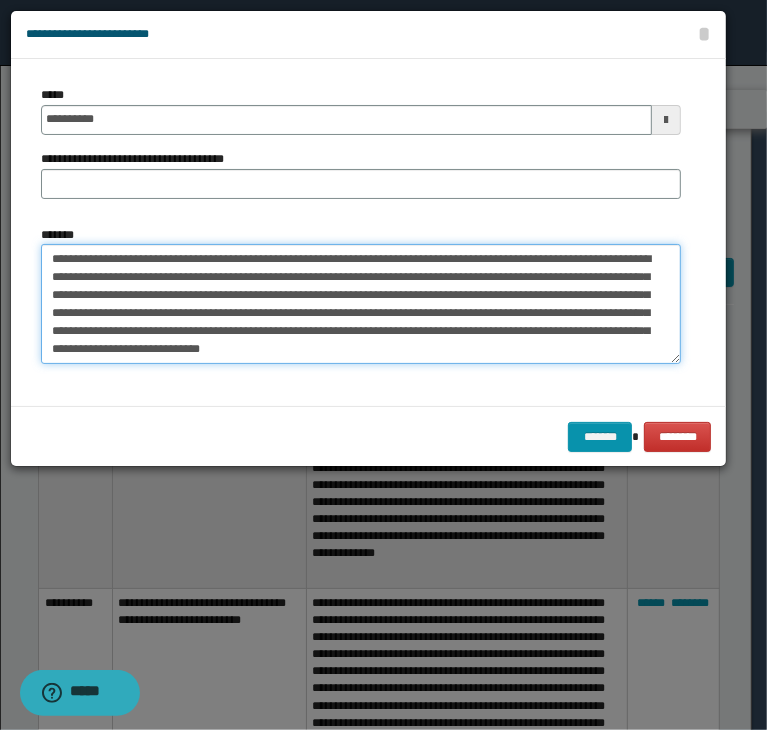 type on "**********" 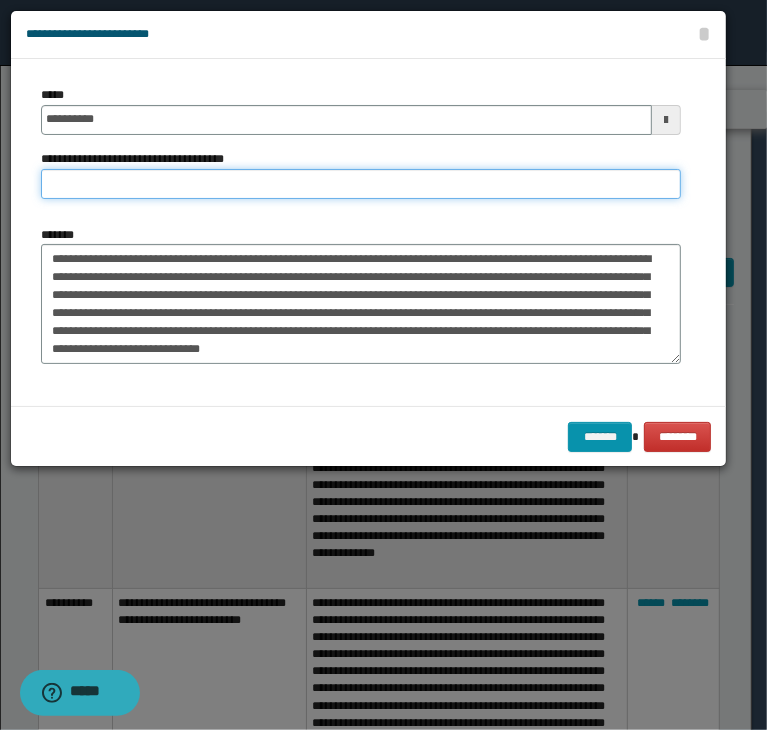 click on "**********" at bounding box center (361, 184) 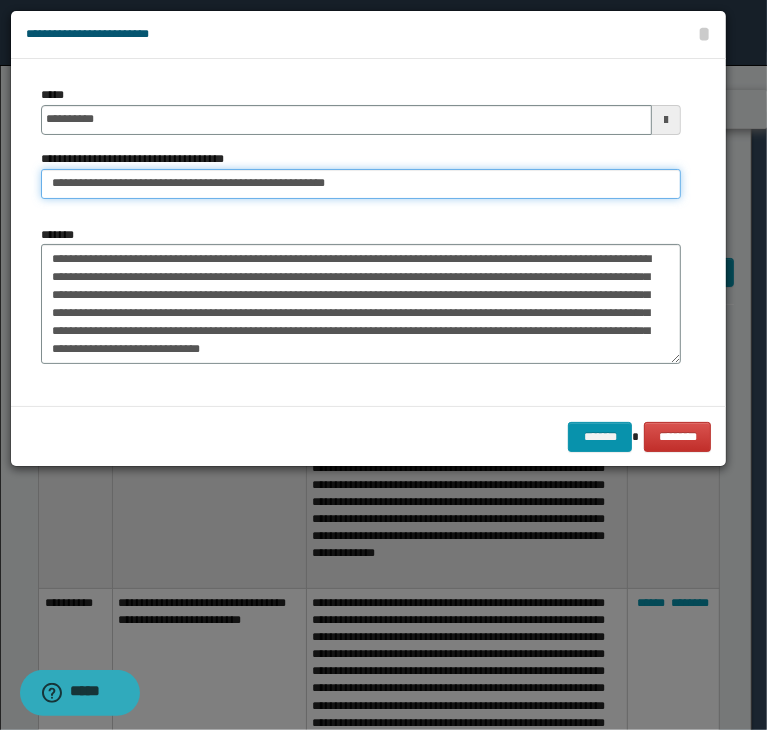 drag, startPoint x: 112, startPoint y: 181, endPoint x: -108, endPoint y: 188, distance: 220.11133 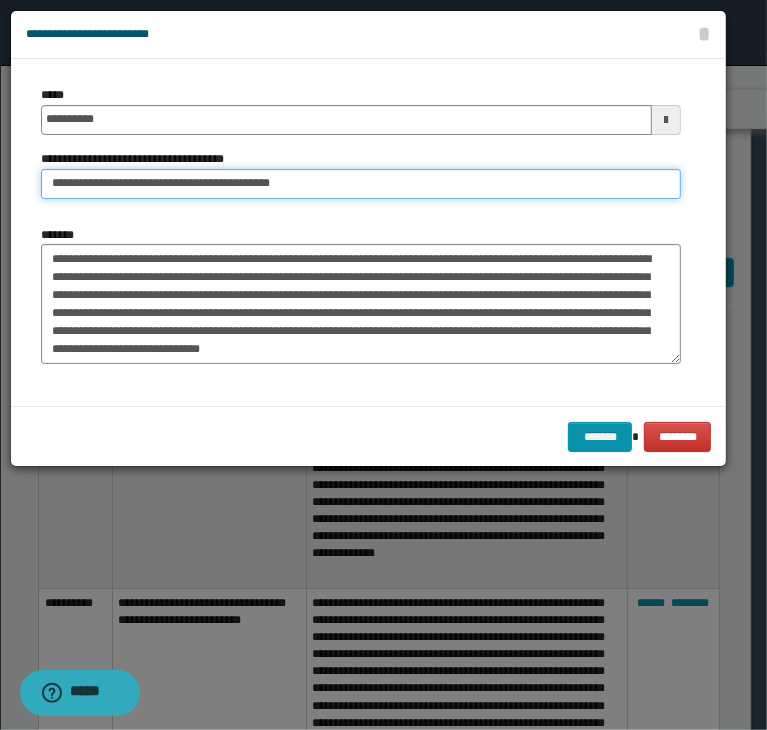 type on "**********" 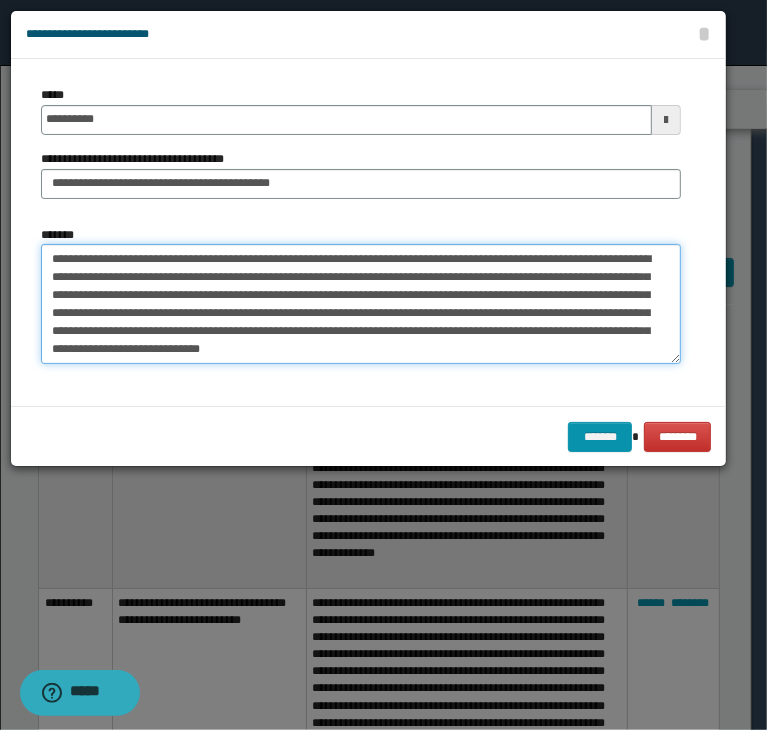 type on "**********" 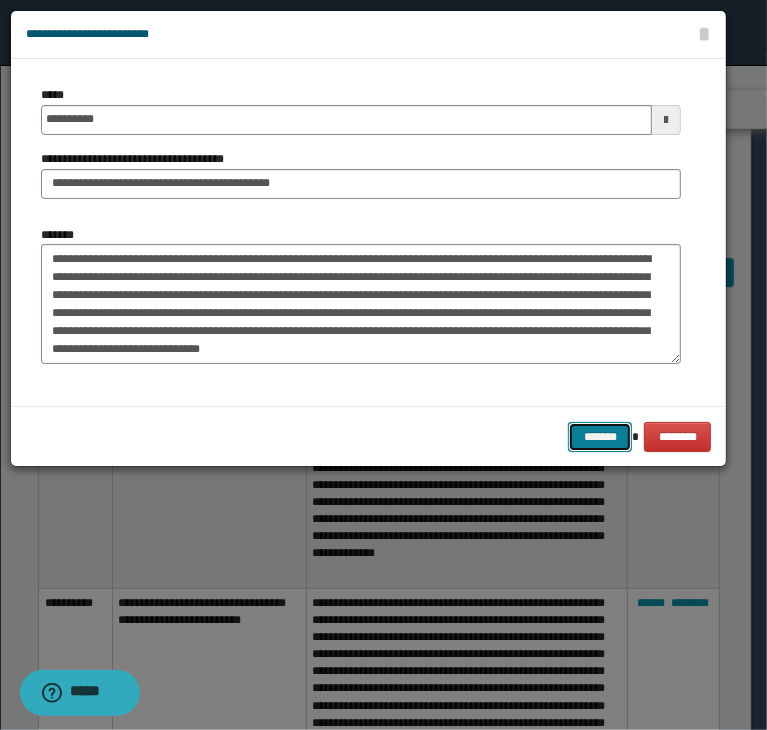click on "*******" at bounding box center (600, 437) 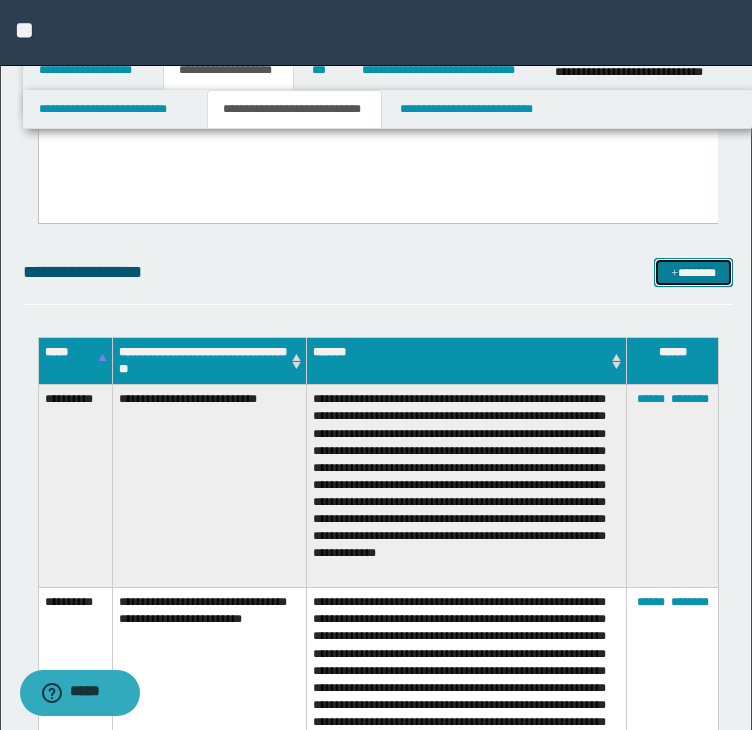 click on "*******" at bounding box center [693, 273] 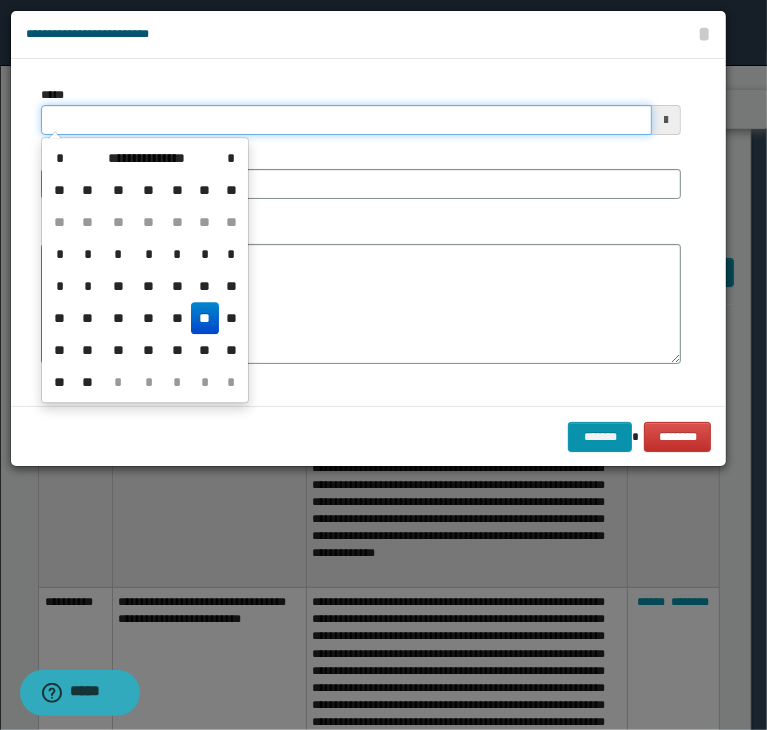 click on "*****" at bounding box center (346, 120) 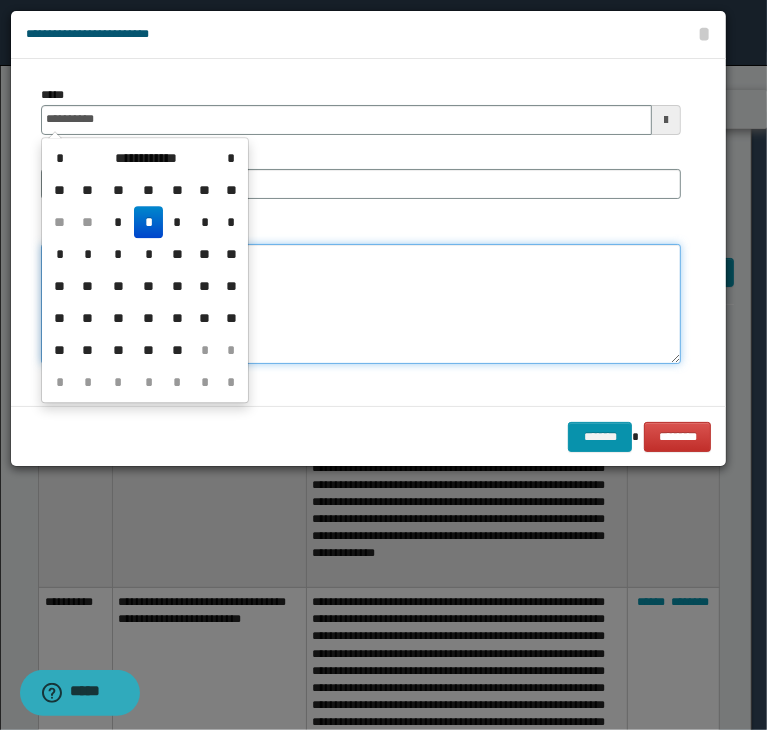 type on "**********" 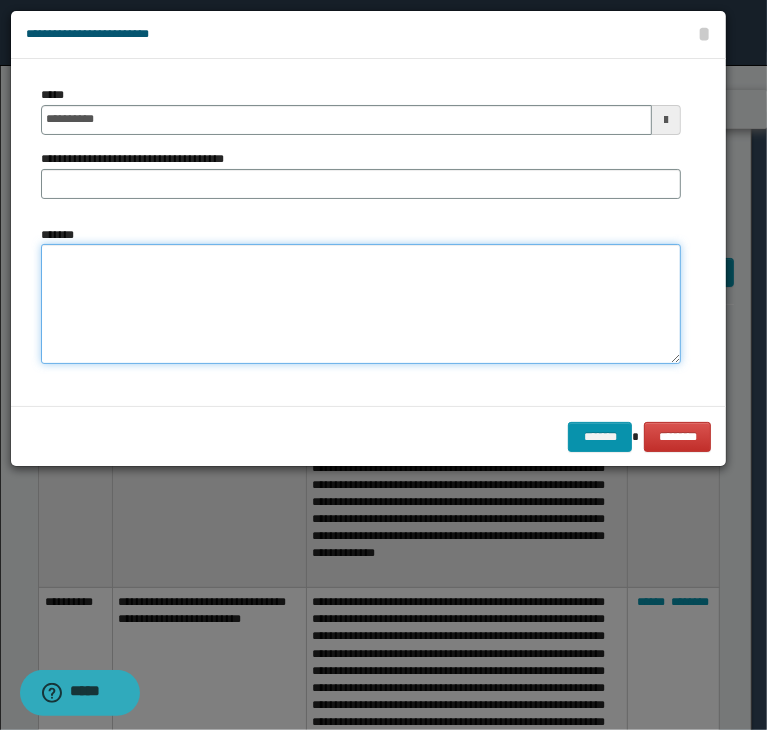 paste on "**********" 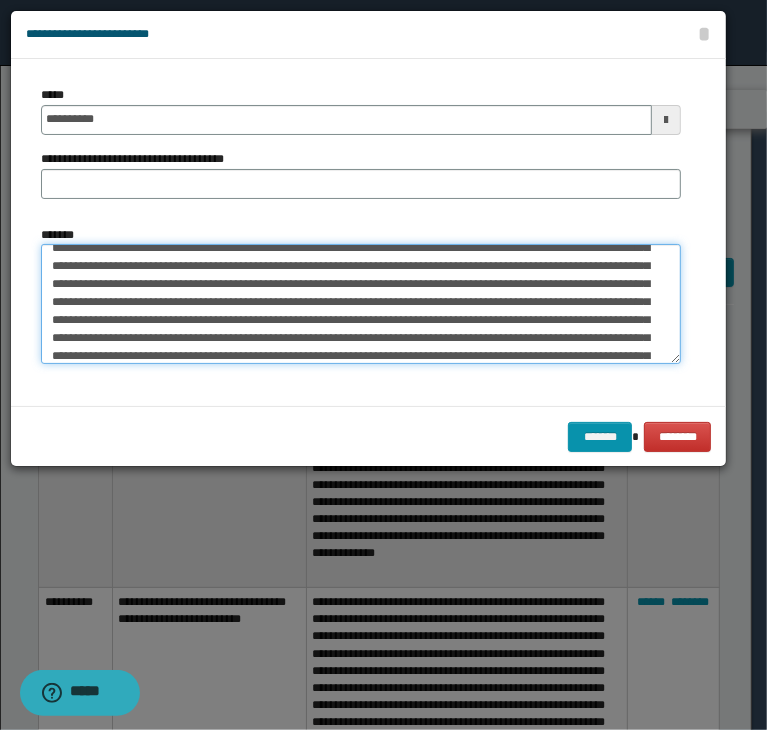 scroll, scrollTop: 0, scrollLeft: 0, axis: both 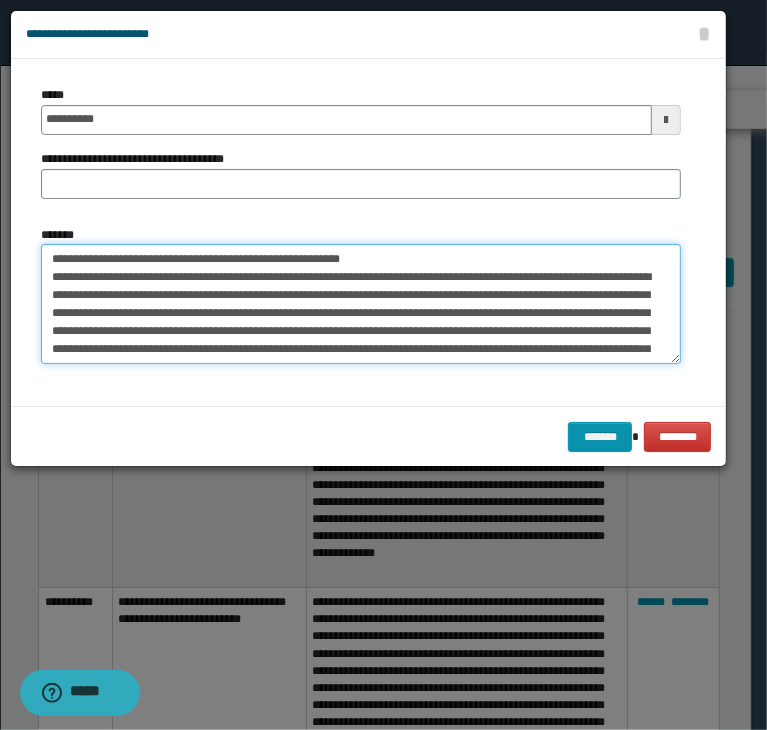 drag, startPoint x: 393, startPoint y: 256, endPoint x: 25, endPoint y: 253, distance: 368.01224 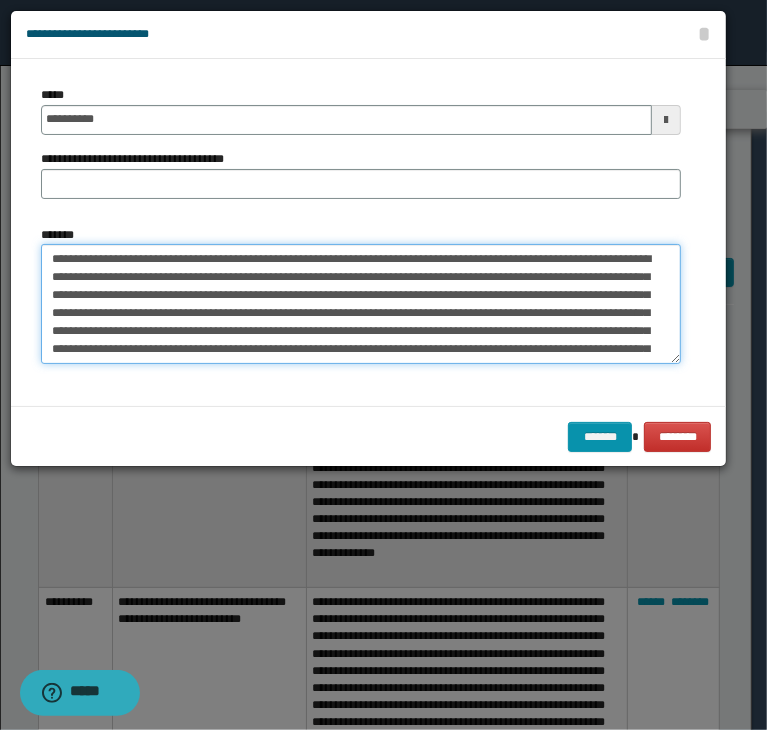 type on "**********" 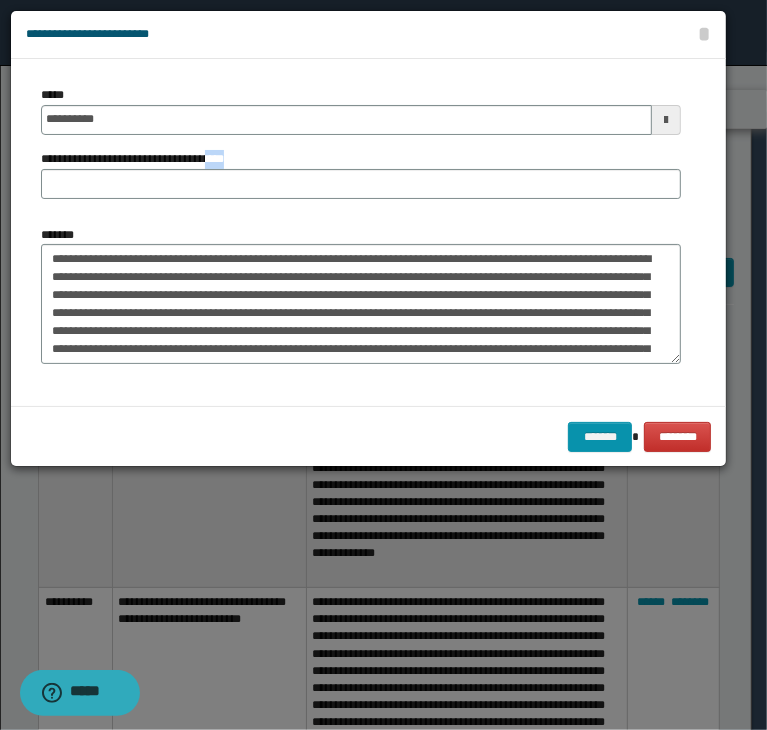 click on "**********" at bounding box center (361, 174) 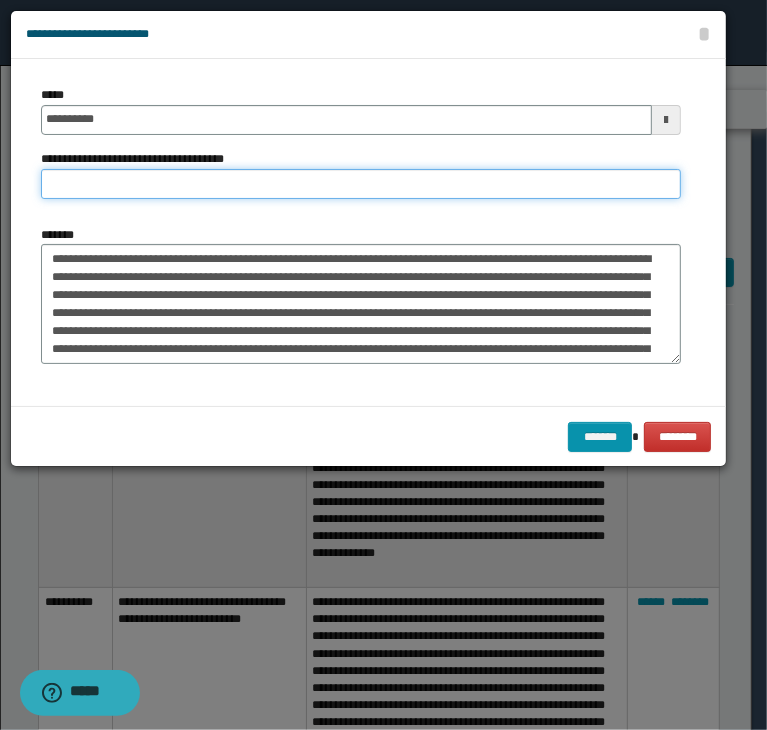 click on "**********" at bounding box center [361, 184] 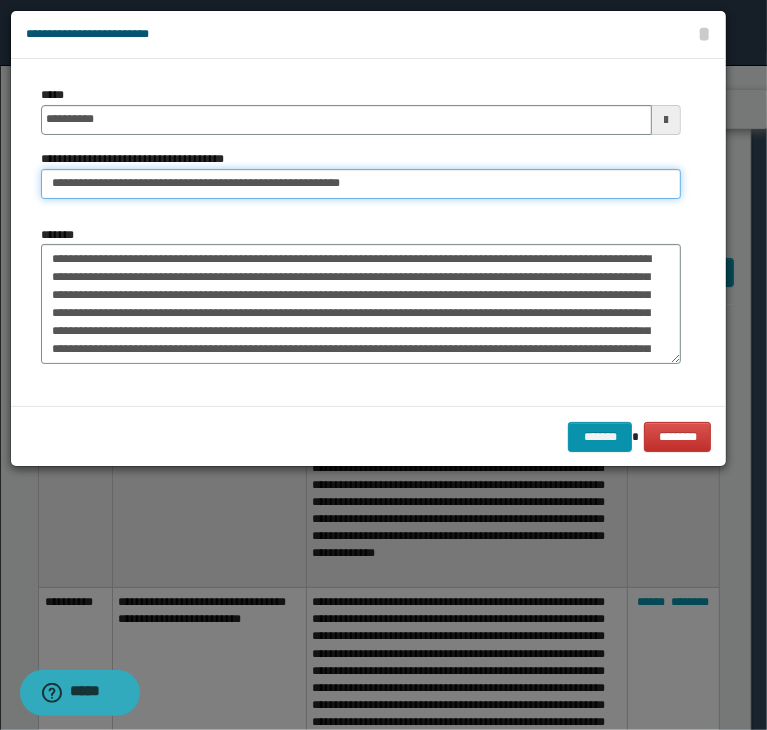 drag, startPoint x: 113, startPoint y: 183, endPoint x: -35, endPoint y: 188, distance: 148.08444 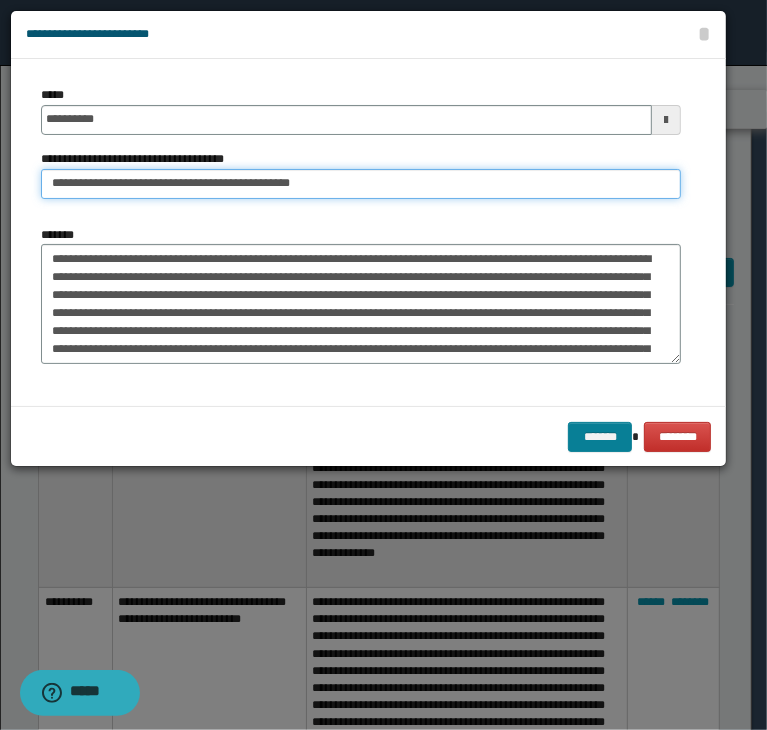 type on "**********" 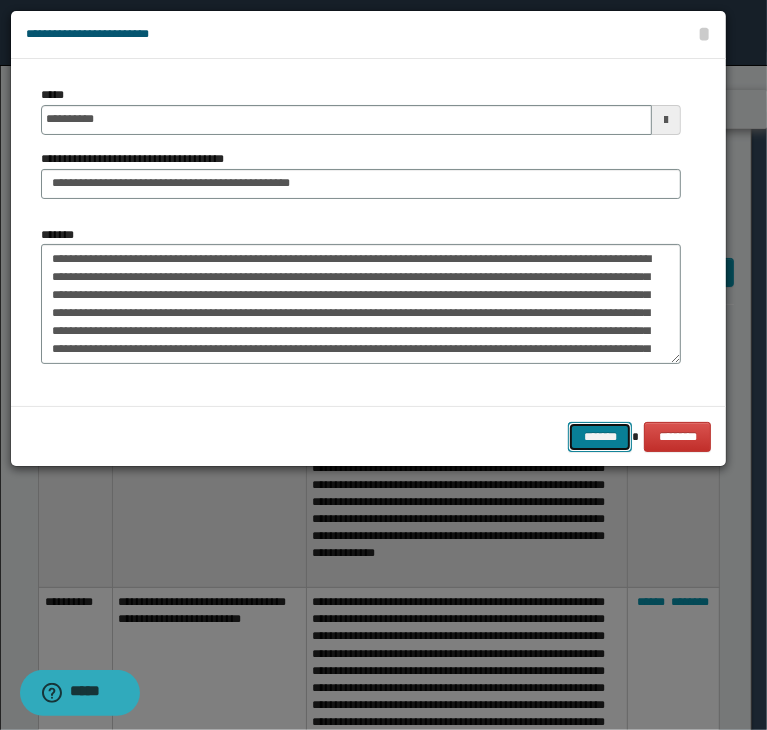 drag, startPoint x: 599, startPoint y: 428, endPoint x: 466, endPoint y: 425, distance: 133.03383 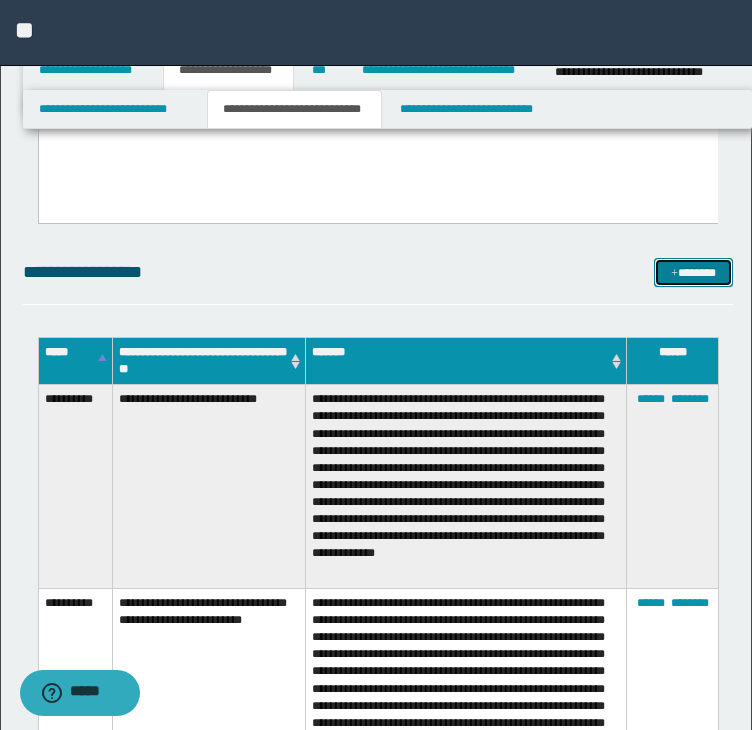 click on "*******" at bounding box center [693, 273] 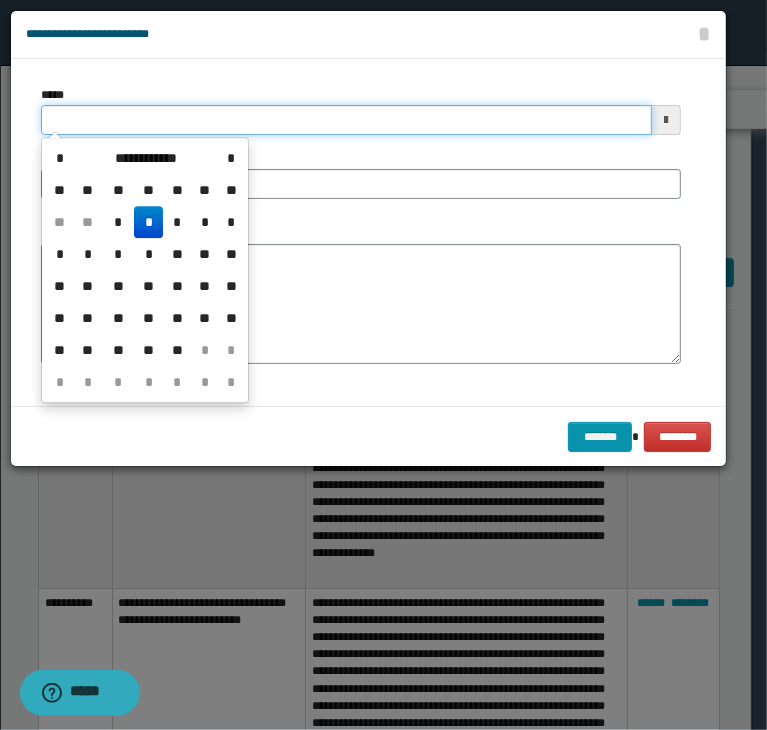 click on "*****" at bounding box center (346, 120) 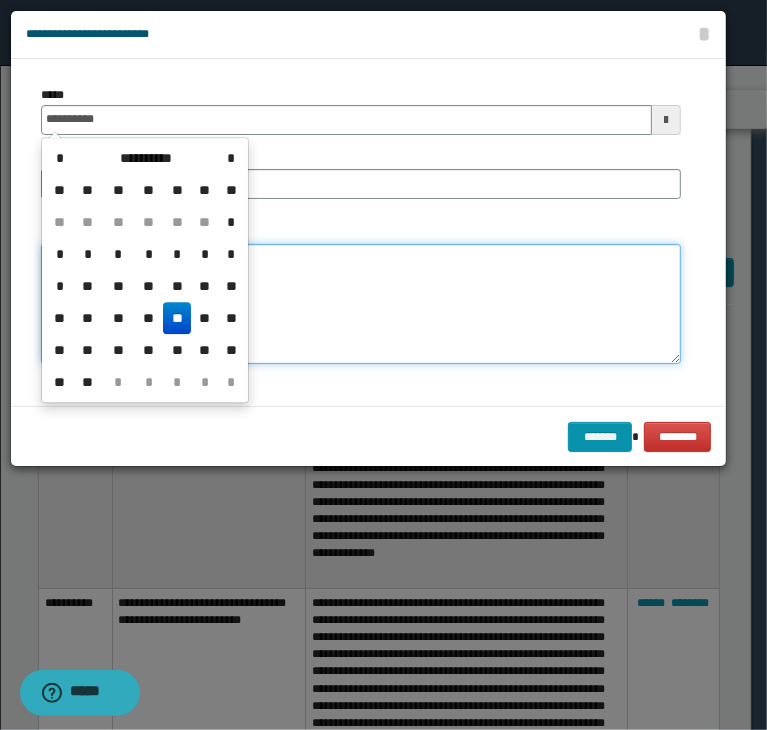 type on "**********" 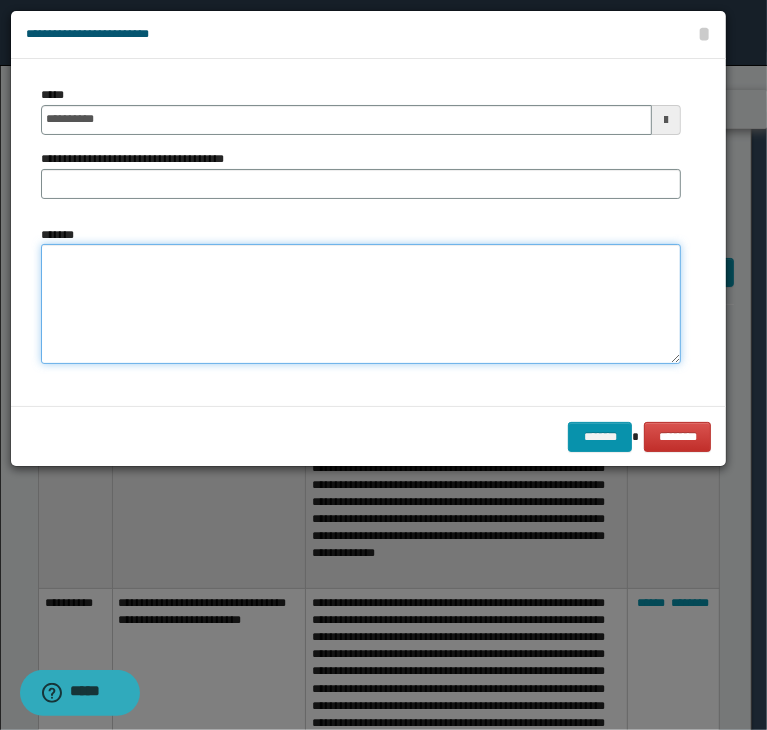 paste on "**********" 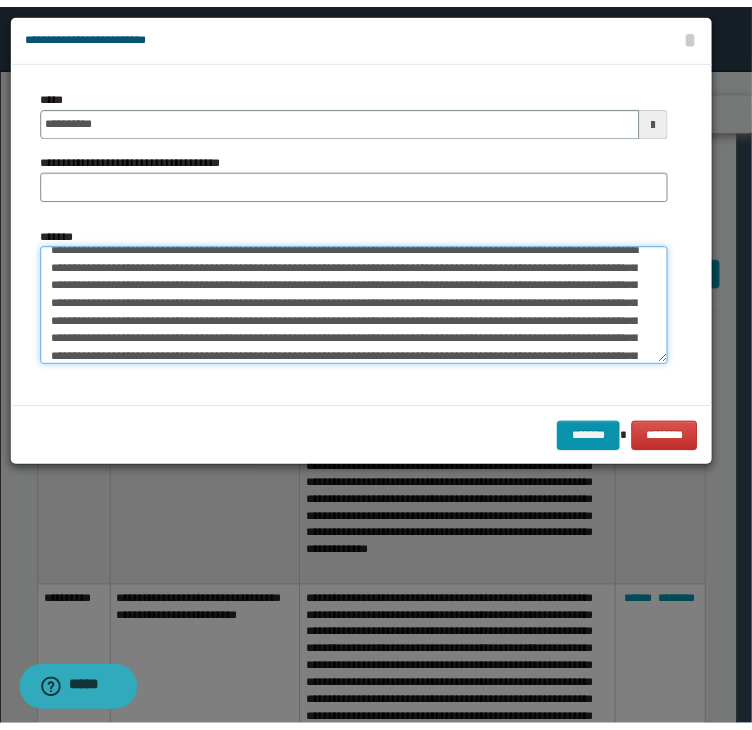 scroll, scrollTop: 0, scrollLeft: 0, axis: both 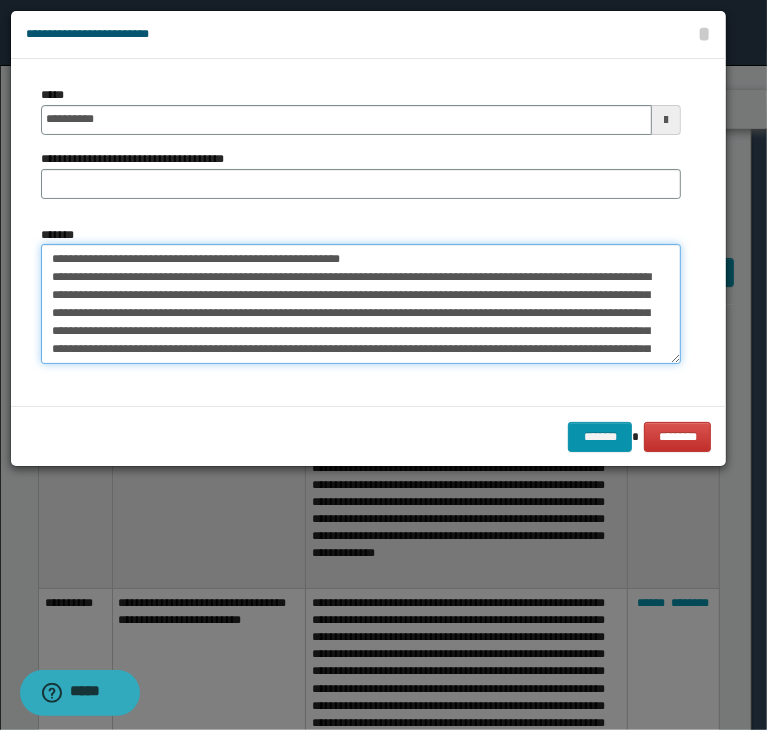 drag, startPoint x: 378, startPoint y: 261, endPoint x: -29, endPoint y: 261, distance: 407 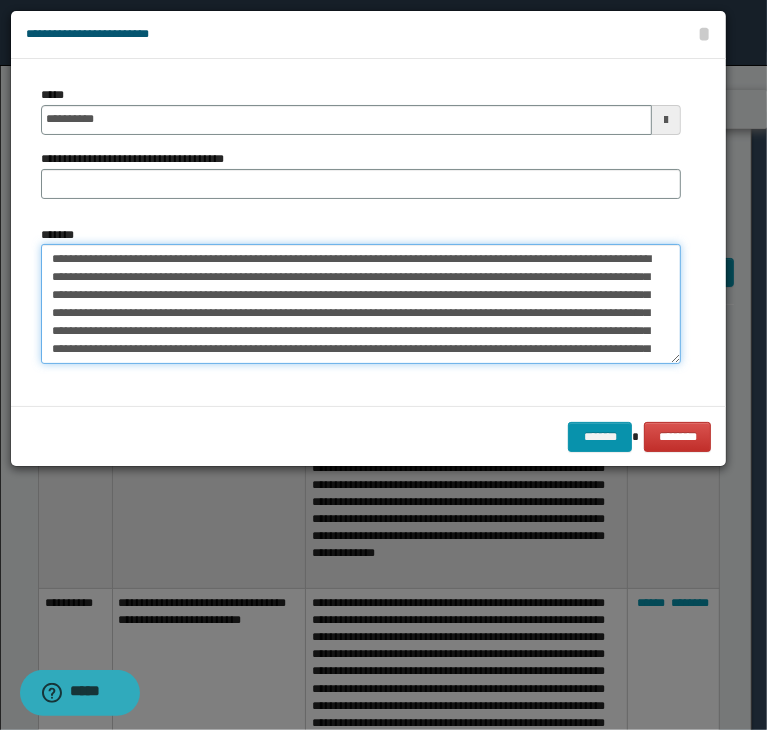 type on "**********" 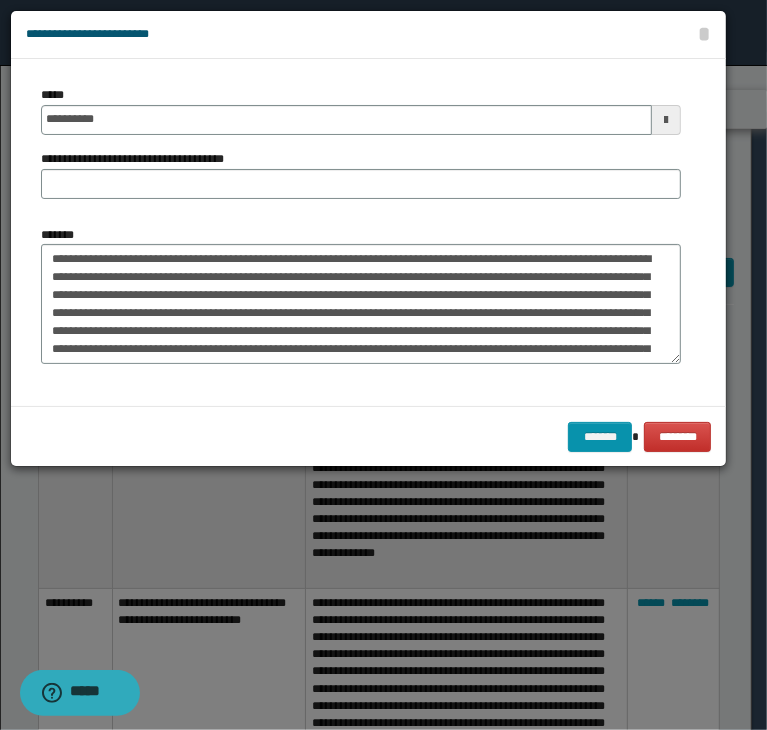 click on "**********" at bounding box center [140, 159] 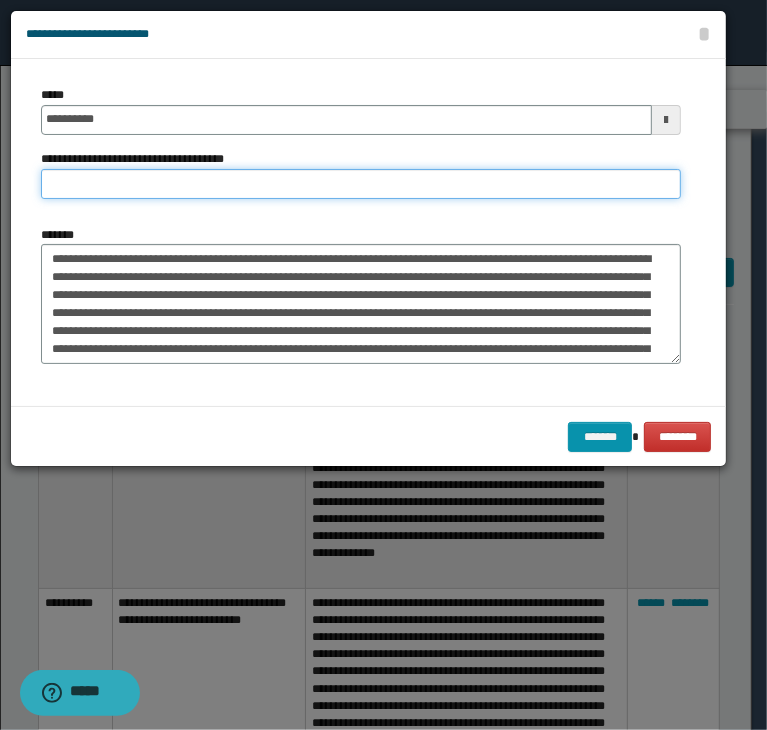 click on "**********" at bounding box center (361, 184) 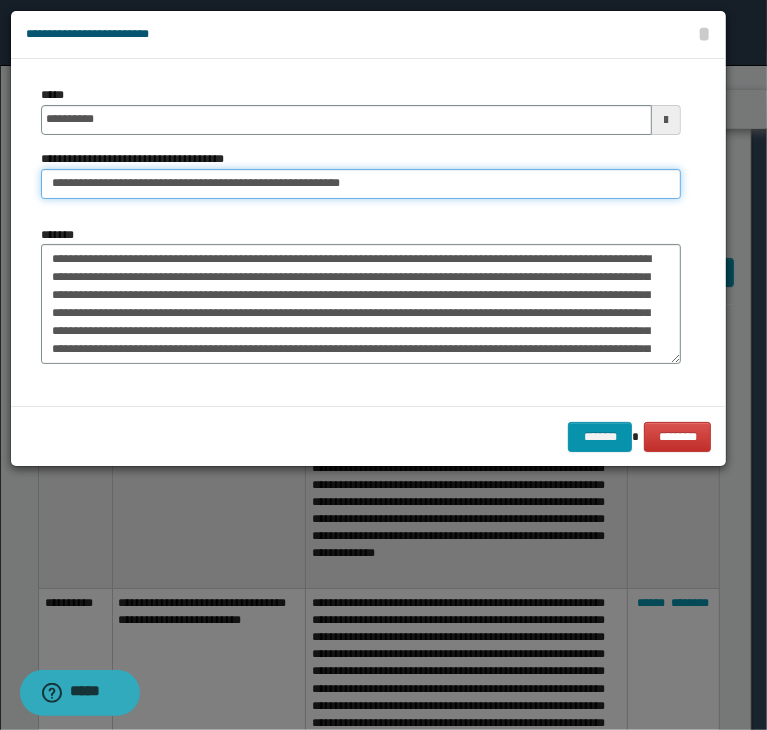 click on "**********" at bounding box center (361, 184) 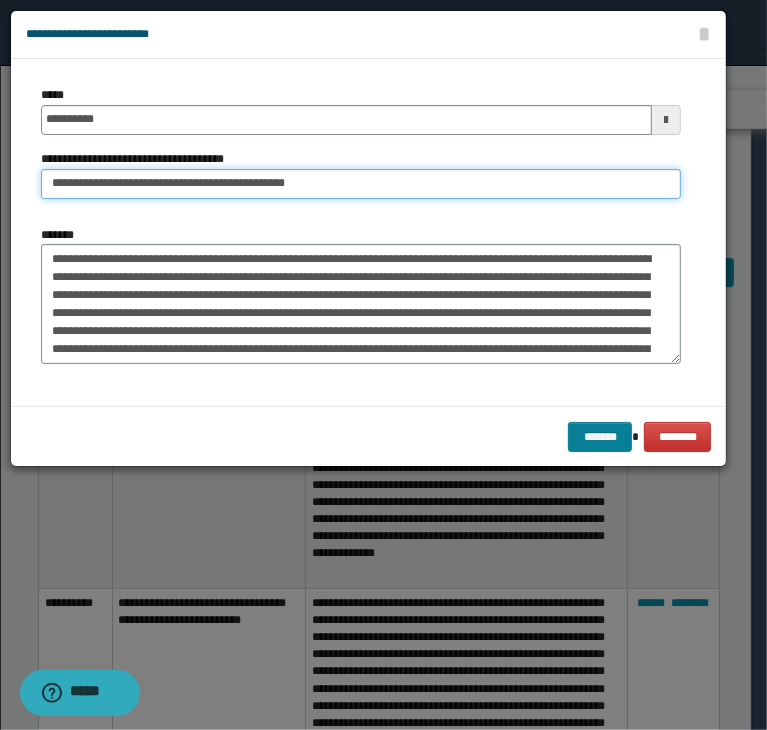 type on "**********" 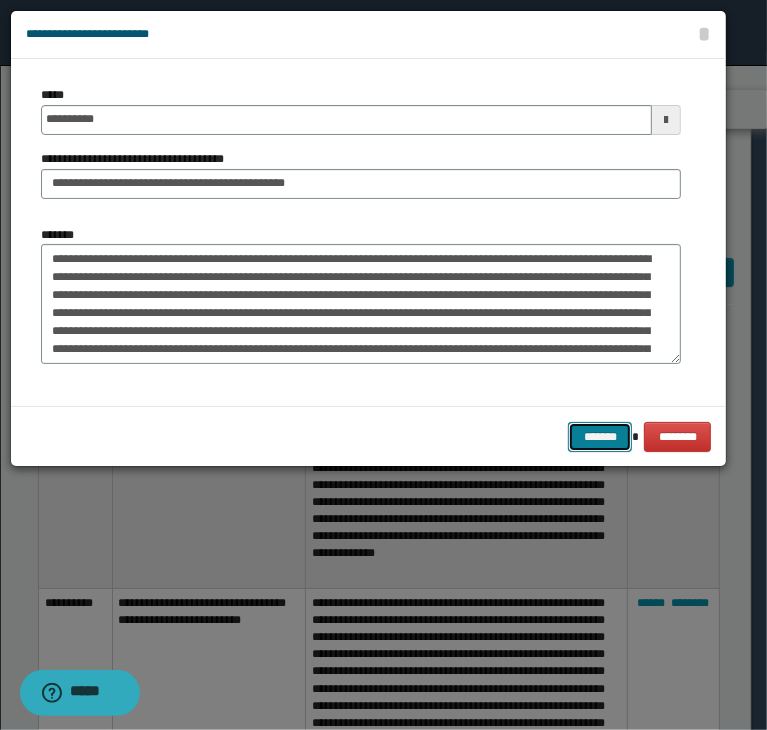 click on "*******" at bounding box center [600, 437] 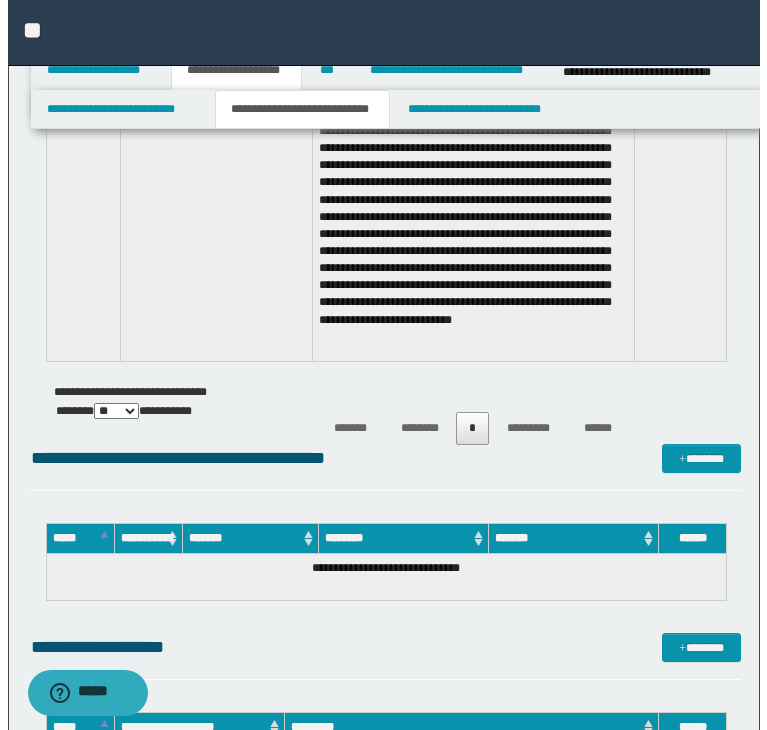 scroll, scrollTop: 5200, scrollLeft: 0, axis: vertical 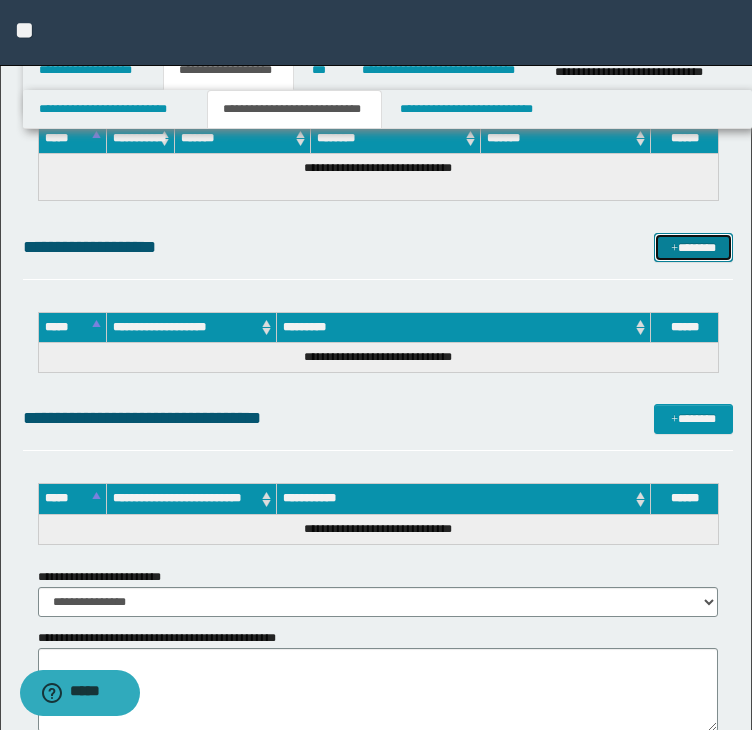 drag, startPoint x: 690, startPoint y: 254, endPoint x: 700, endPoint y: 257, distance: 10.440307 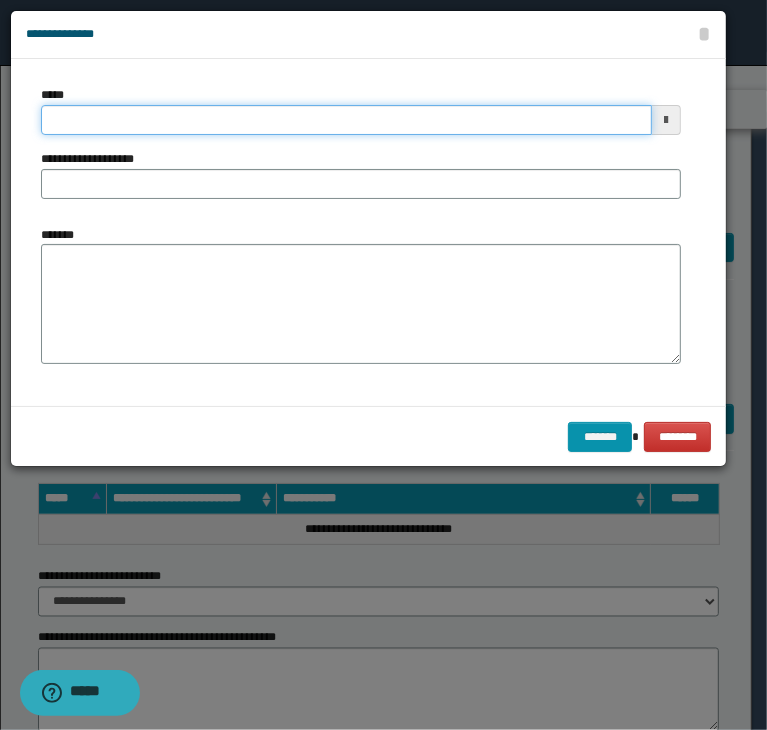 click on "*****" at bounding box center (346, 120) 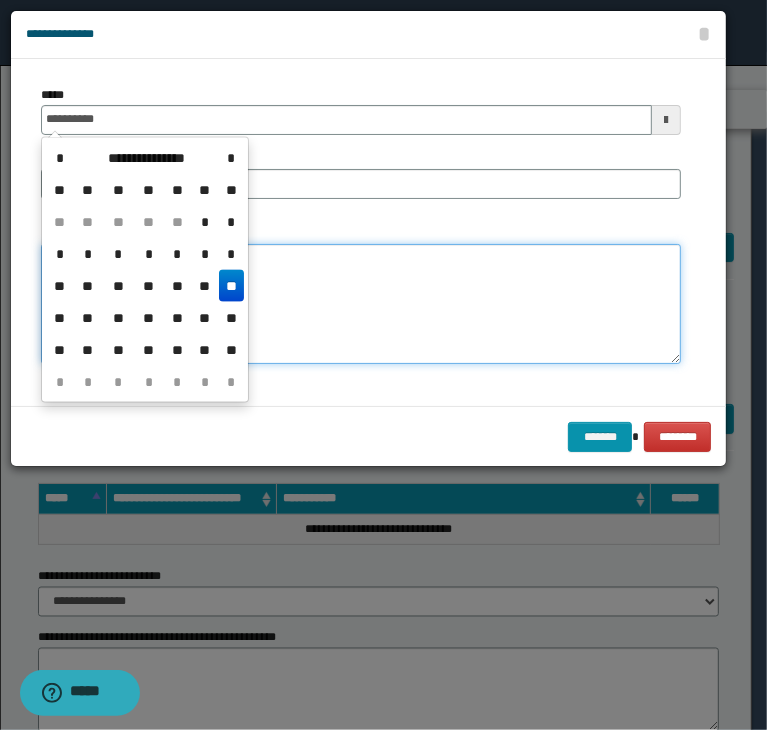 type on "**********" 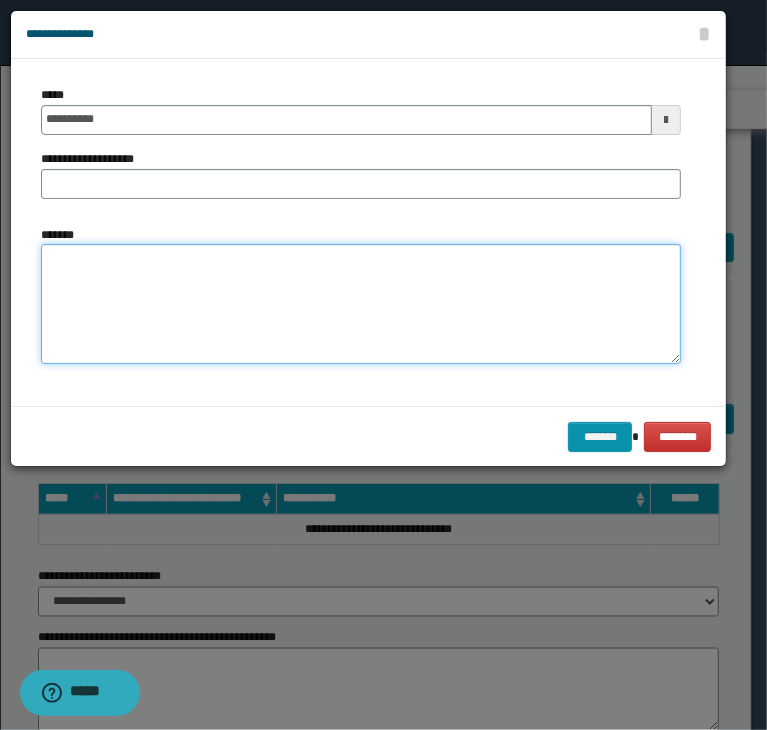 paste on "**********" 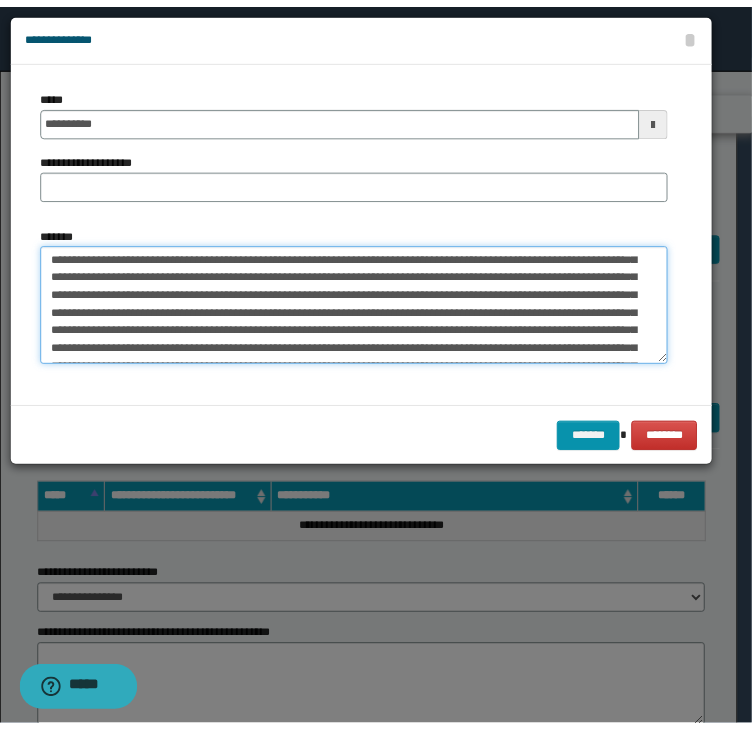 scroll, scrollTop: 0, scrollLeft: 0, axis: both 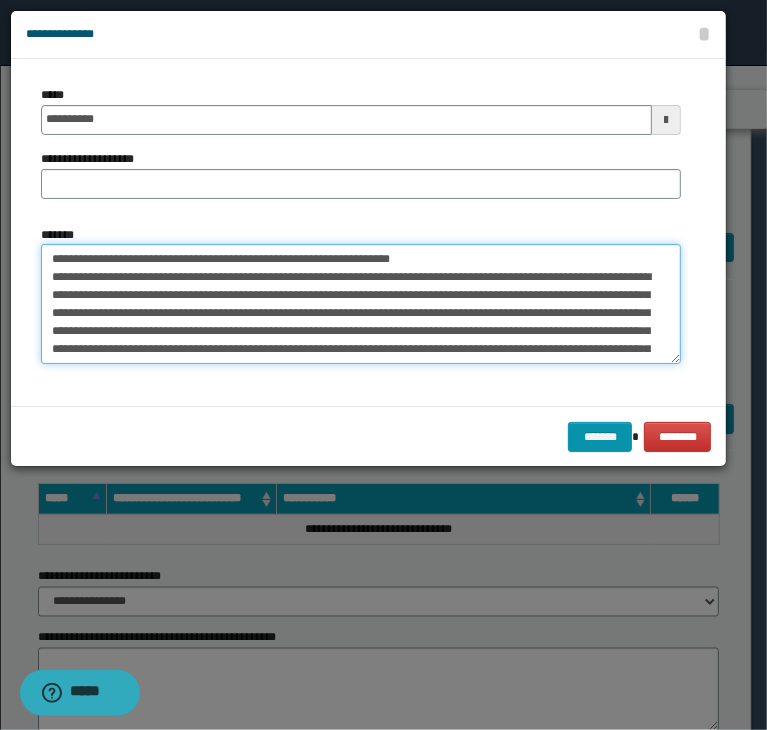 drag, startPoint x: 526, startPoint y: 259, endPoint x: 33, endPoint y: 258, distance: 493.001 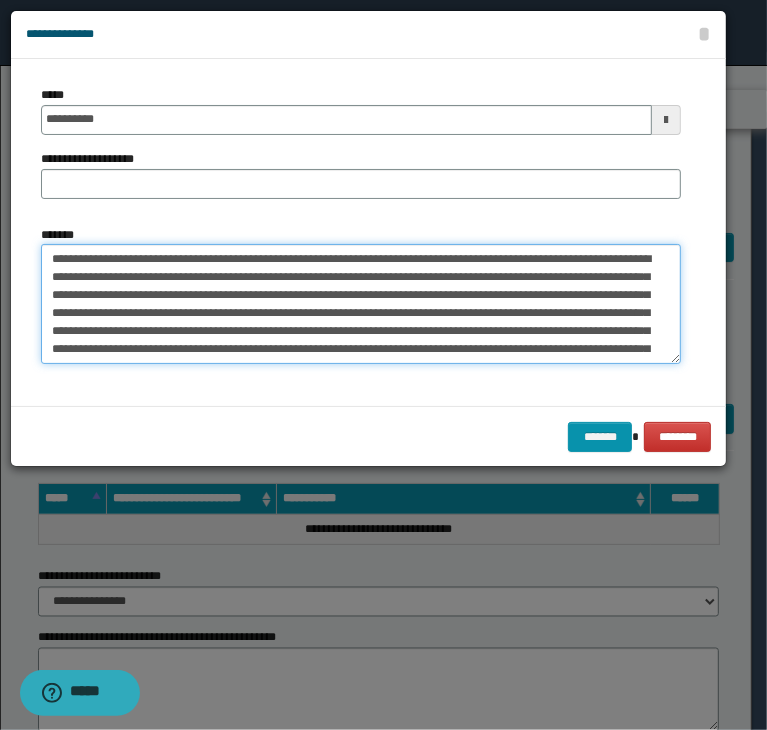 type on "**********" 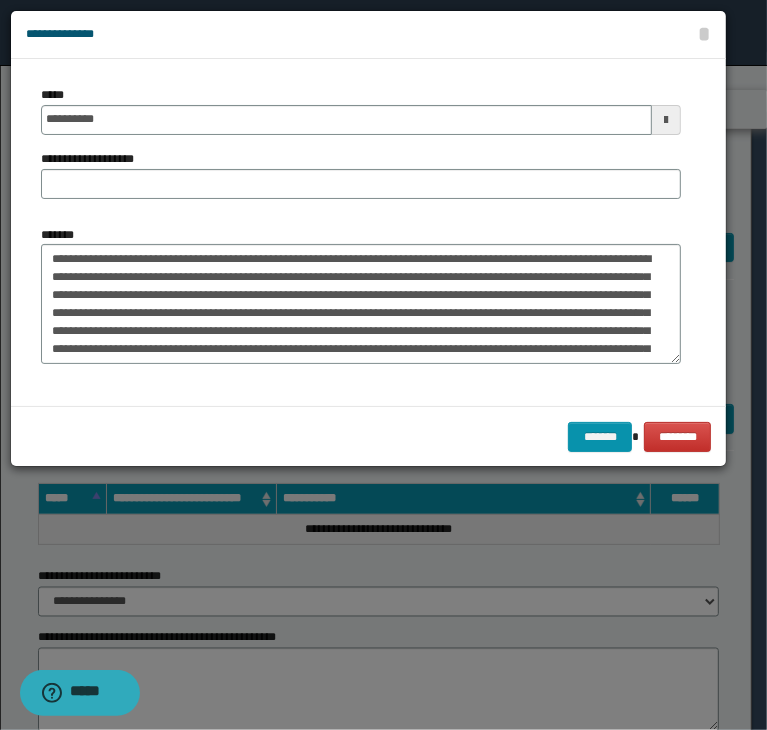 drag, startPoint x: 69, startPoint y: 207, endPoint x: 66, endPoint y: 197, distance: 10.440307 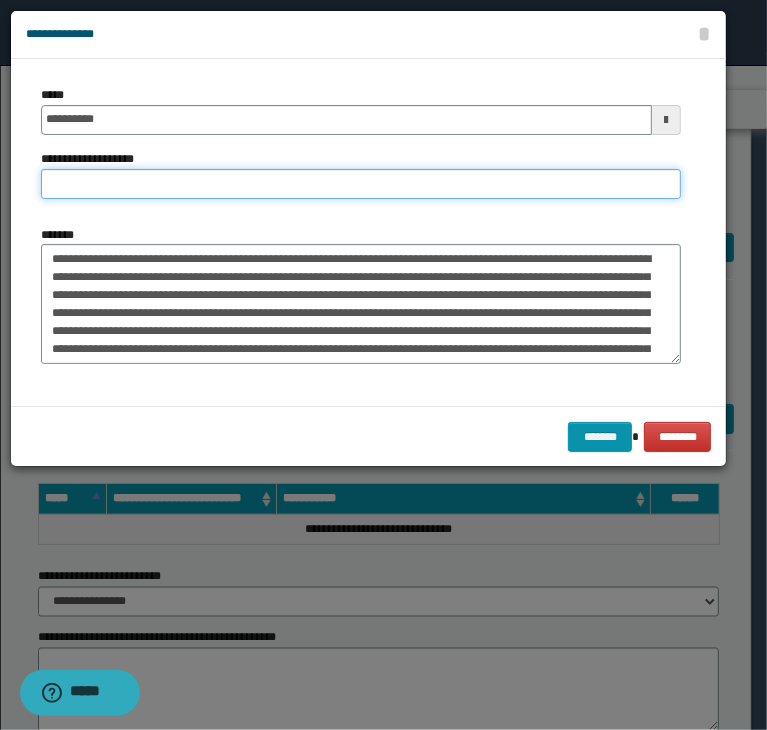 click on "**********" at bounding box center (361, 184) 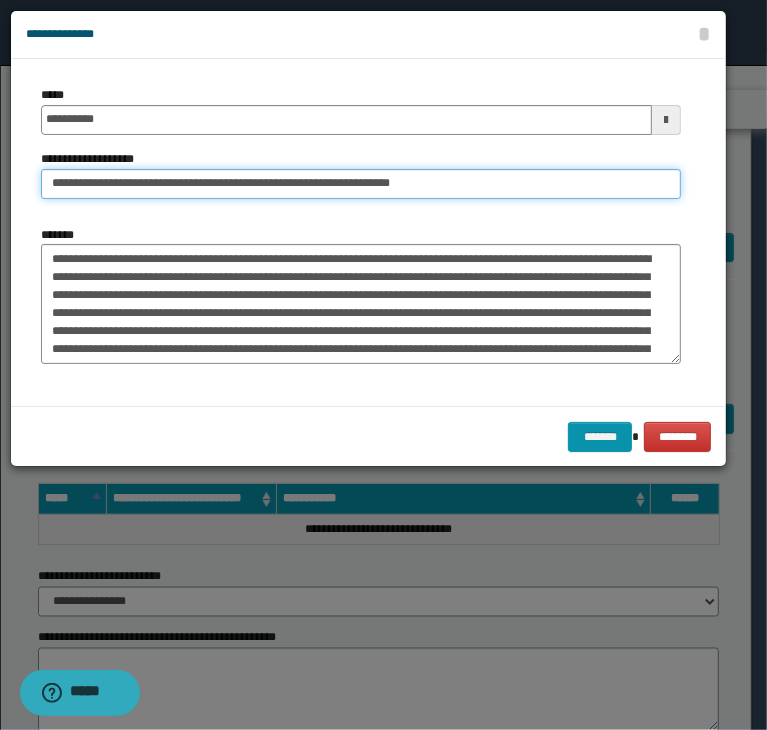drag, startPoint x: 109, startPoint y: 180, endPoint x: -108, endPoint y: 187, distance: 217.11287 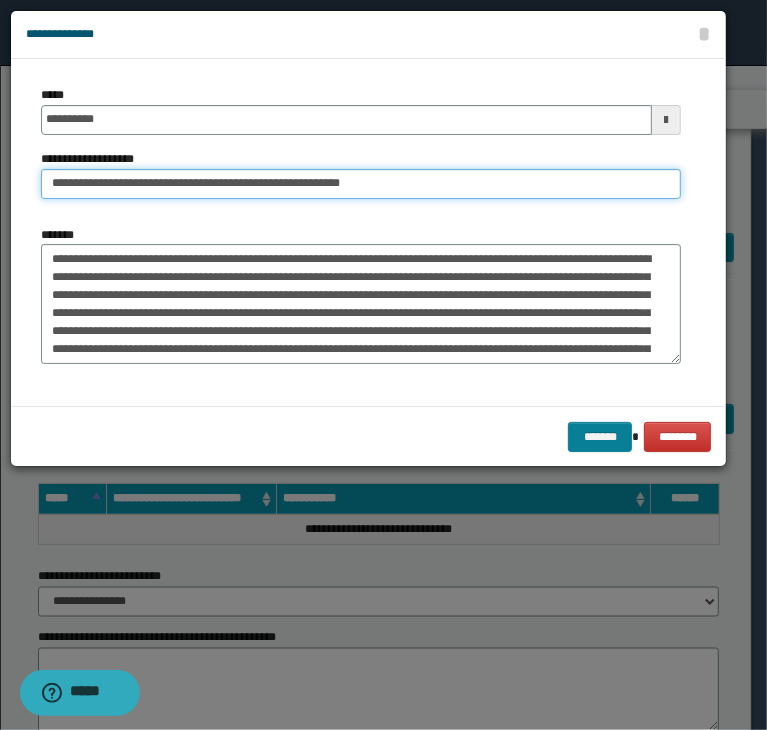 type on "**********" 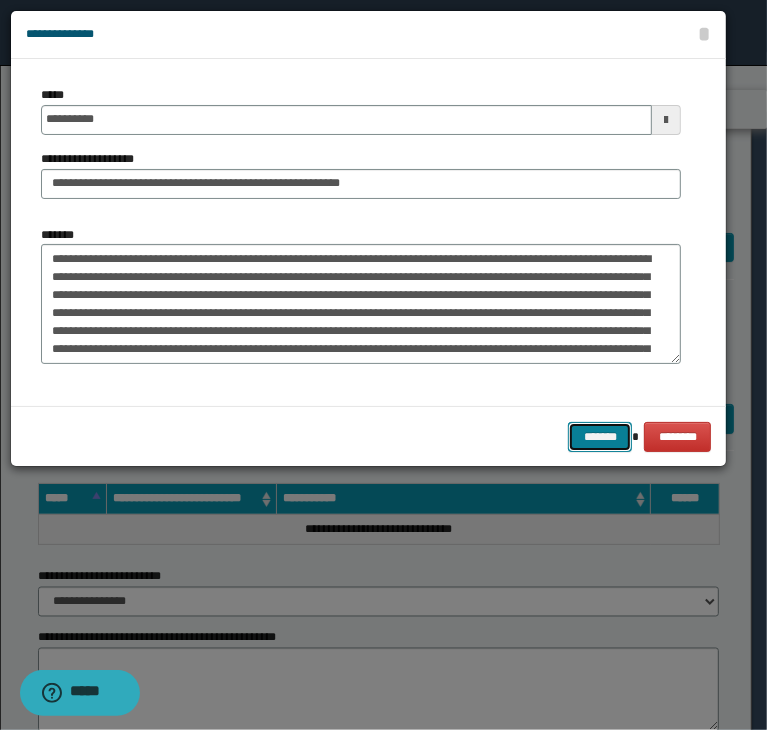 click on "*******" at bounding box center [600, 437] 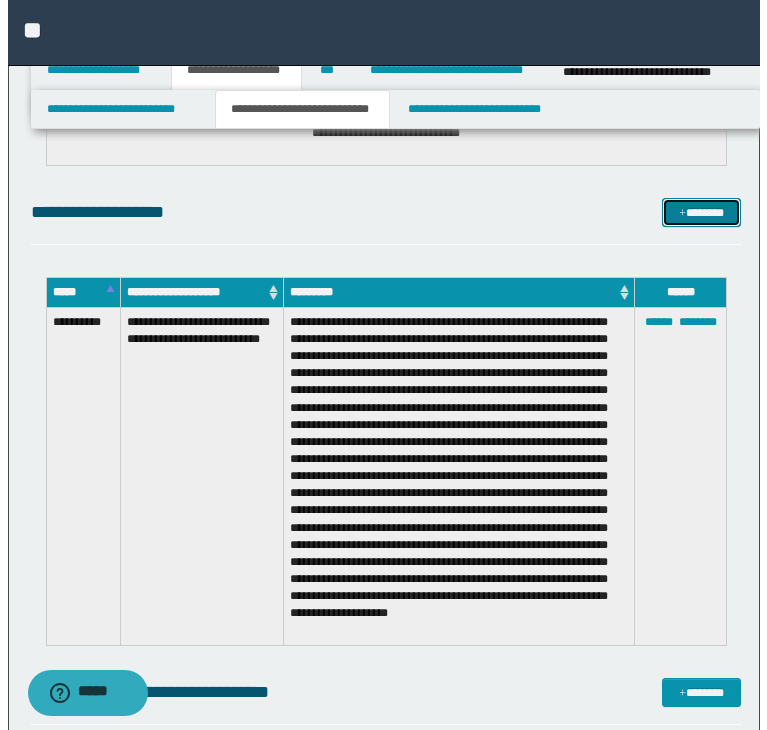 scroll, scrollTop: 5200, scrollLeft: 0, axis: vertical 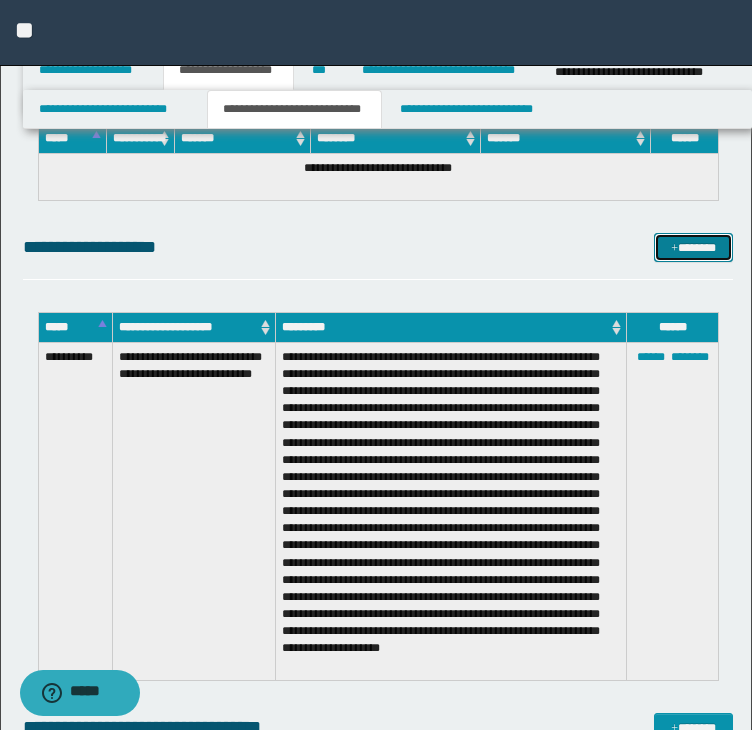 click on "*******" at bounding box center (693, 248) 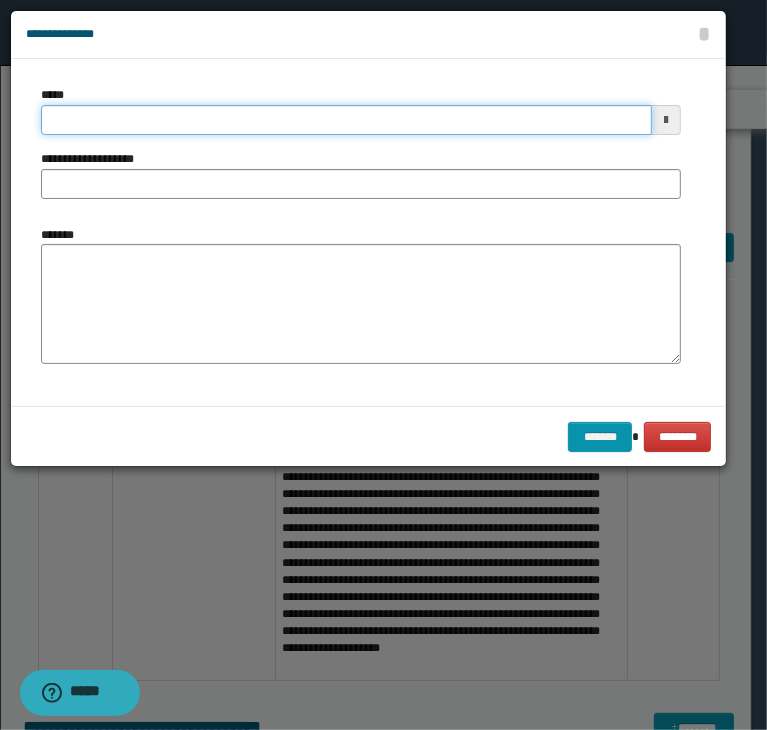 click on "*****" at bounding box center [346, 120] 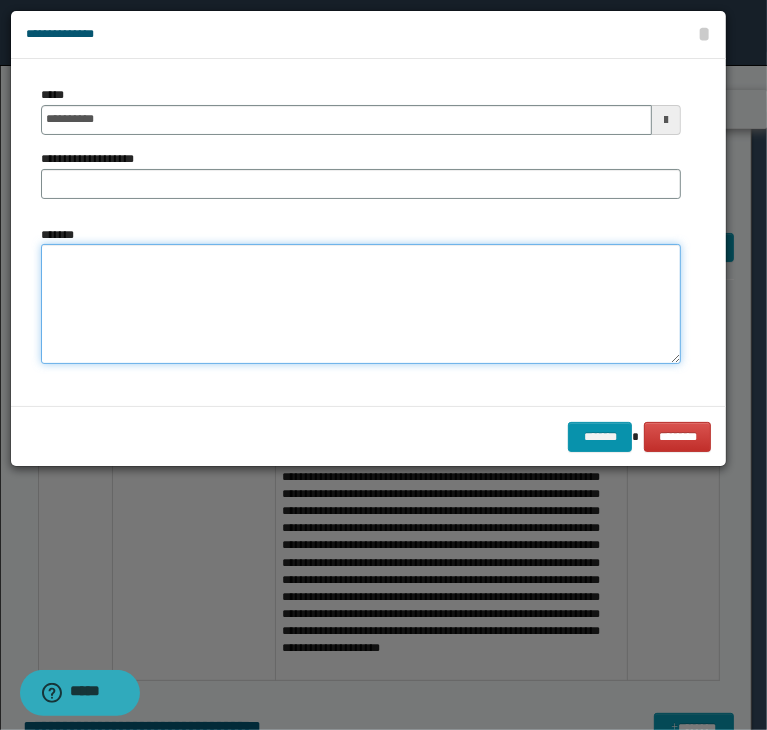 type on "**********" 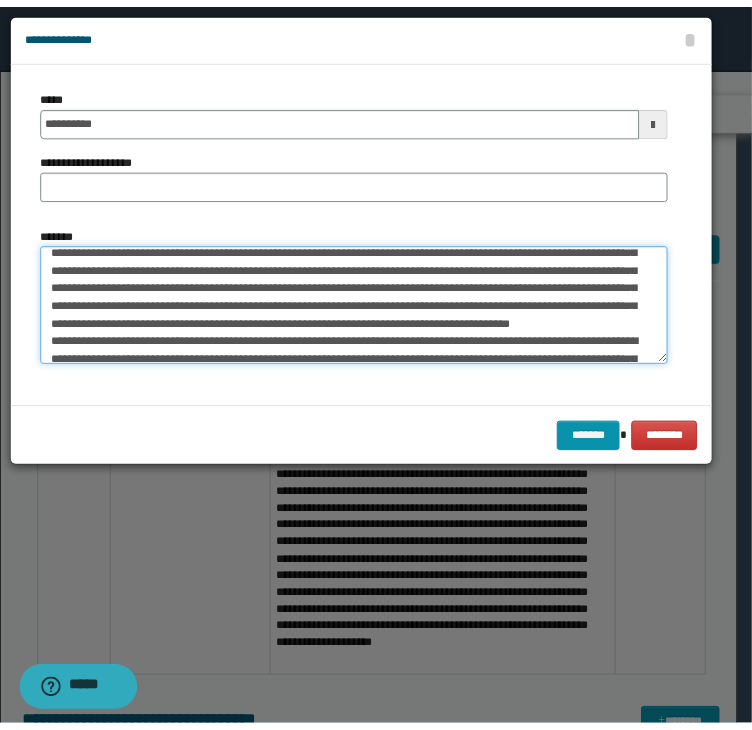 scroll, scrollTop: 0, scrollLeft: 0, axis: both 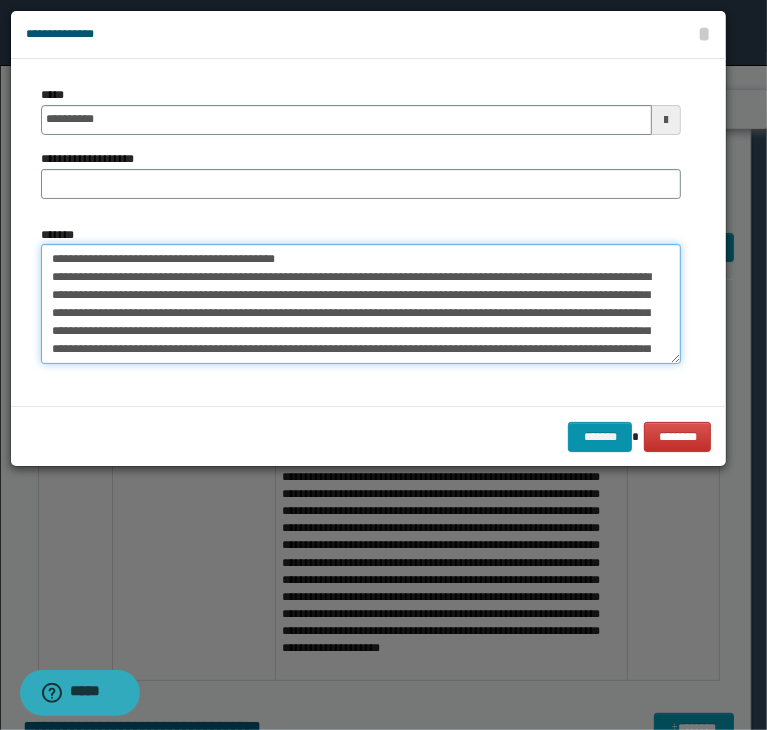 drag, startPoint x: 274, startPoint y: 258, endPoint x: -34, endPoint y: 251, distance: 308.07953 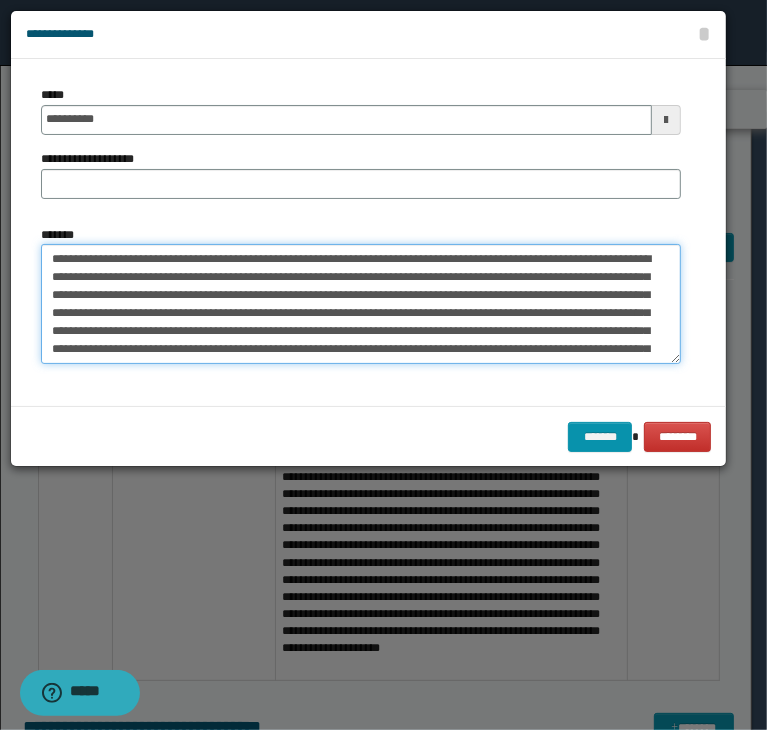type on "**********" 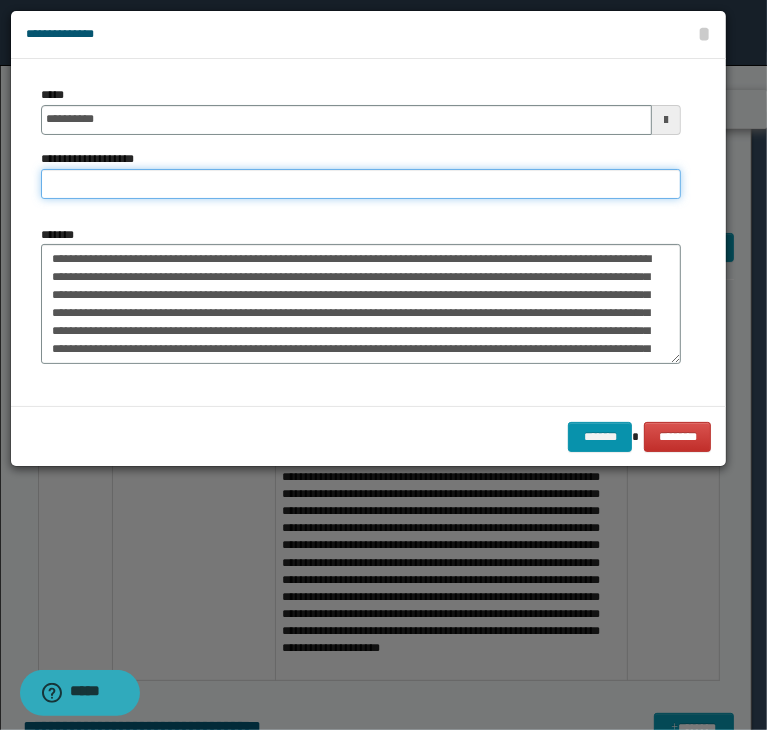 click on "**********" at bounding box center [361, 184] 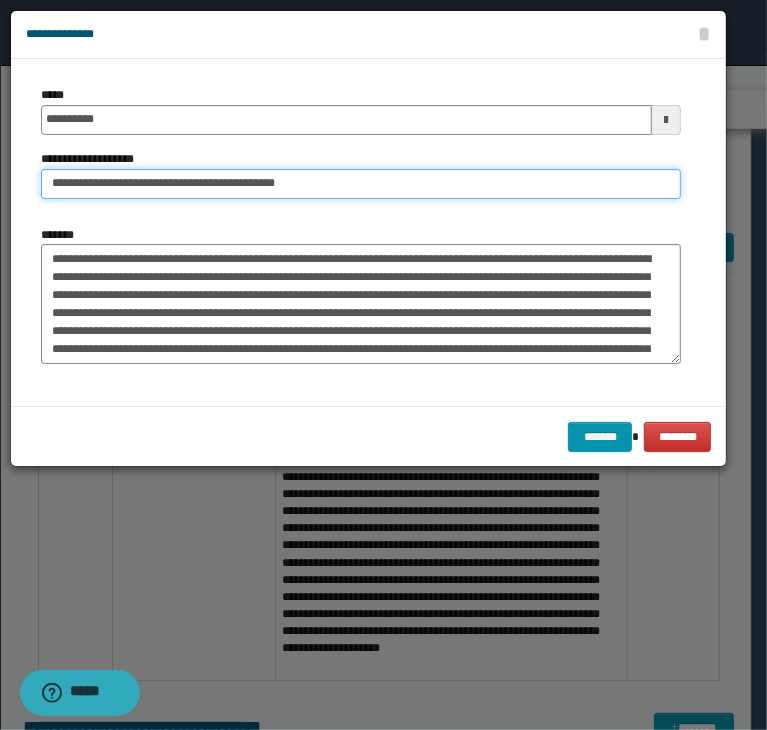 drag, startPoint x: 75, startPoint y: 183, endPoint x: -58, endPoint y: 198, distance: 133.84319 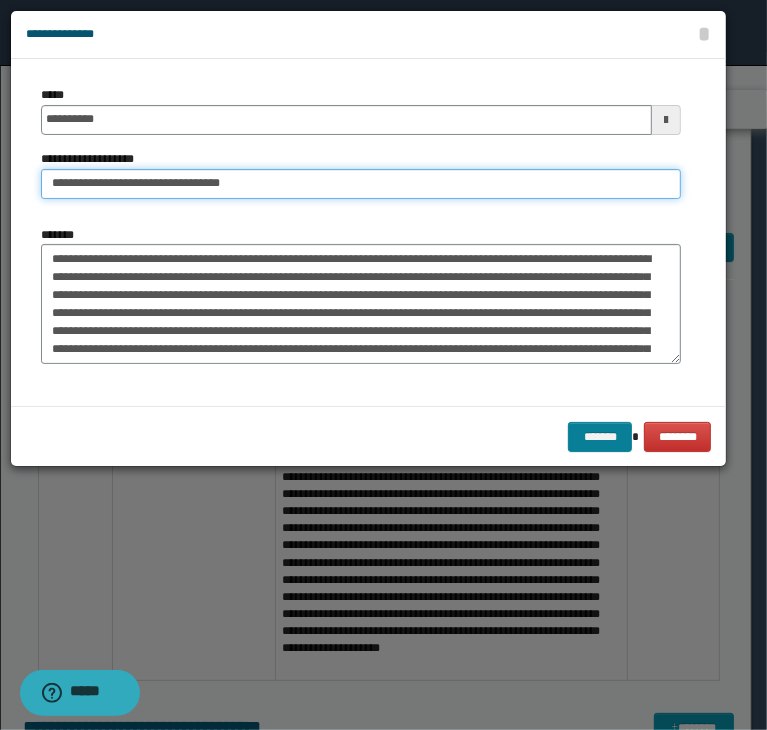 type on "**********" 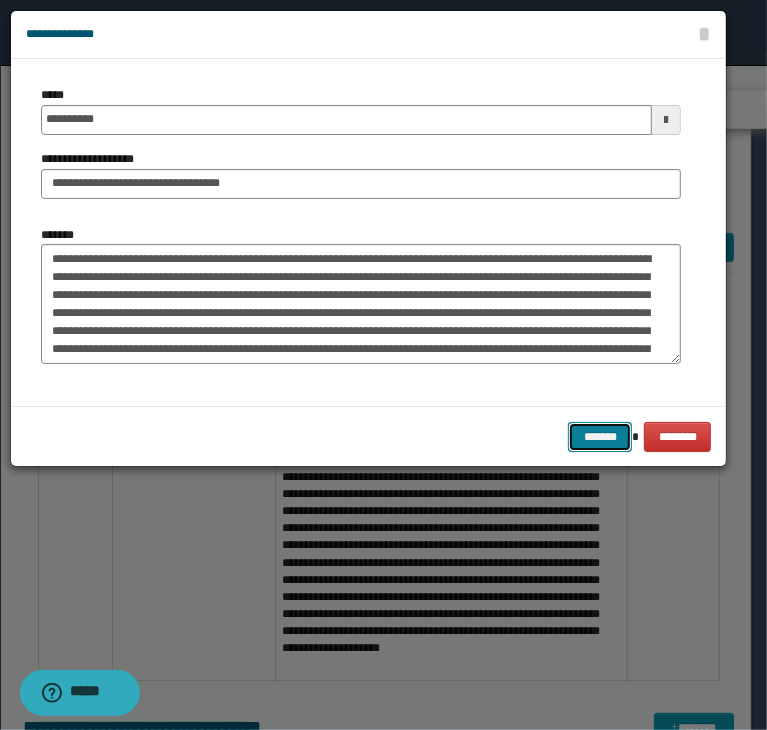 drag, startPoint x: 612, startPoint y: 433, endPoint x: 62, endPoint y: 413, distance: 550.3635 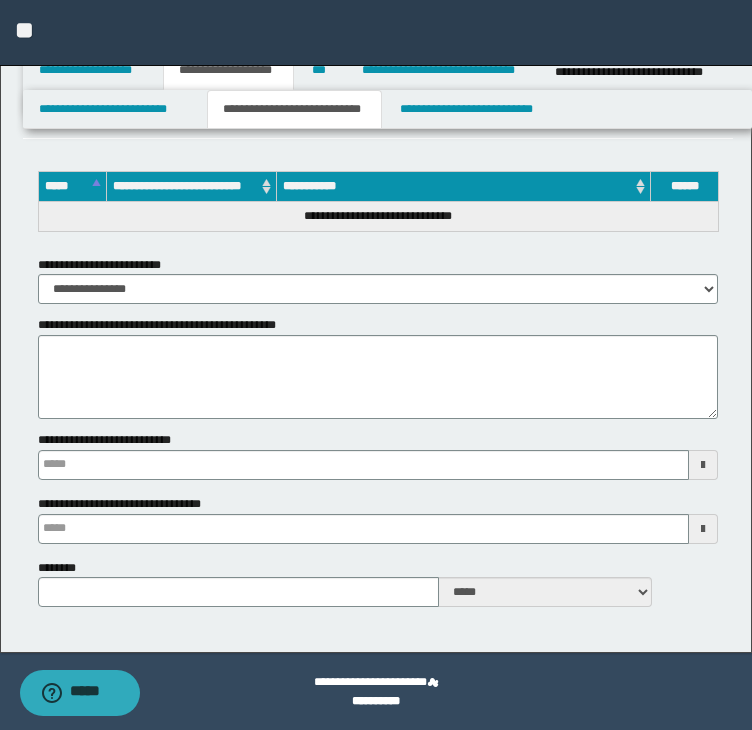 scroll, scrollTop: 6148, scrollLeft: 0, axis: vertical 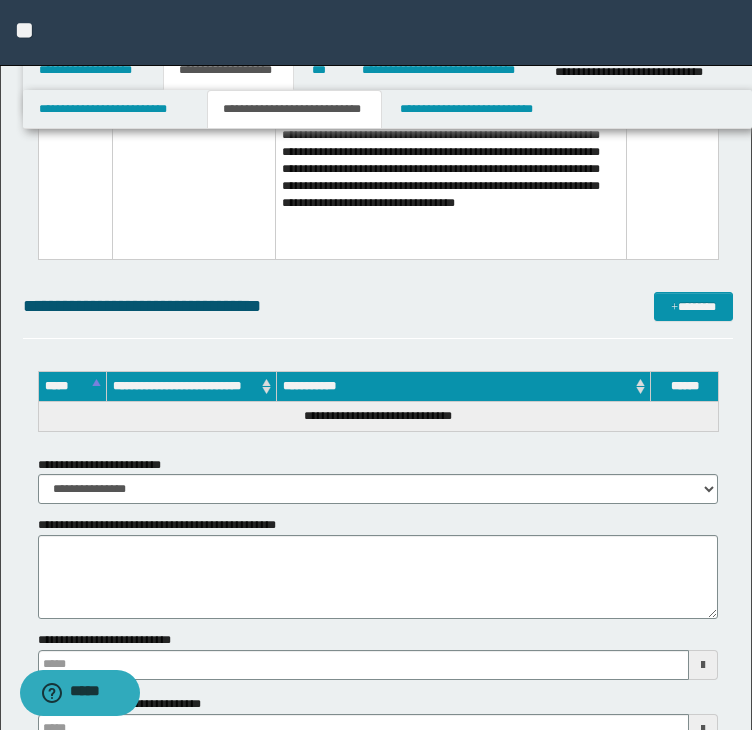 drag, startPoint x: 468, startPoint y: 347, endPoint x: 466, endPoint y: 333, distance: 14.142136 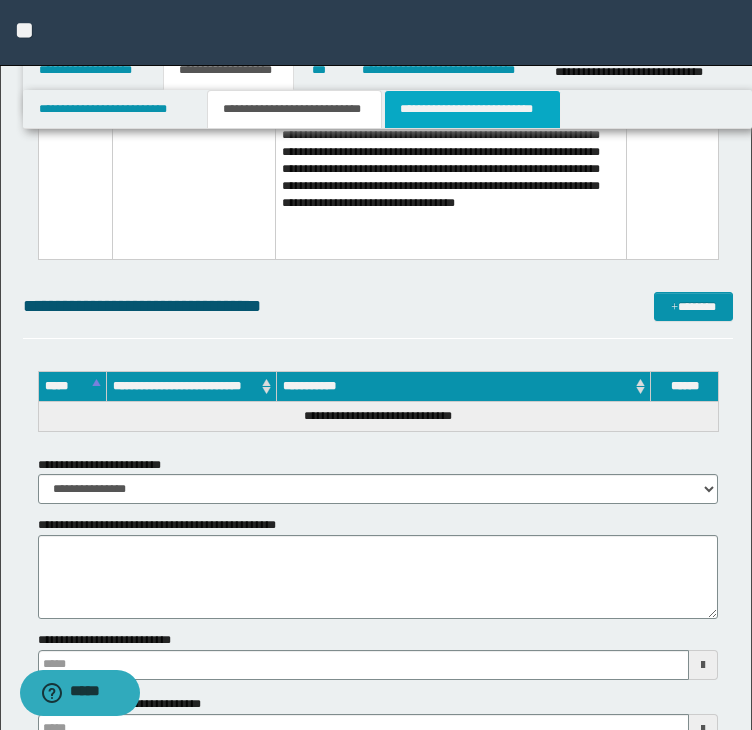 click on "**********" at bounding box center (472, 109) 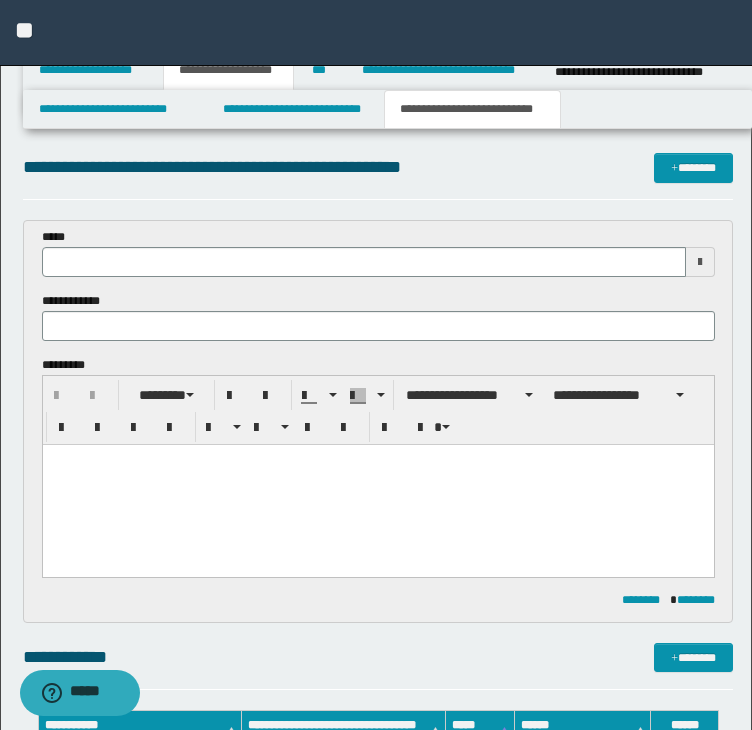 scroll, scrollTop: 0, scrollLeft: 0, axis: both 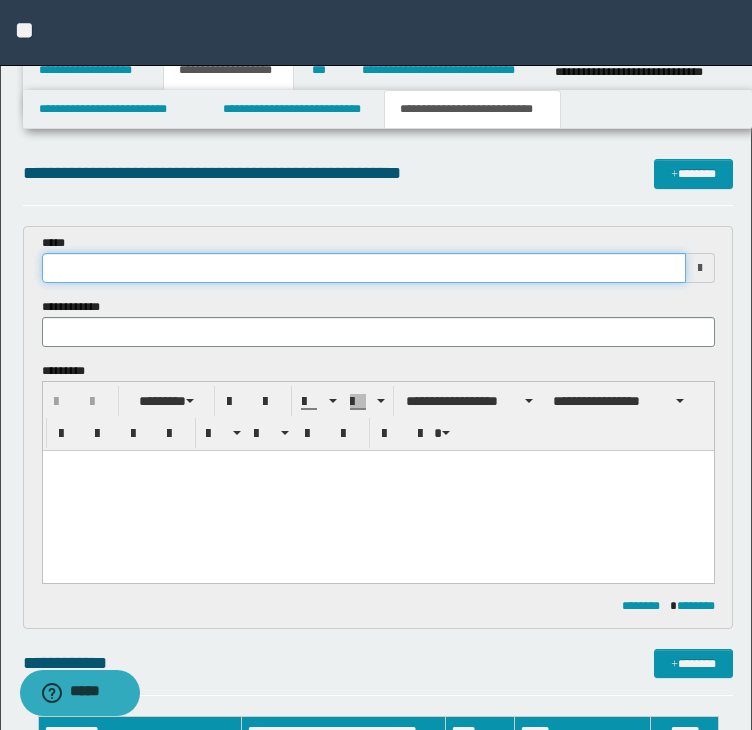 click at bounding box center [364, 268] 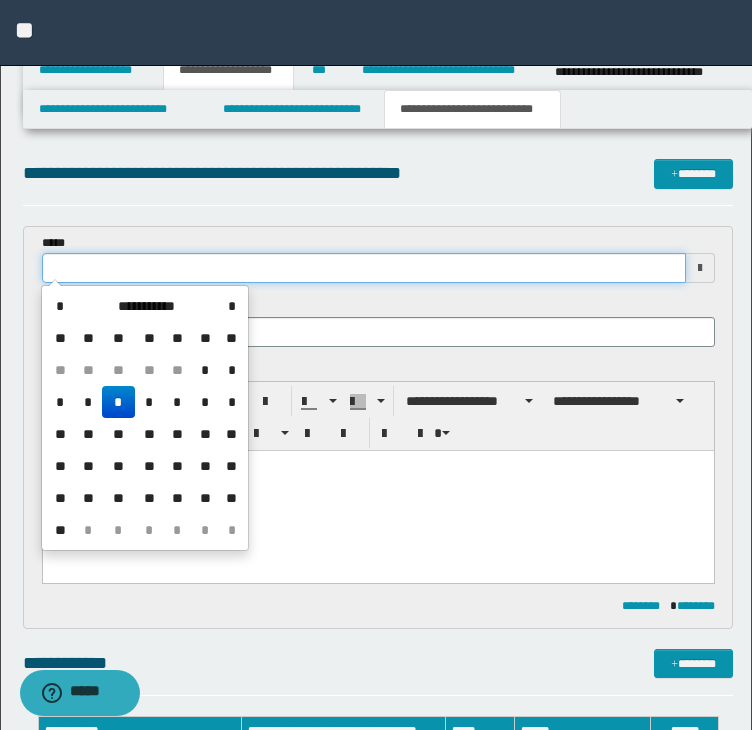 click at bounding box center [364, 268] 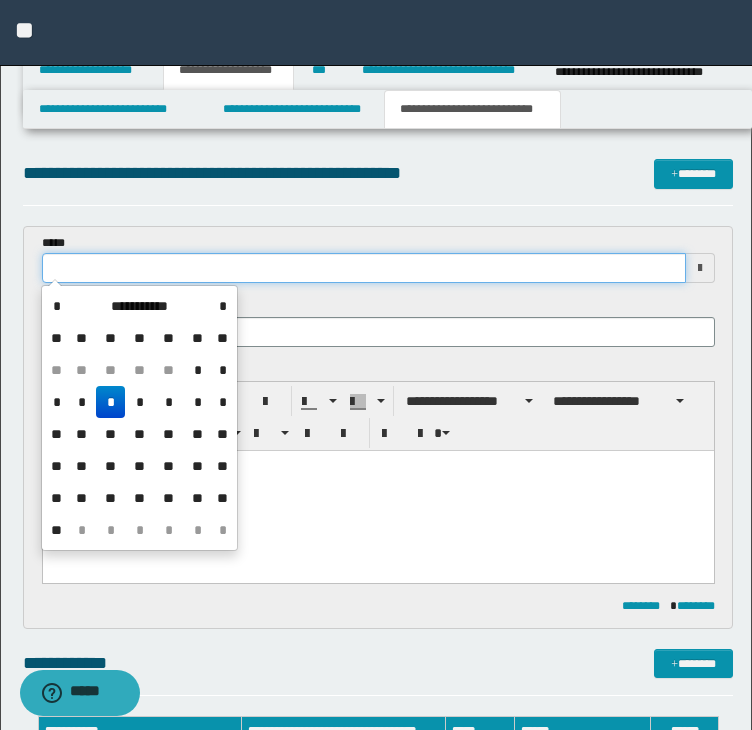 click at bounding box center [364, 268] 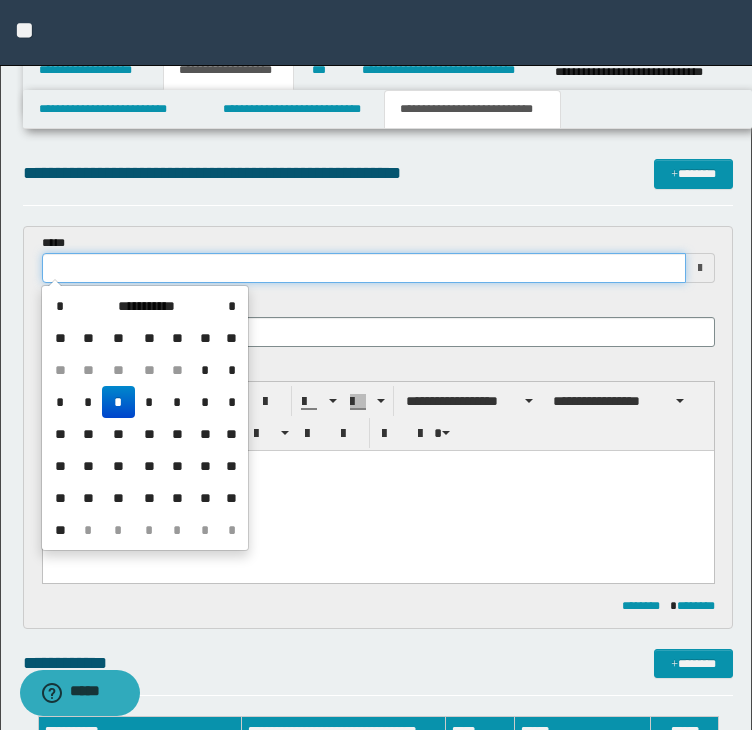 type on "**********" 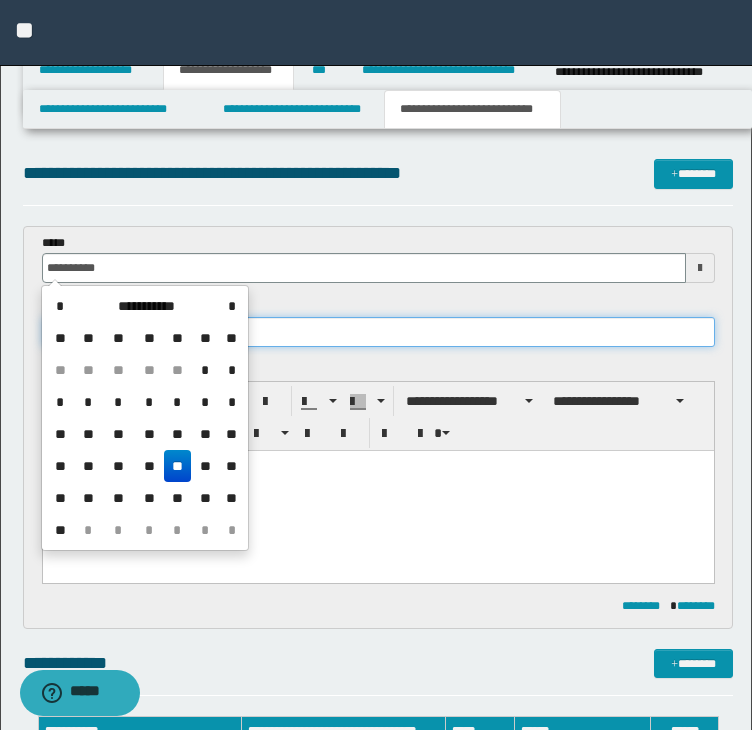 click at bounding box center [378, 332] 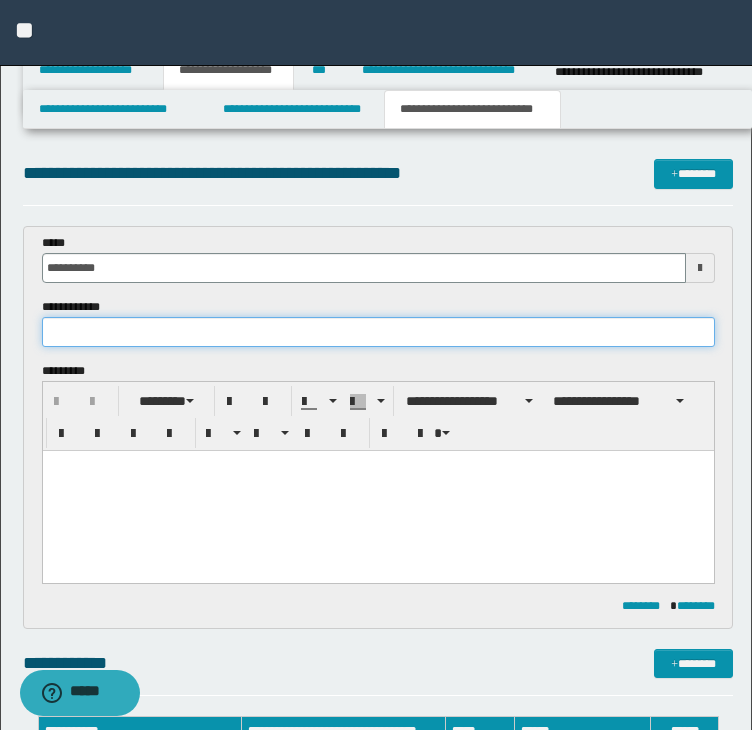 paste on "**********" 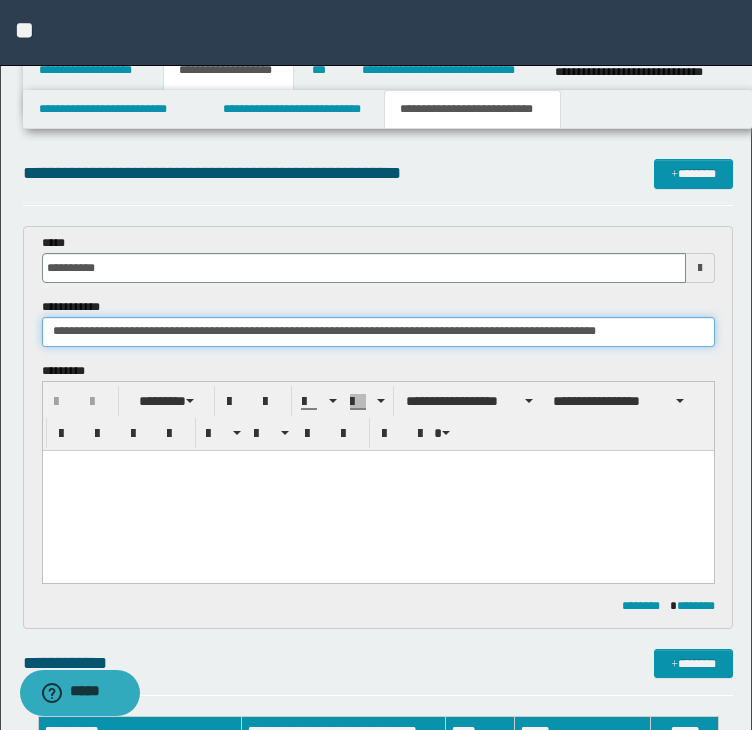 type on "**********" 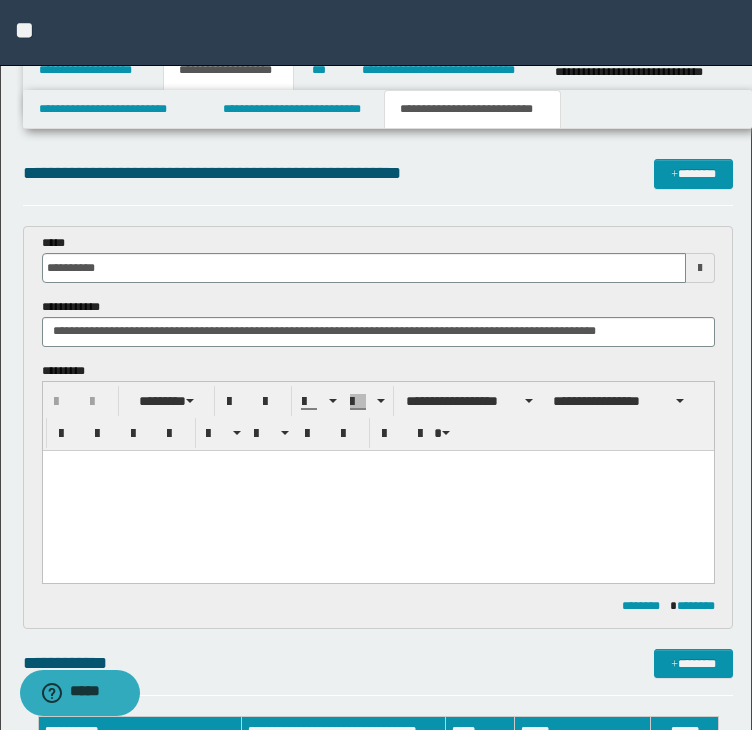 click at bounding box center [377, 490] 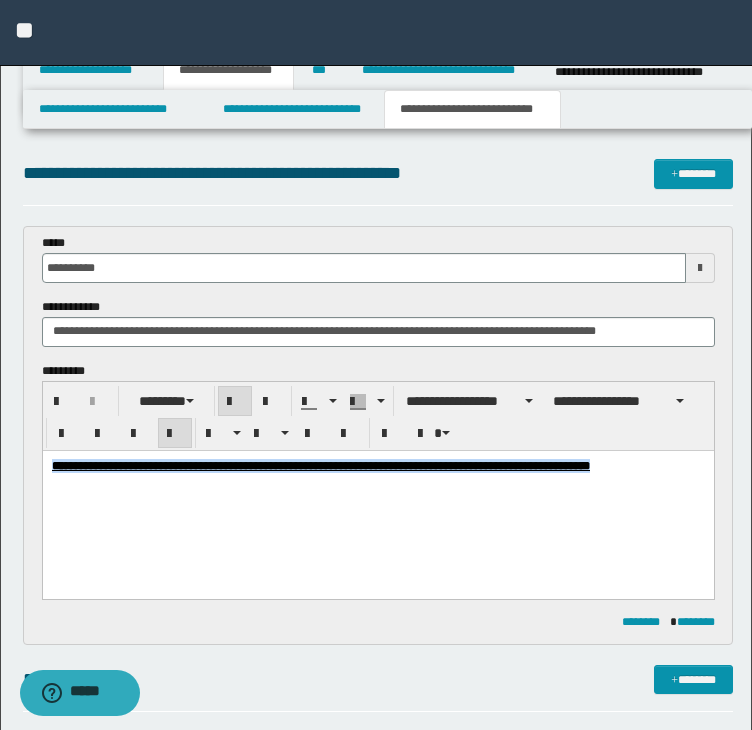 drag, startPoint x: 95, startPoint y: 472, endPoint x: 19, endPoint y: 448, distance: 79.69943 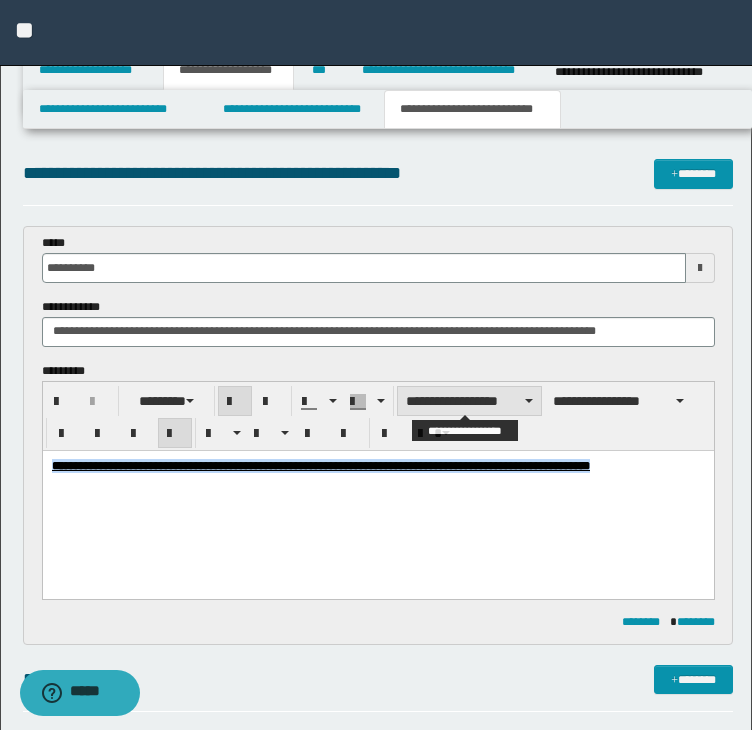 click on "**********" at bounding box center (469, 401) 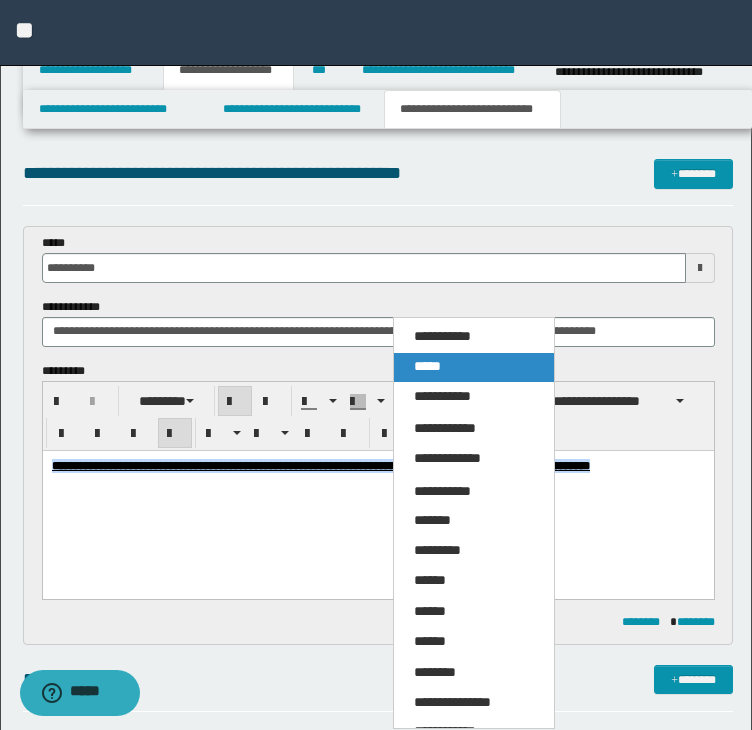 click on "*****" at bounding box center (427, 366) 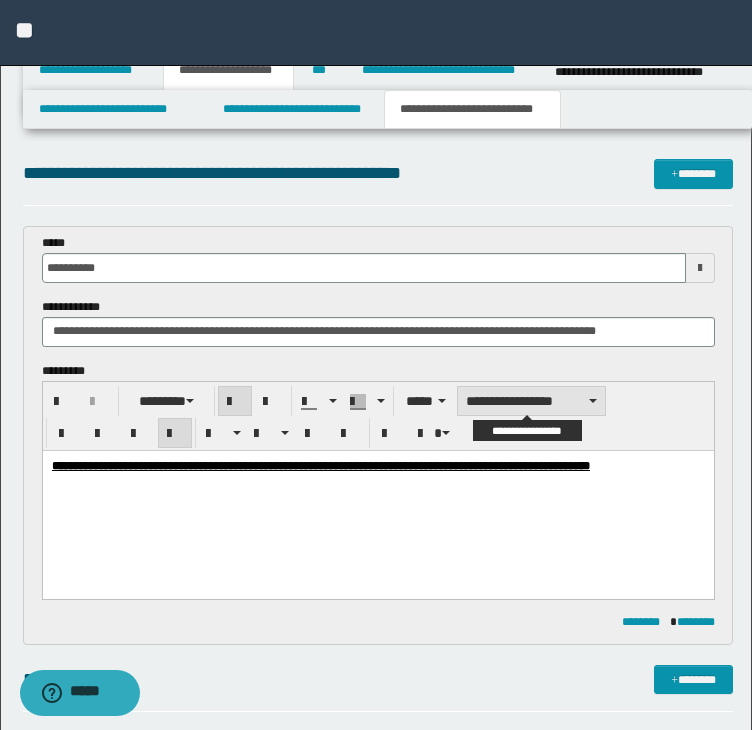 click on "**********" at bounding box center (531, 401) 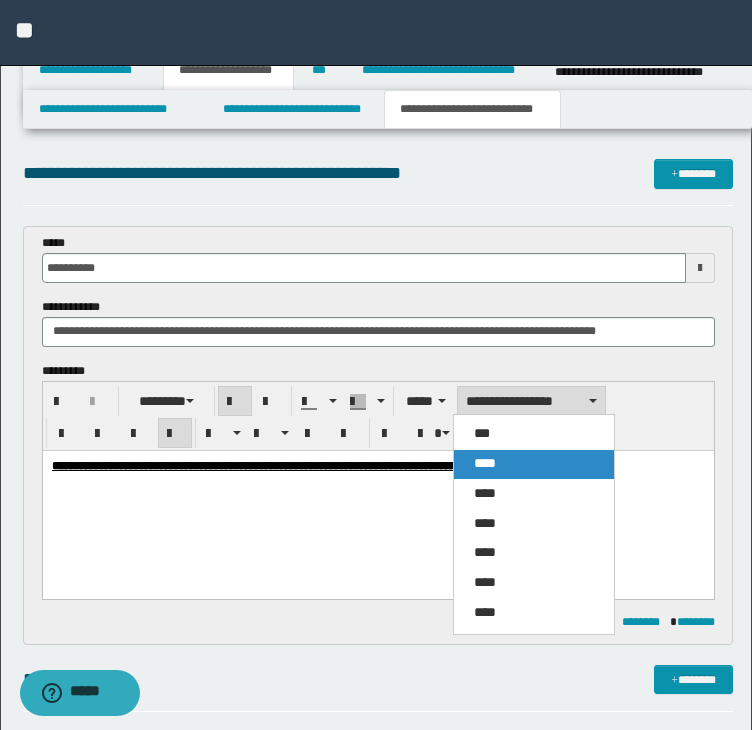 click on "****" at bounding box center [534, 464] 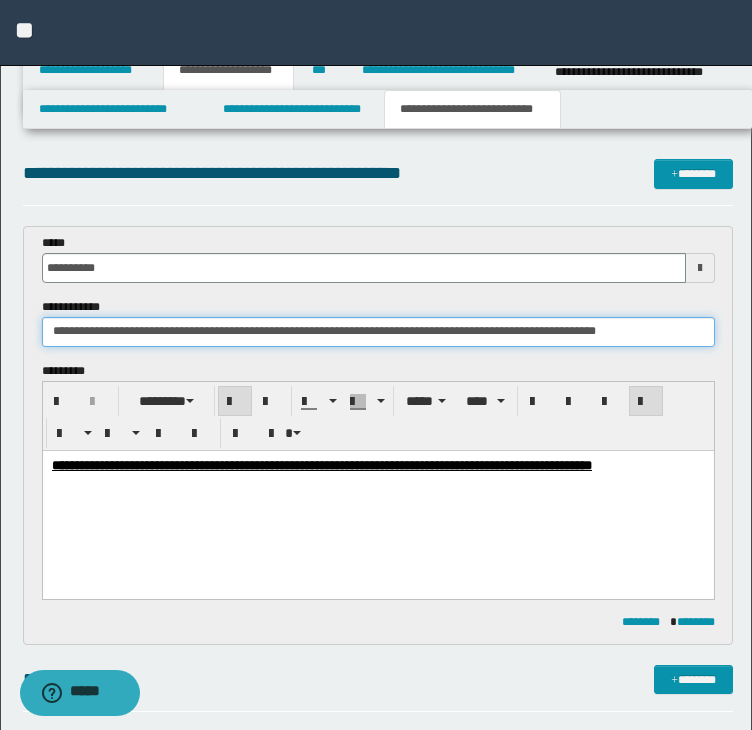 click on "**********" at bounding box center [378, 332] 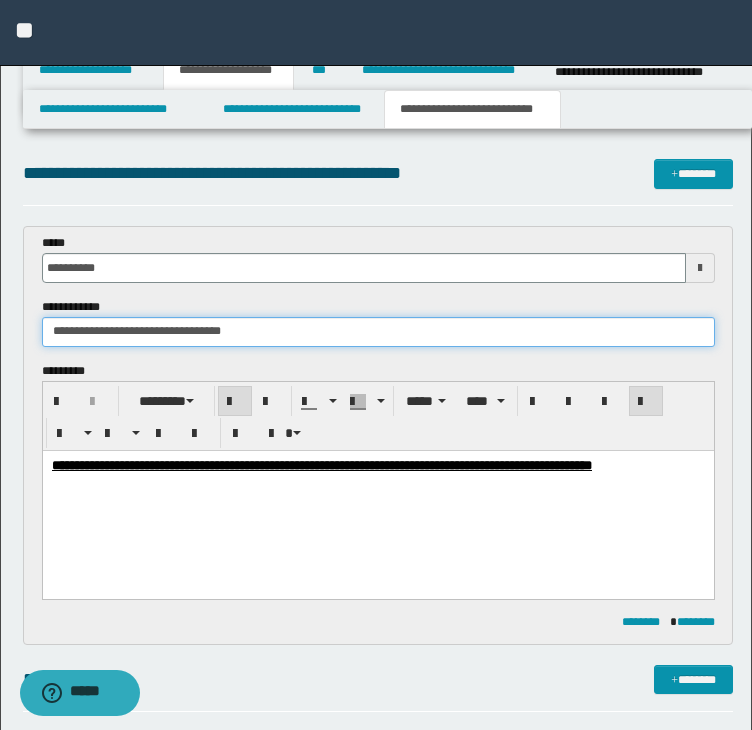 drag, startPoint x: 164, startPoint y: 329, endPoint x: 272, endPoint y: 331, distance: 108.01852 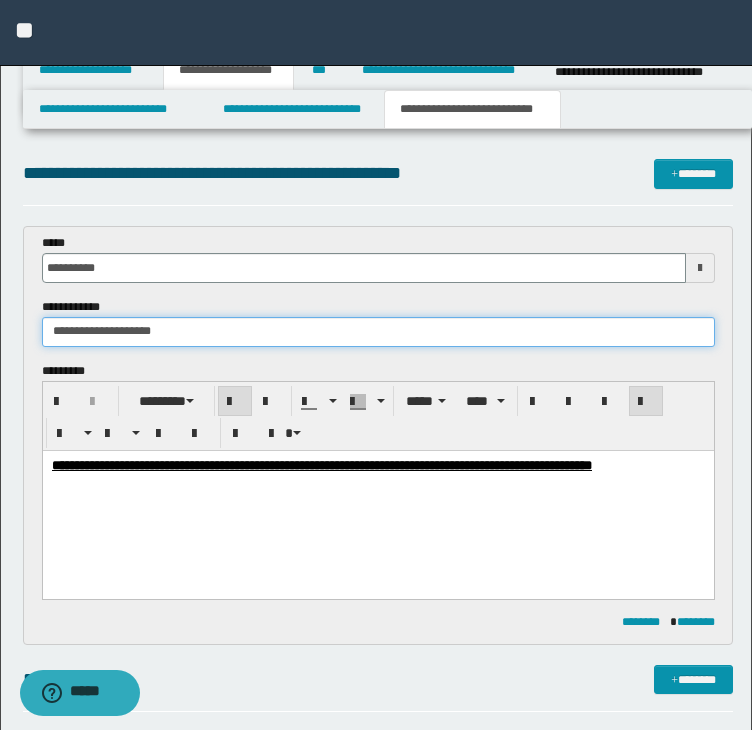 type on "**********" 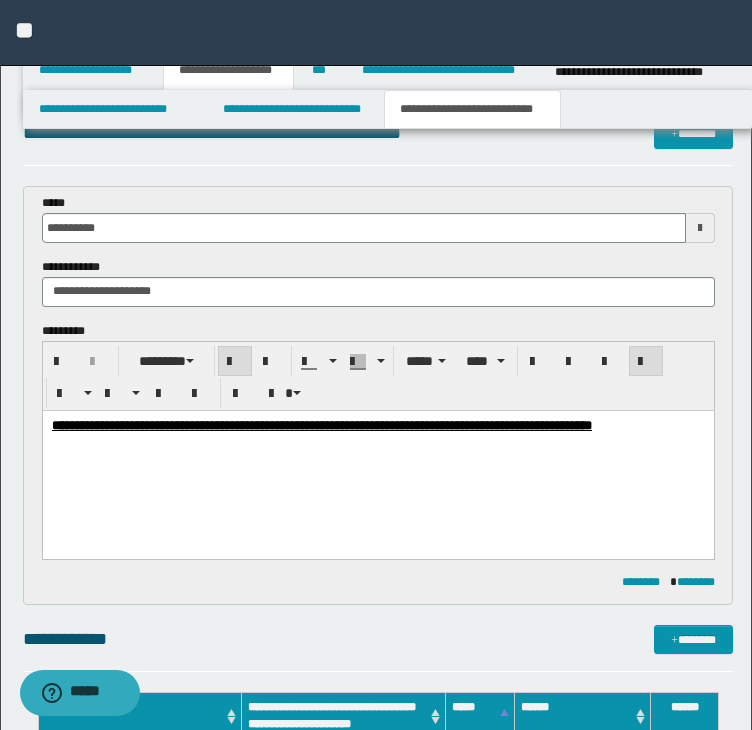 scroll, scrollTop: 0, scrollLeft: 0, axis: both 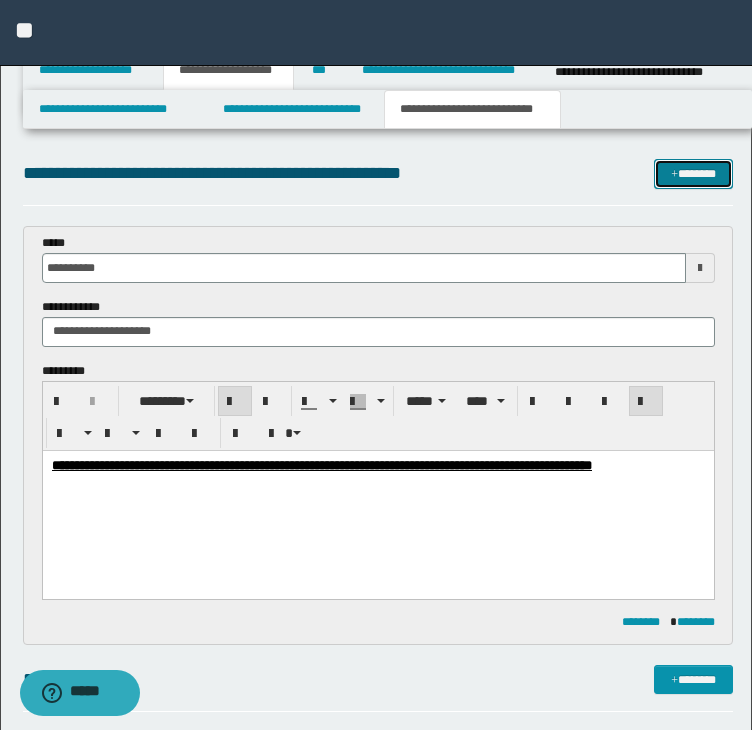 click on "*******" at bounding box center (693, 174) 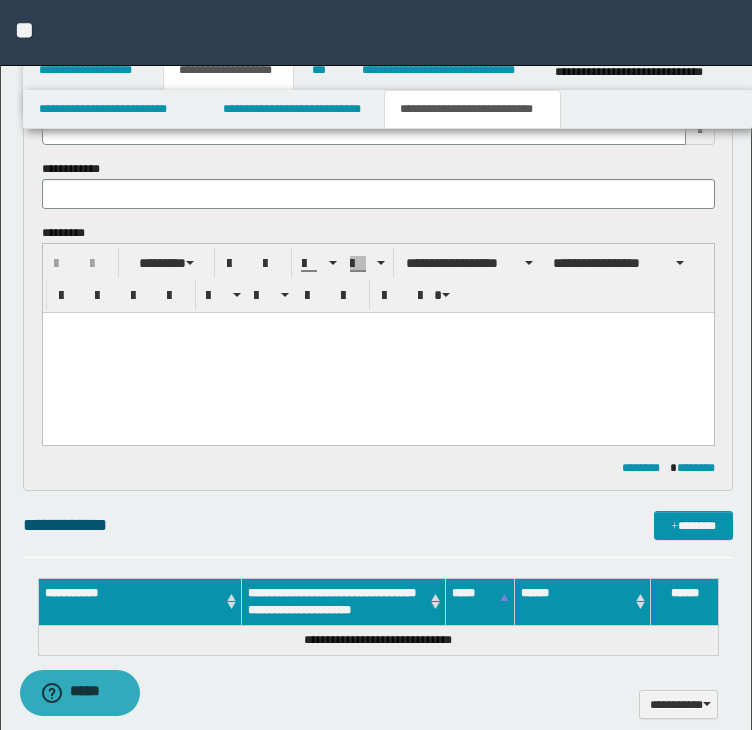 scroll, scrollTop: 391, scrollLeft: 0, axis: vertical 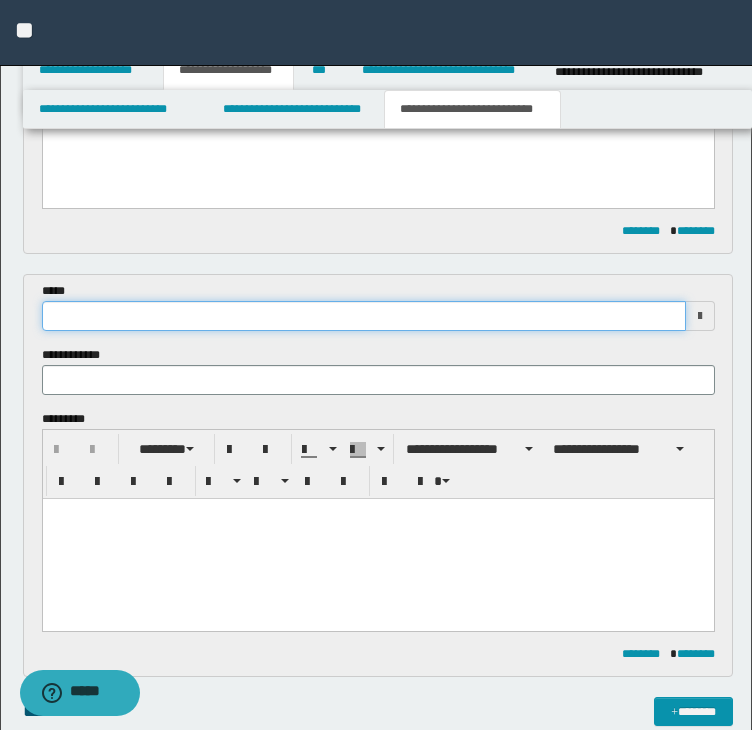 click at bounding box center (364, 316) 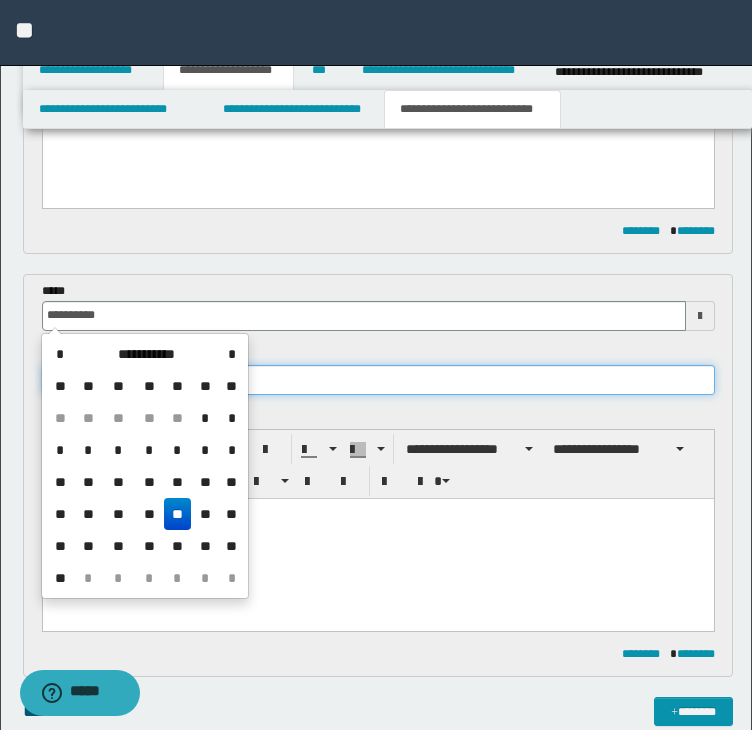type on "**********" 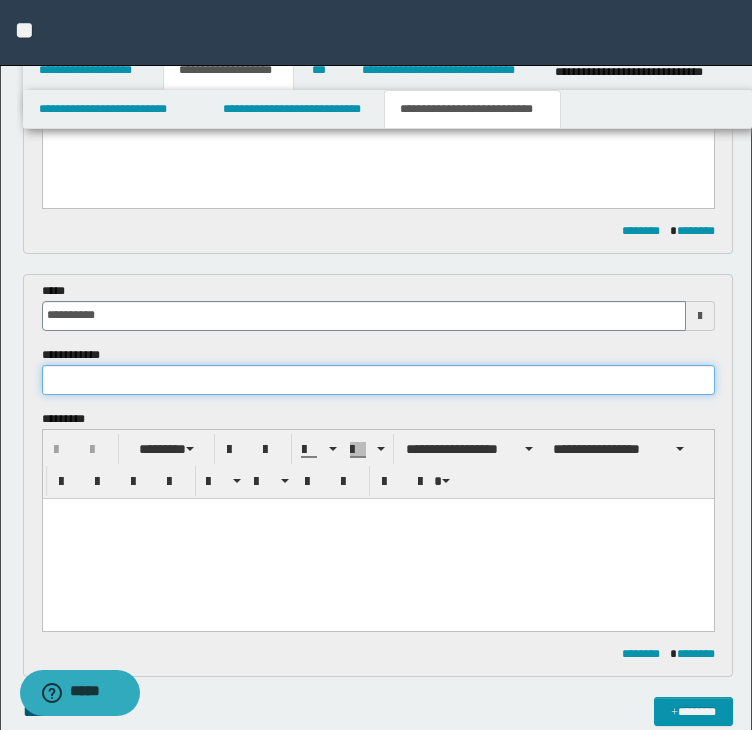 paste on "**********" 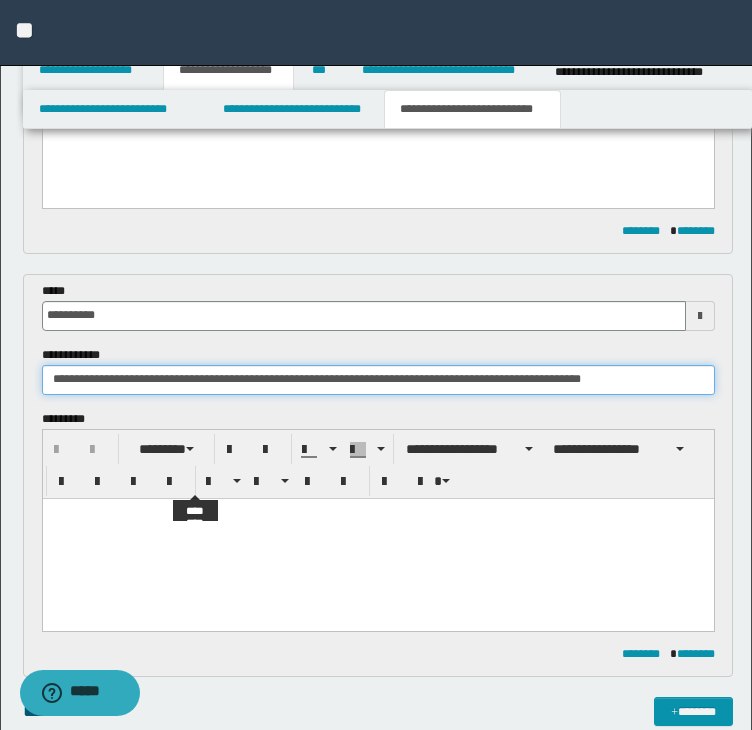 type on "**********" 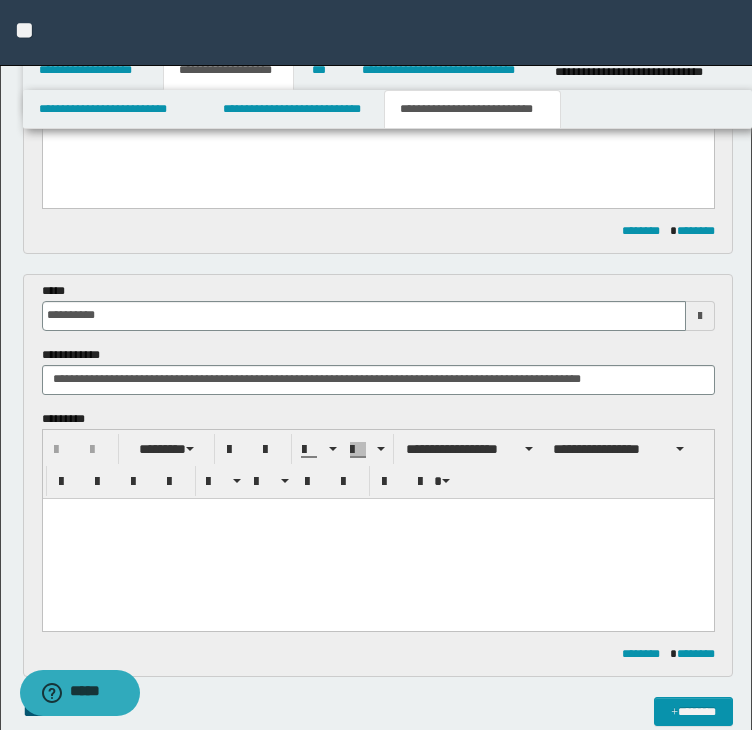 click at bounding box center (377, 538) 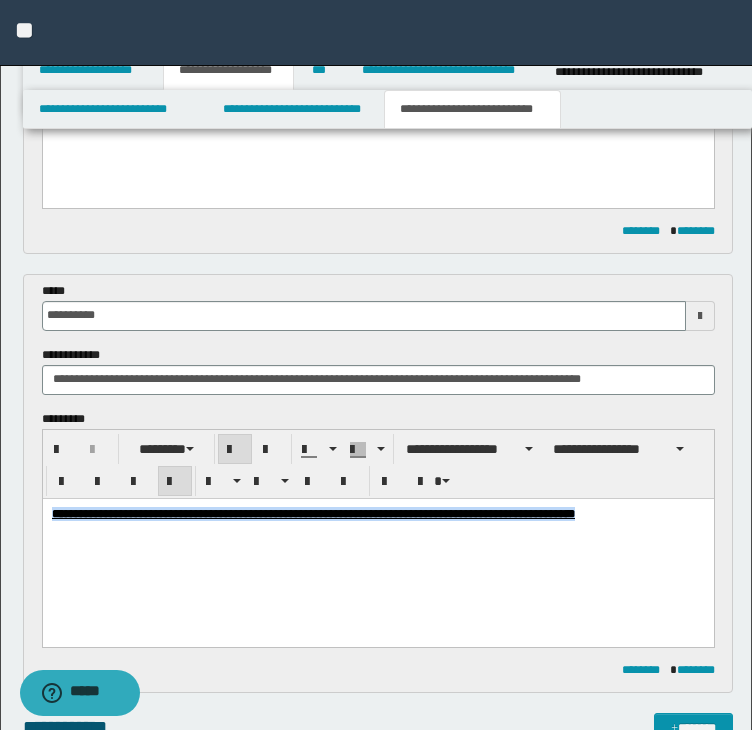 drag, startPoint x: 108, startPoint y: 530, endPoint x: -18, endPoint y: 490, distance: 132.19682 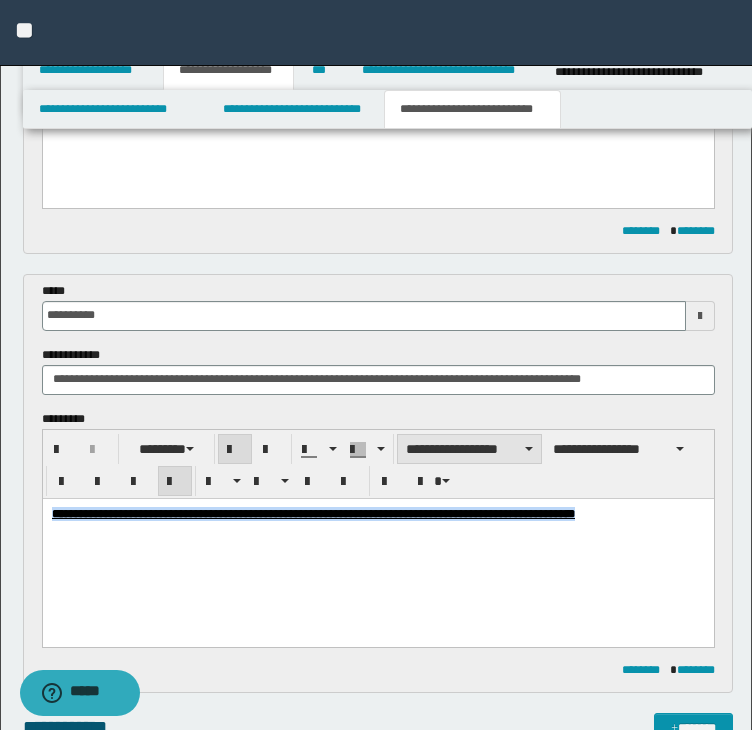 click on "**********" at bounding box center [469, 449] 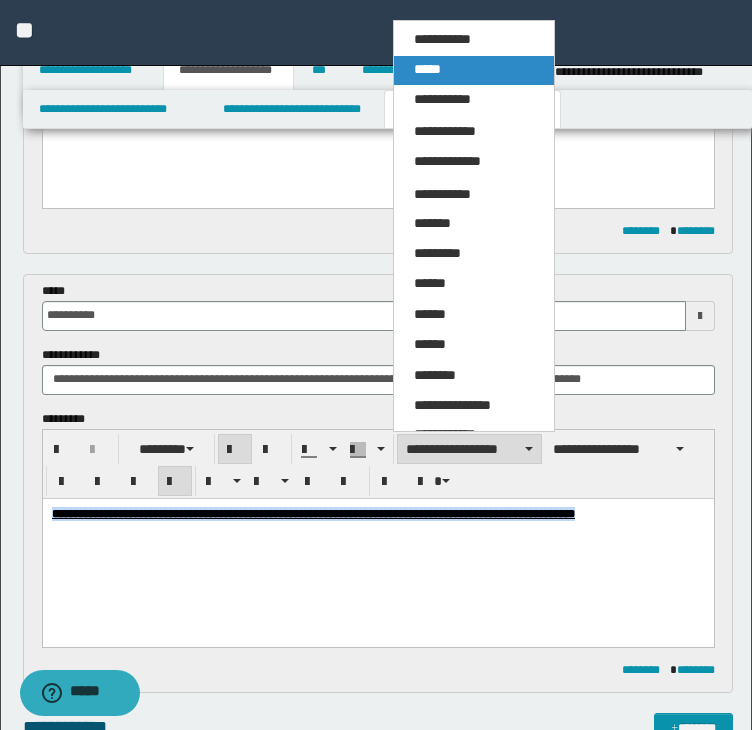 click on "*****" at bounding box center (474, 70) 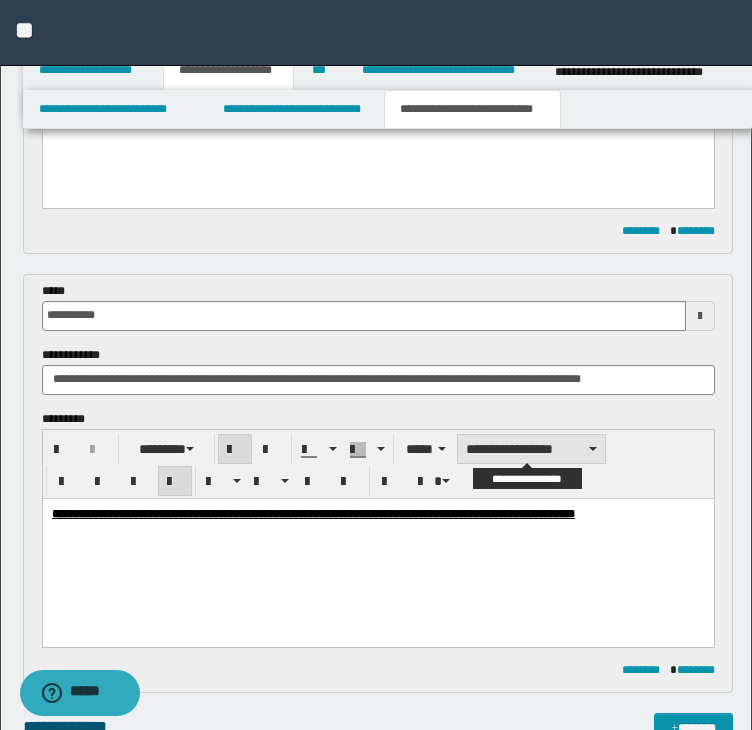 click on "**********" at bounding box center [531, 449] 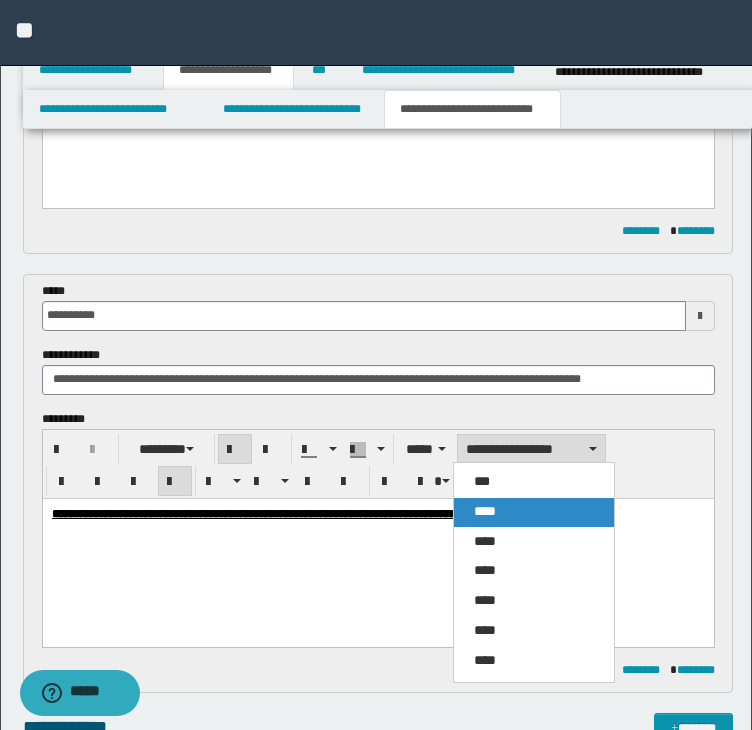 click on "****" at bounding box center (534, 512) 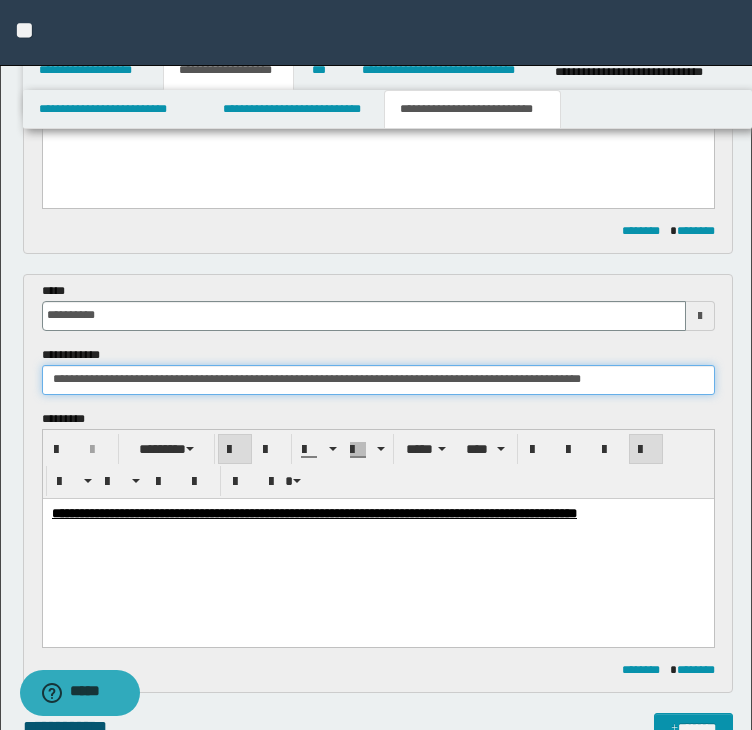 drag, startPoint x: 517, startPoint y: 377, endPoint x: -14, endPoint y: 382, distance: 531.02356 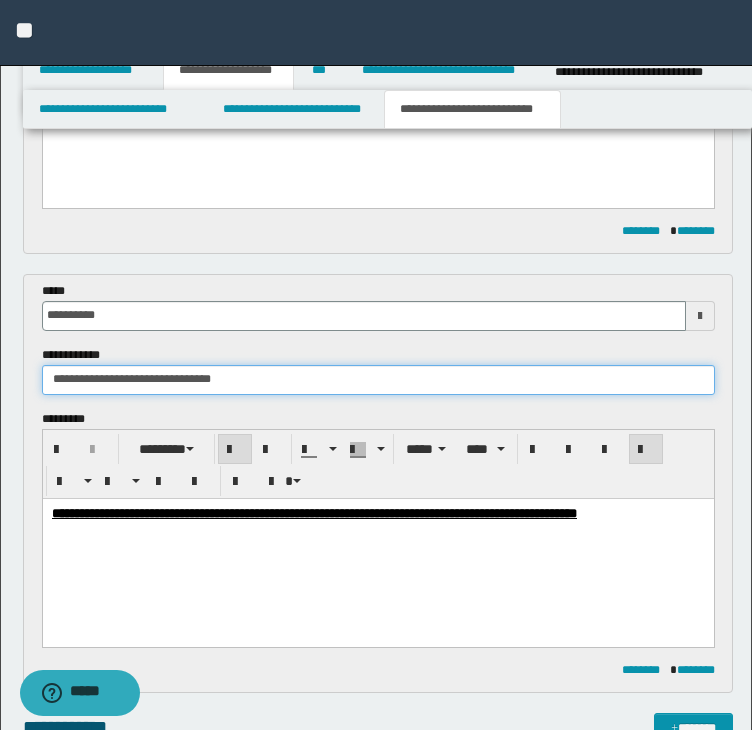 drag, startPoint x: 152, startPoint y: 377, endPoint x: 272, endPoint y: 378, distance: 120.004166 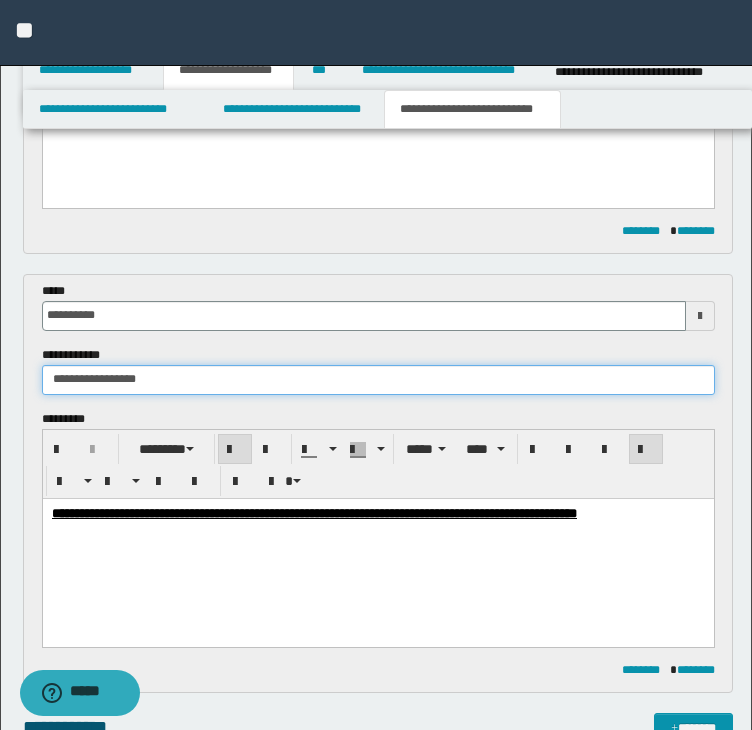 type on "**********" 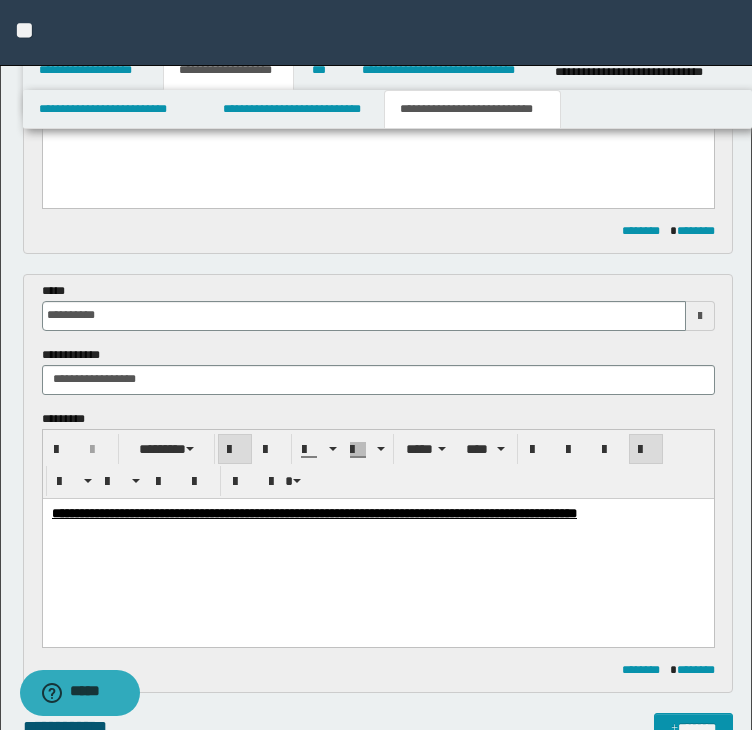 click on "**********" at bounding box center (377, 538) 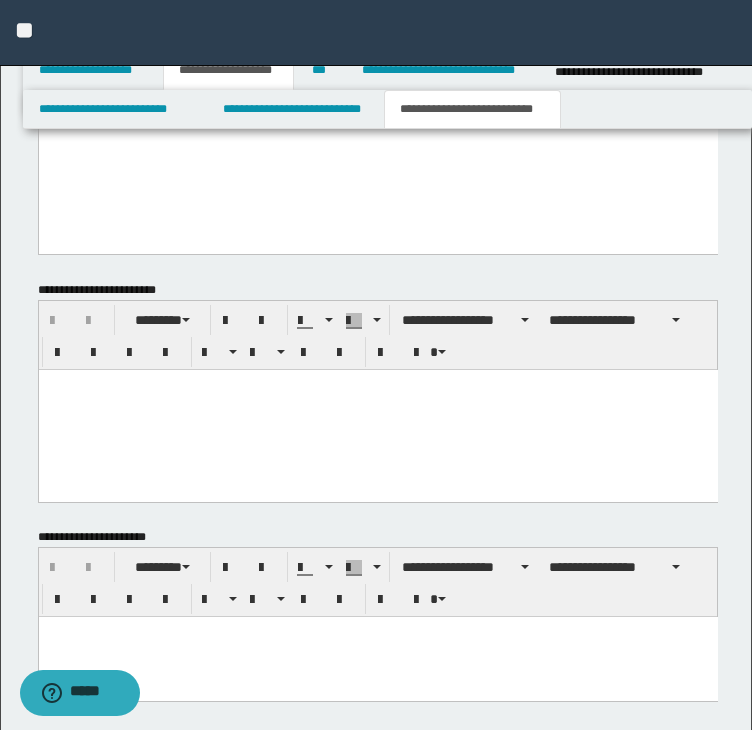 scroll, scrollTop: 1384, scrollLeft: 0, axis: vertical 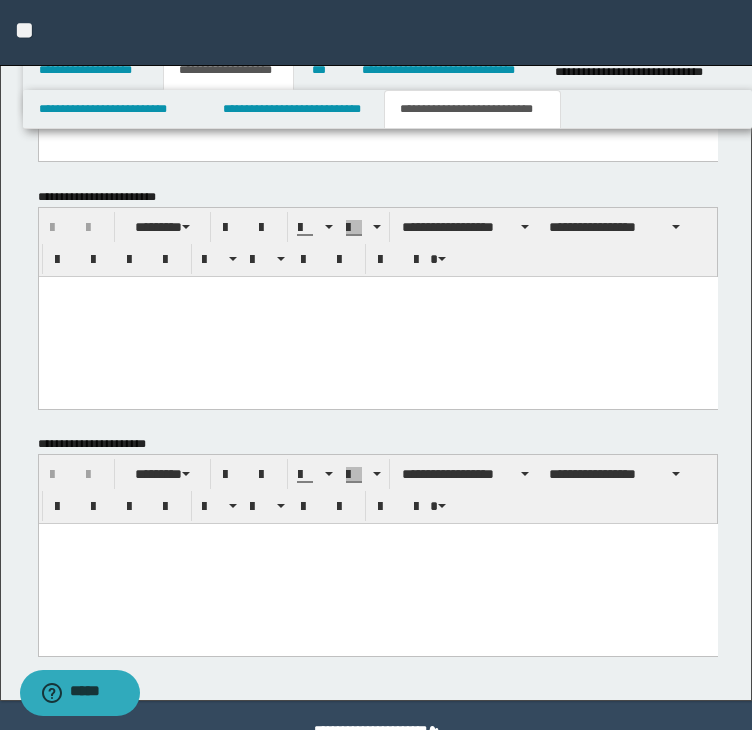 click at bounding box center (377, 564) 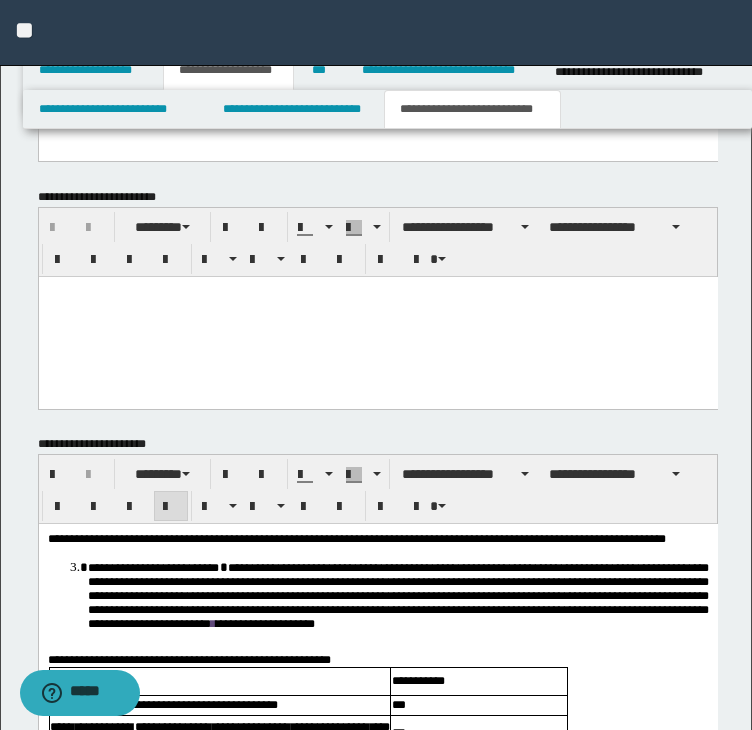 click on "**********" at bounding box center (377, 860) 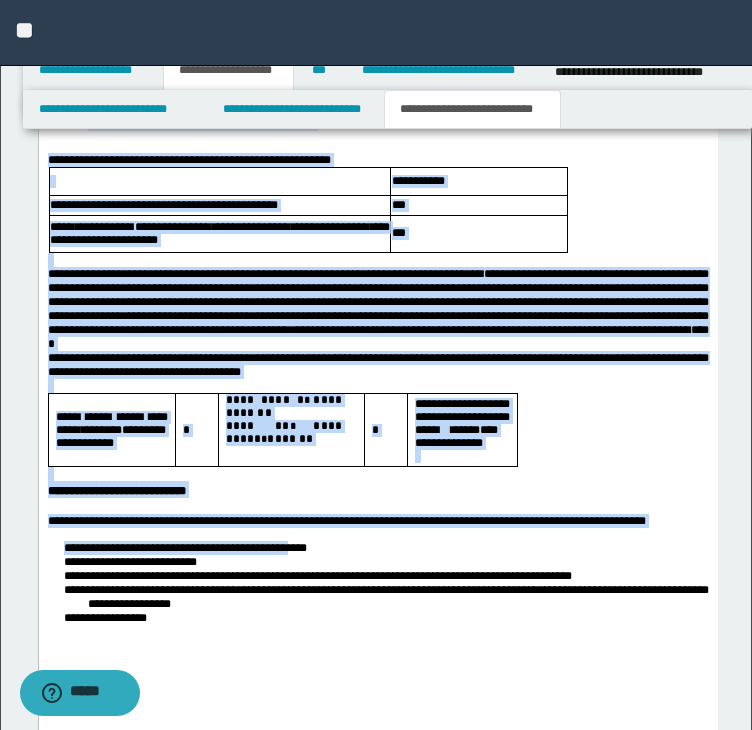 scroll, scrollTop: 2060, scrollLeft: 0, axis: vertical 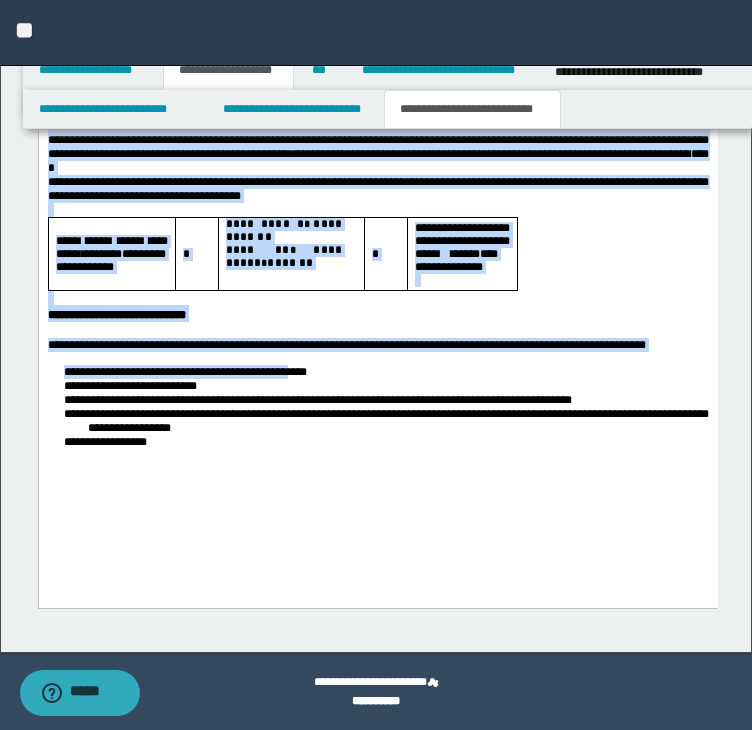 drag, startPoint x: 47, startPoint y: -136, endPoint x: 281, endPoint y: 393, distance: 578.4436 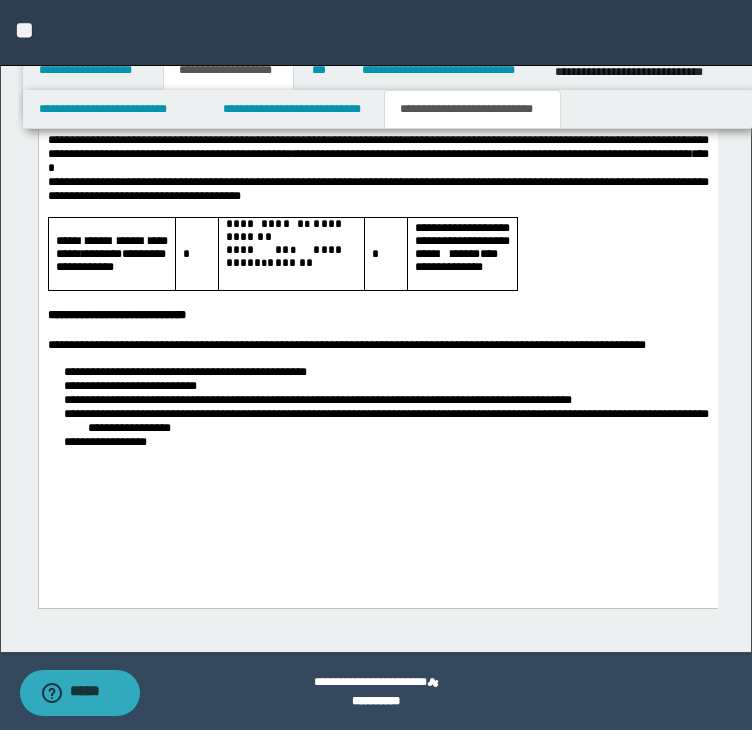 click on "**********" at bounding box center (377, 185) 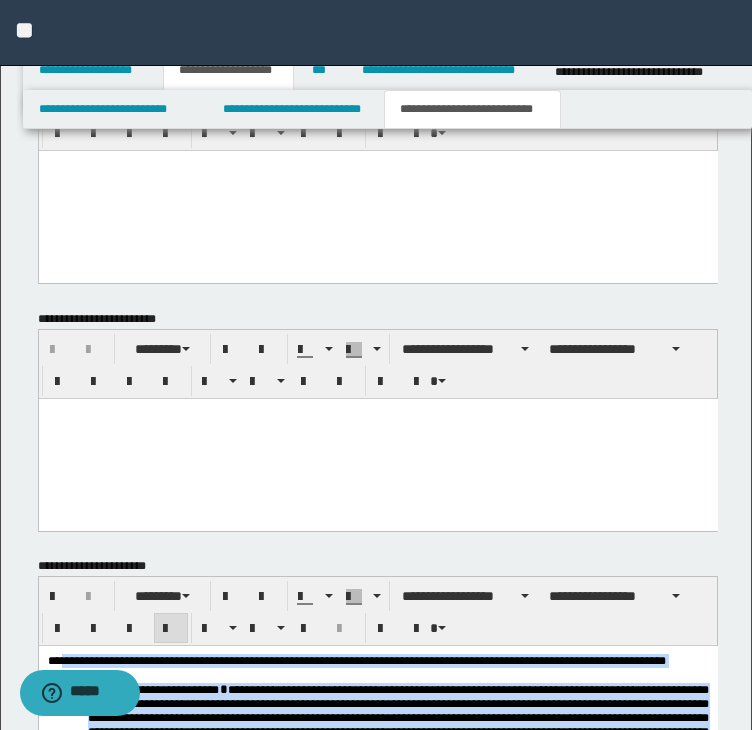 scroll, scrollTop: 1260, scrollLeft: 0, axis: vertical 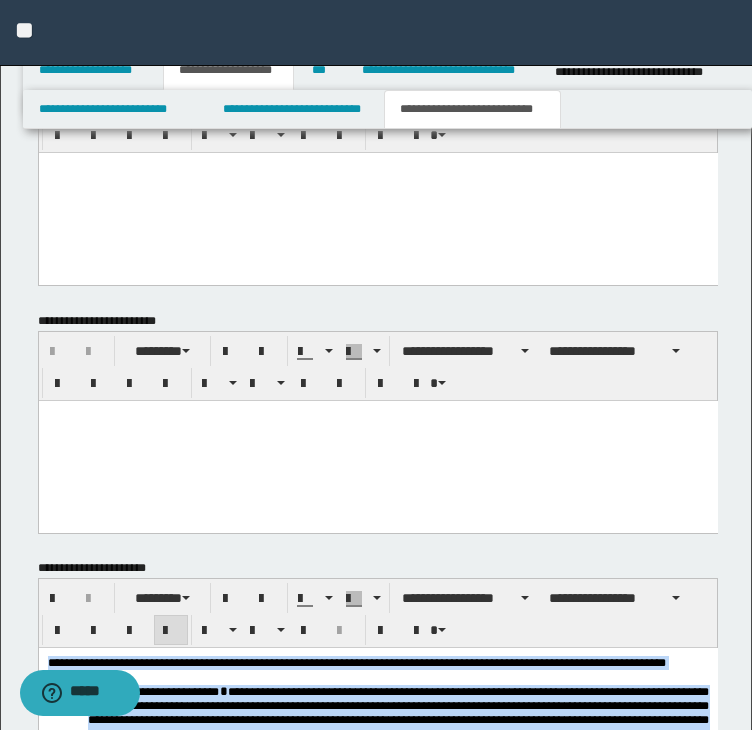 drag, startPoint x: 191, startPoint y: 1292, endPoint x: -1, endPoint y: 447, distance: 866.5385 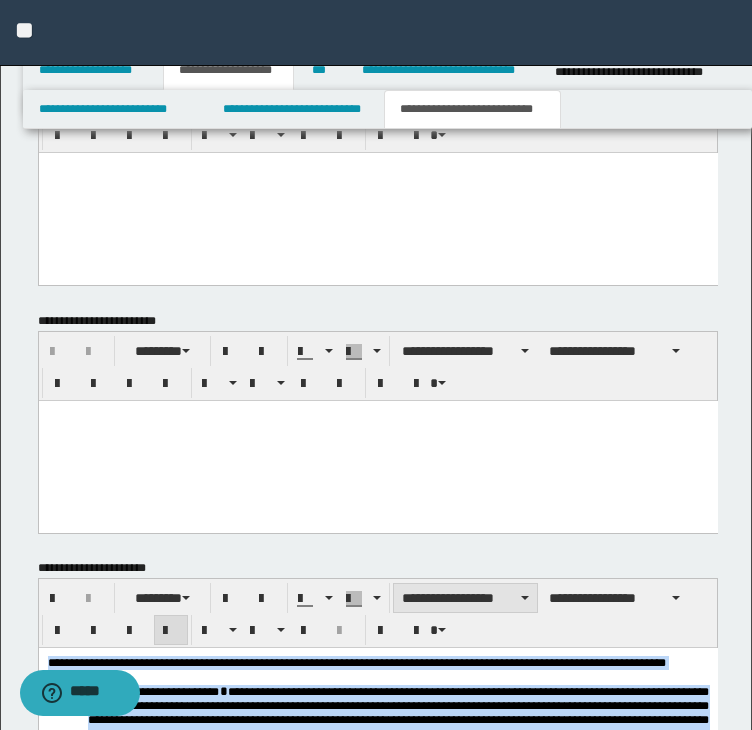 click on "**********" at bounding box center (465, 598) 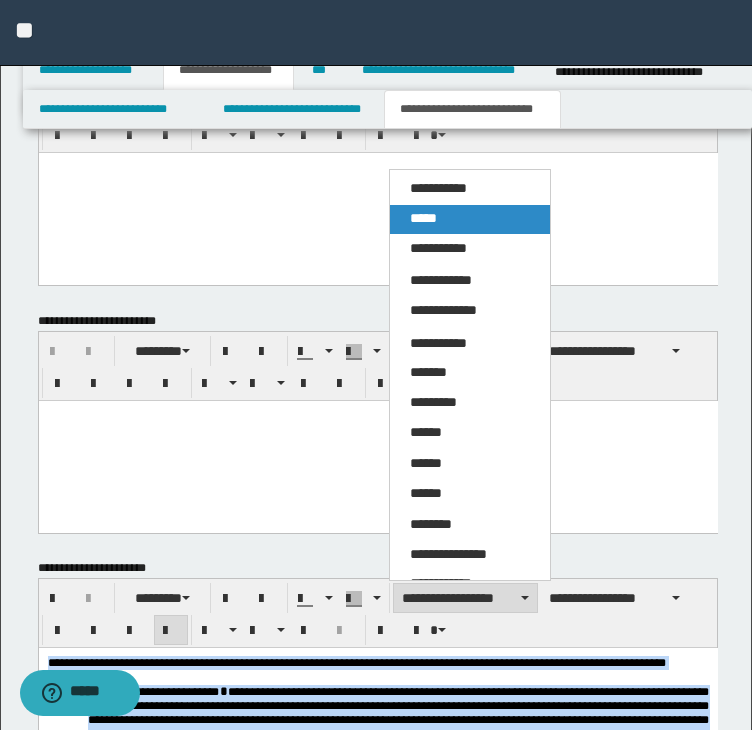 click on "*****" at bounding box center [470, 219] 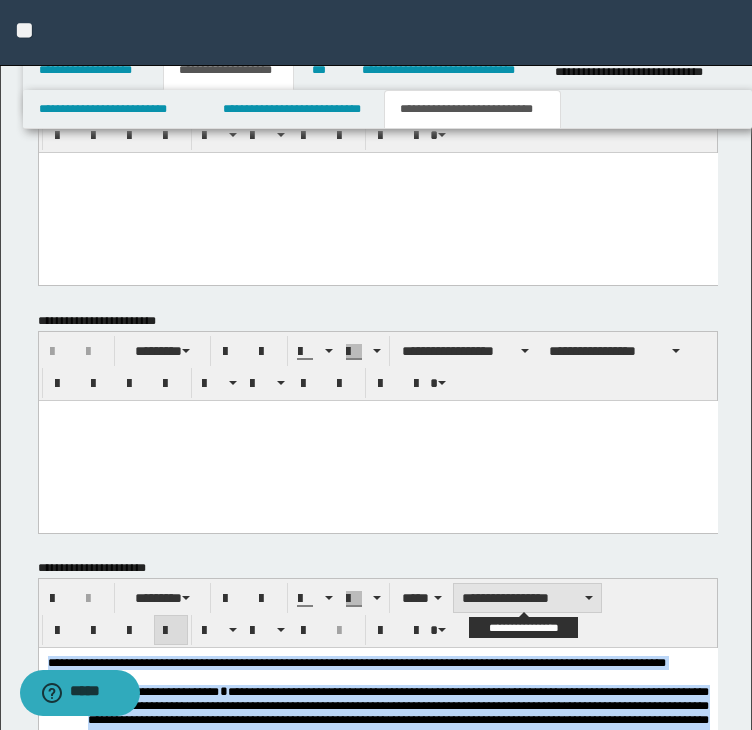 click on "**********" at bounding box center (527, 598) 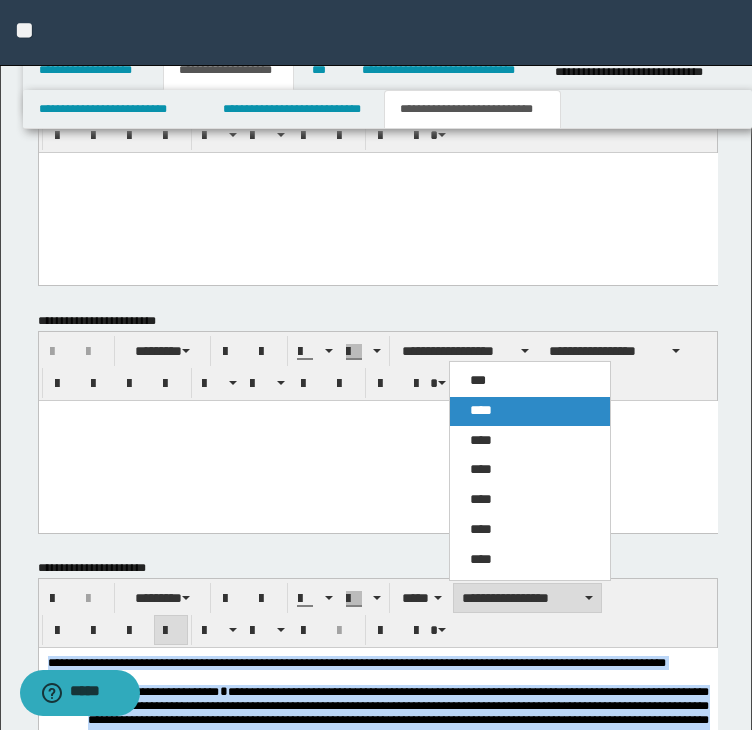 drag, startPoint x: 508, startPoint y: 414, endPoint x: 471, endPoint y: 17, distance: 398.72046 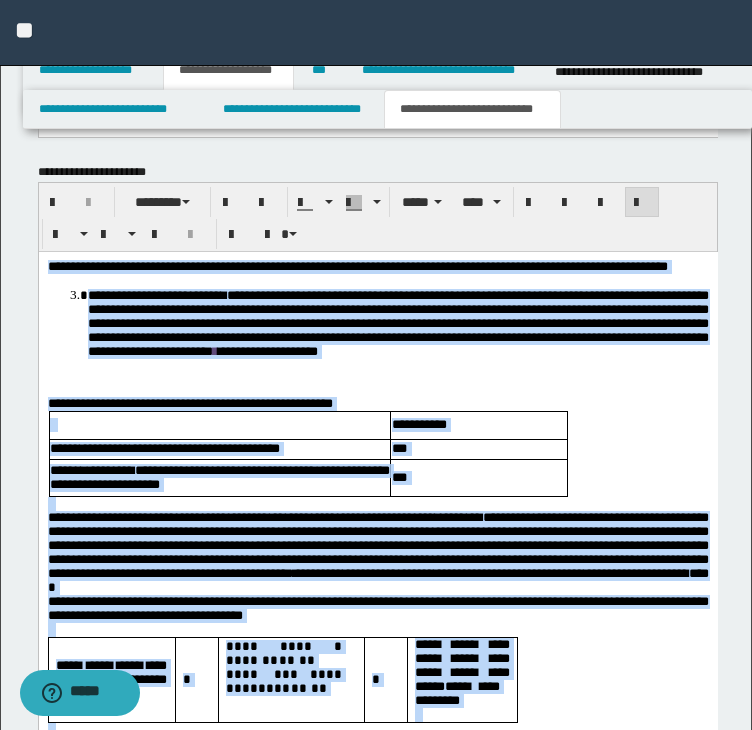 scroll, scrollTop: 1660, scrollLeft: 0, axis: vertical 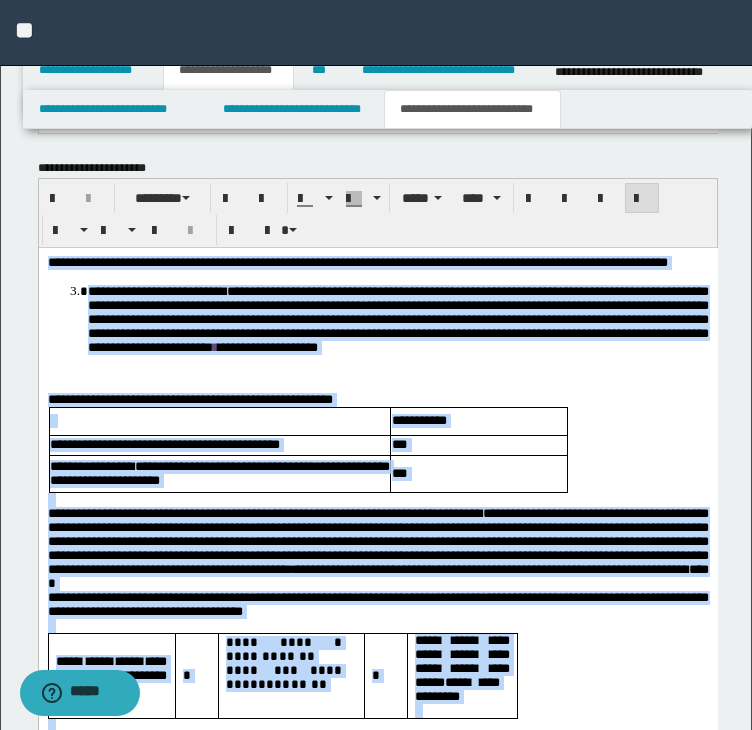 click at bounding box center [642, 198] 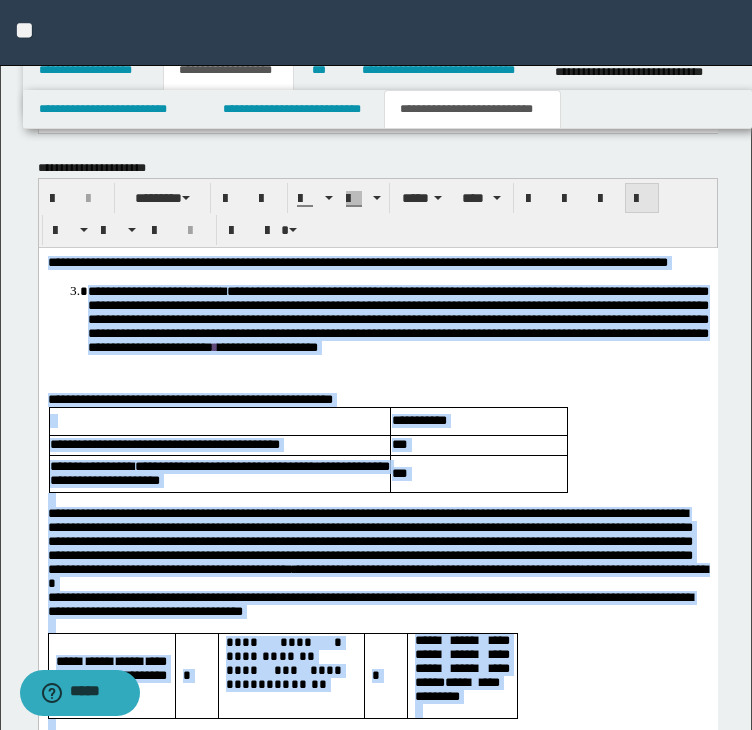 click at bounding box center (642, 198) 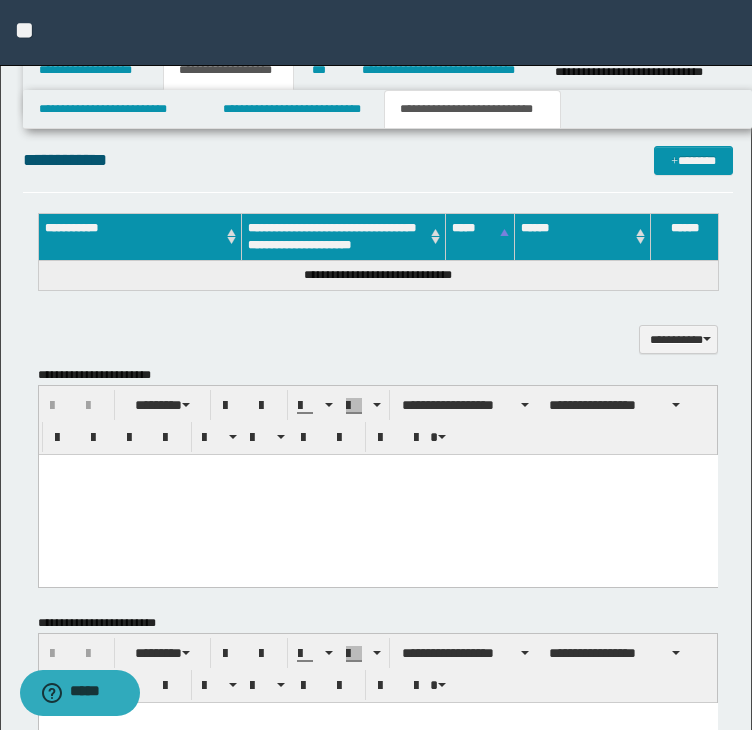 scroll, scrollTop: 860, scrollLeft: 0, axis: vertical 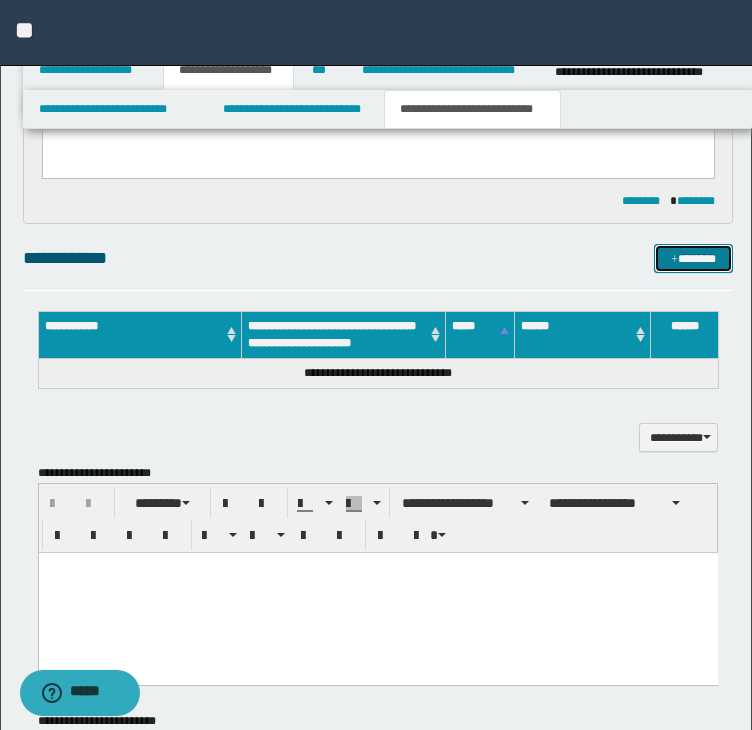 click on "*******" at bounding box center (693, 259) 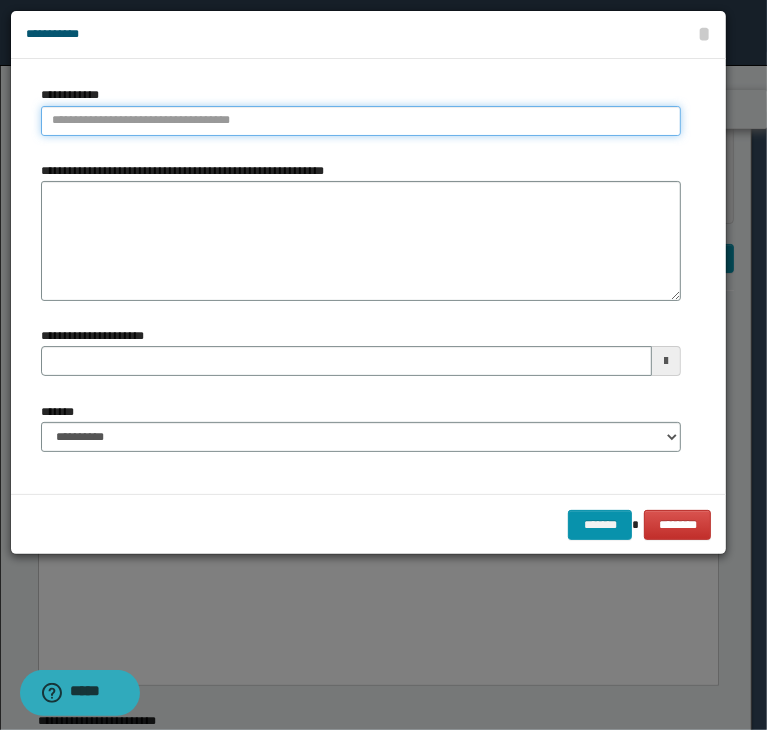 type on "**********" 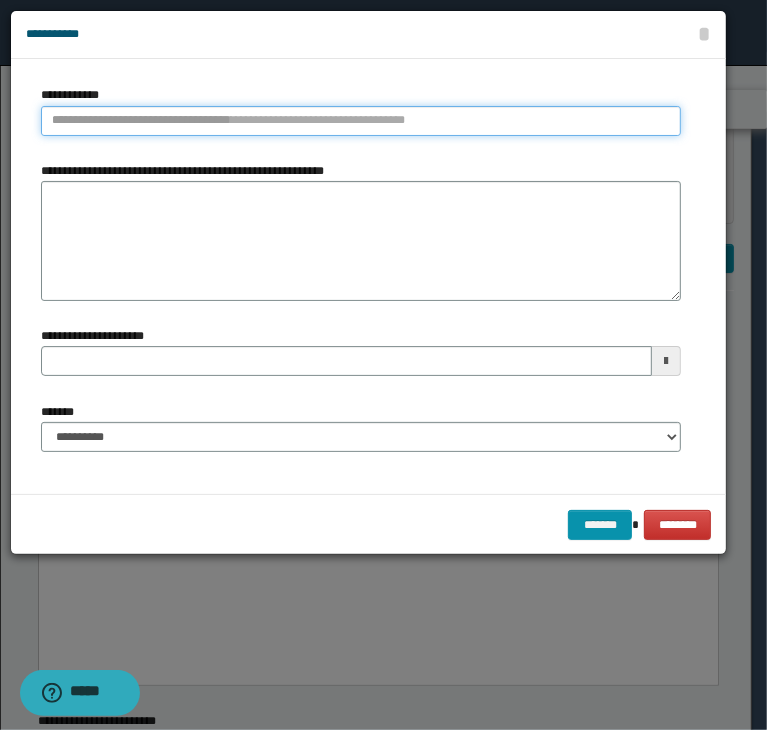 click on "**********" at bounding box center (361, 121) 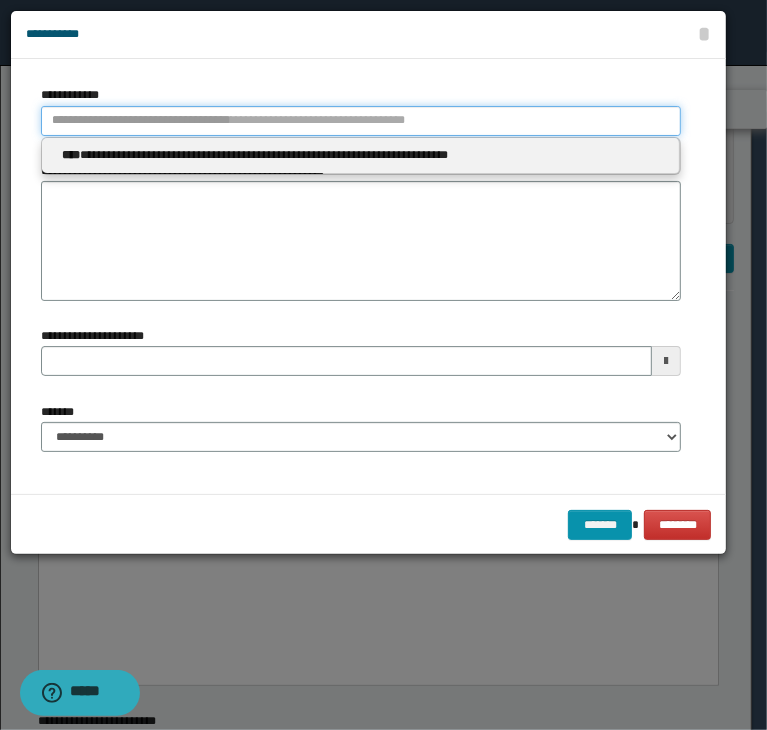 paste on "**********" 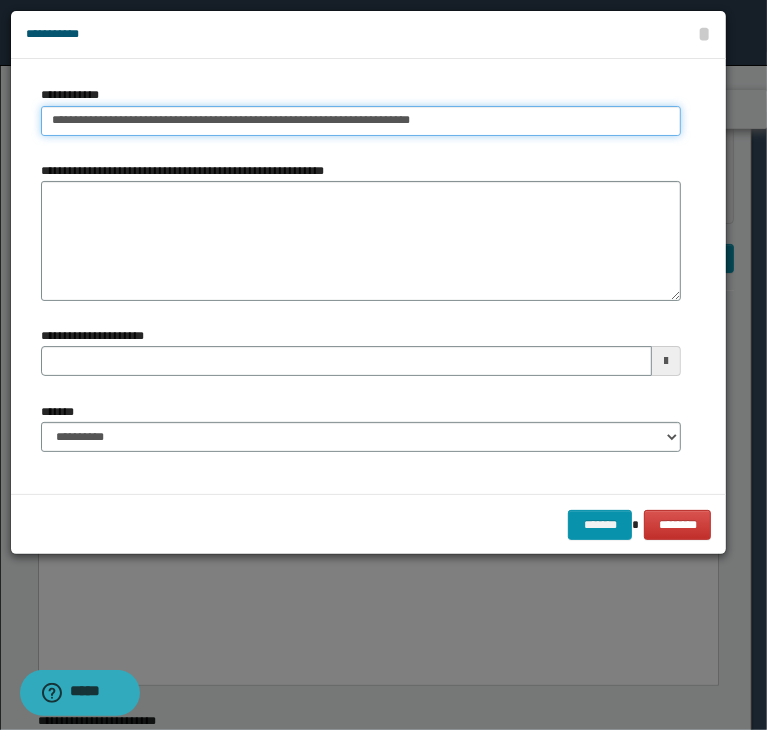 drag, startPoint x: 61, startPoint y: 125, endPoint x: -44, endPoint y: 141, distance: 106.21205 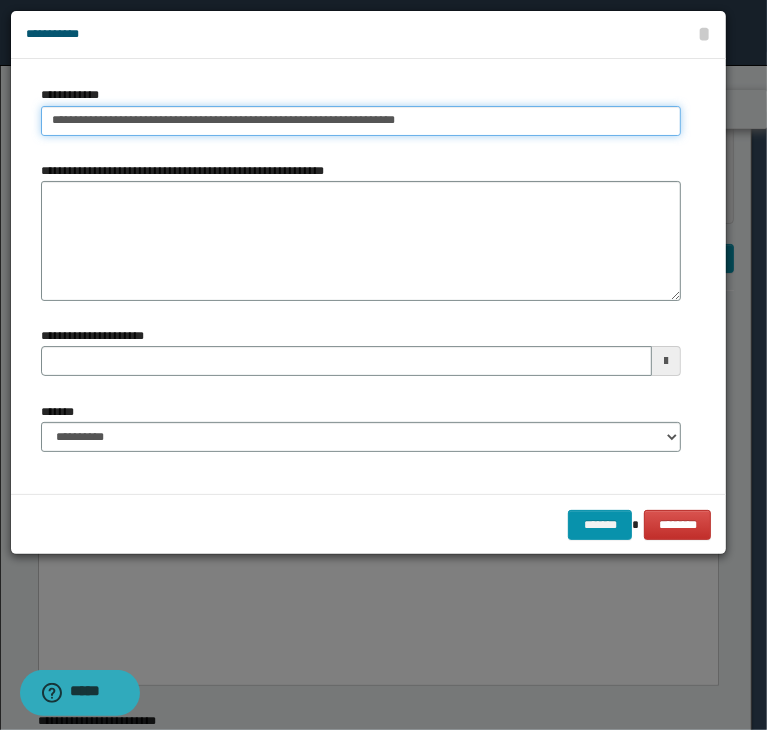 type on "**********" 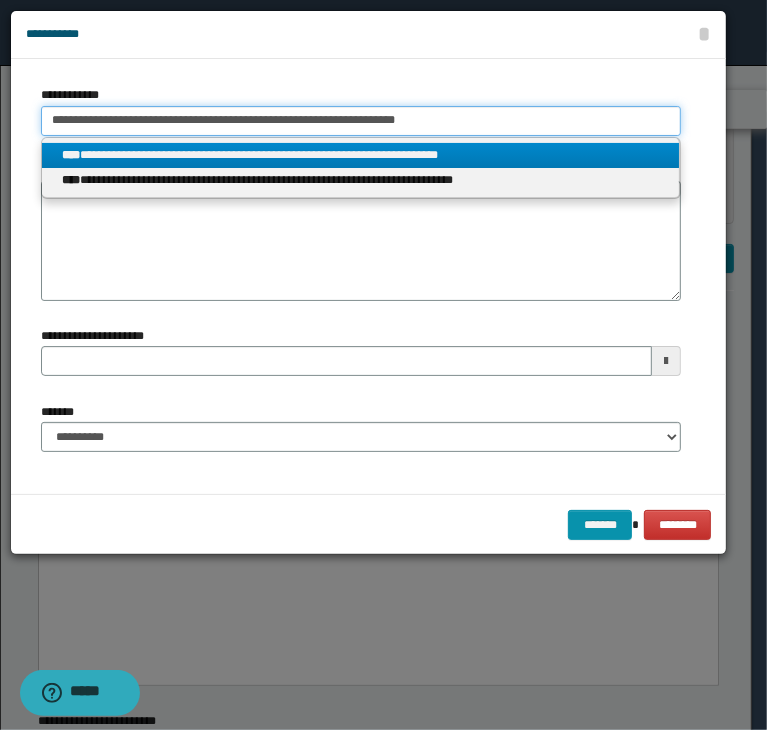 type on "**********" 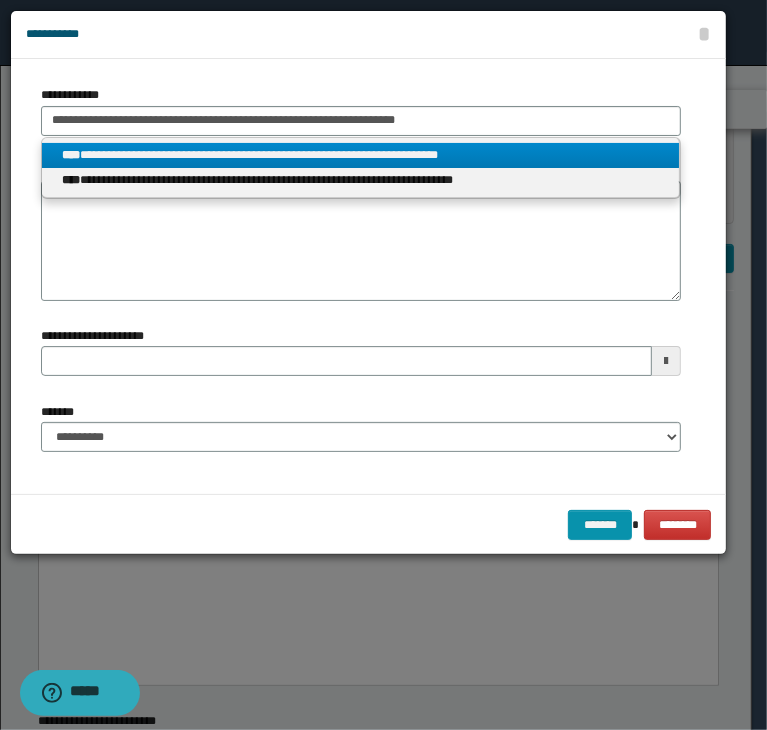 click on "**********" at bounding box center (361, 155) 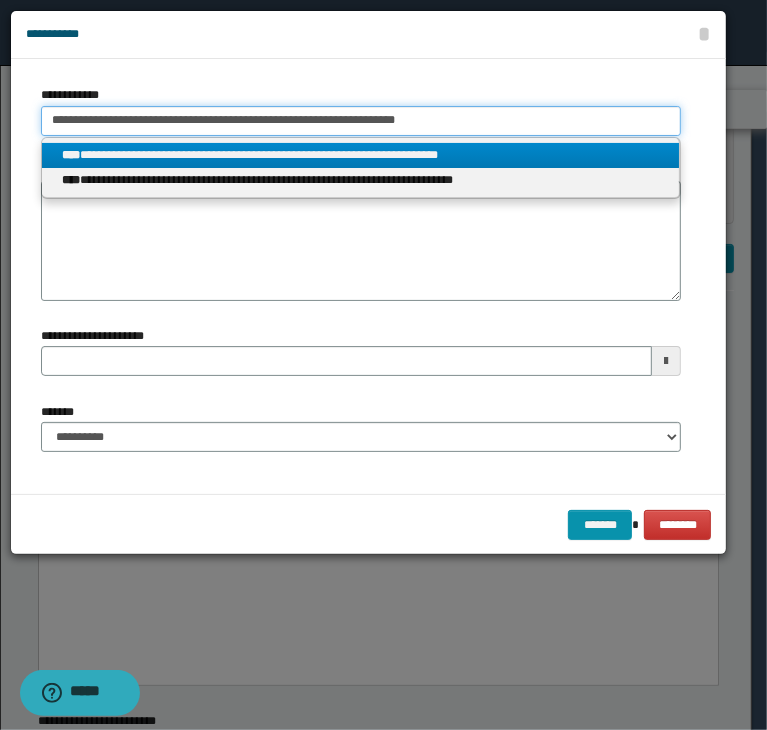 type 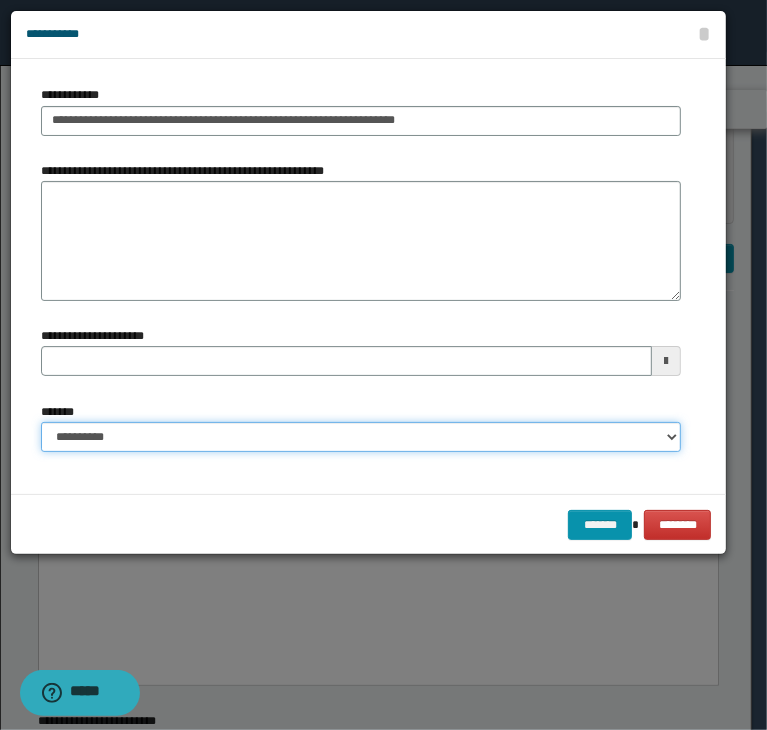 click on "**********" at bounding box center (361, 437) 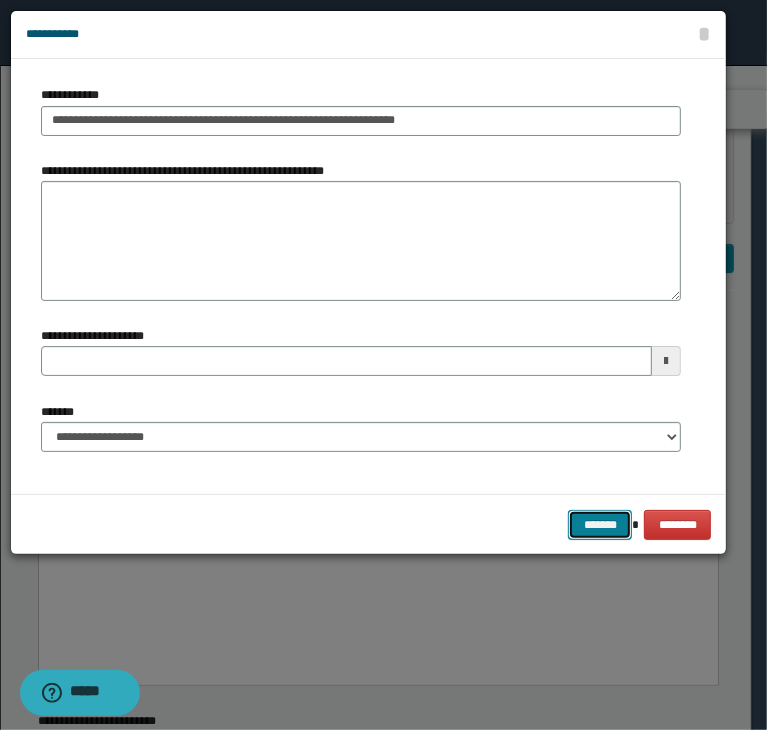 click on "*******" at bounding box center [600, 525] 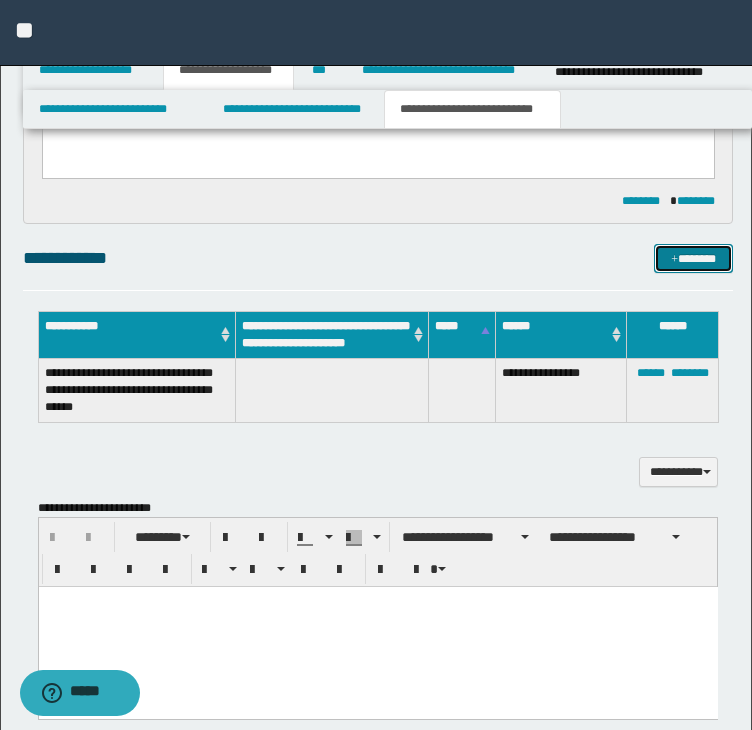 click on "*******" at bounding box center (693, 259) 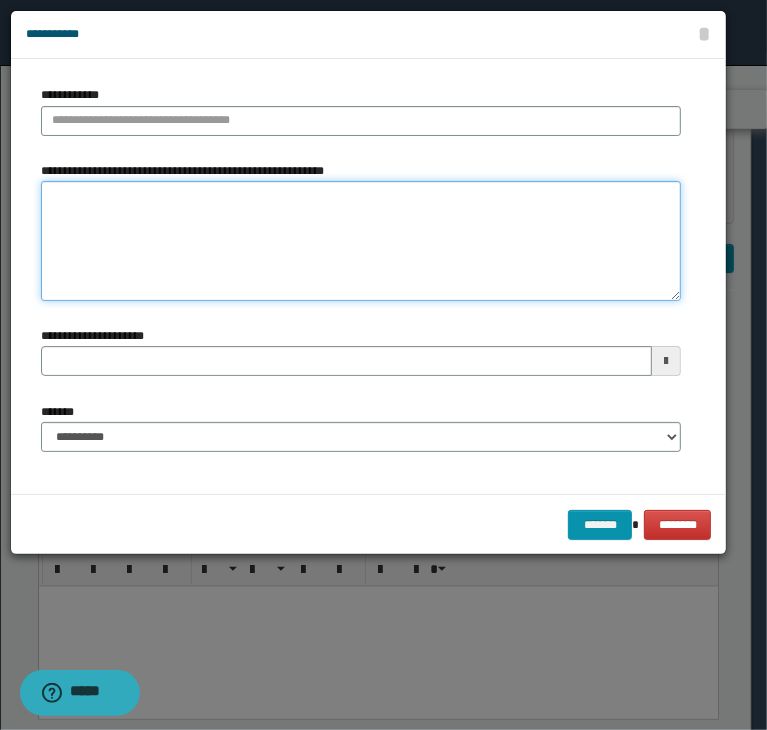 click on "**********" at bounding box center (361, 241) 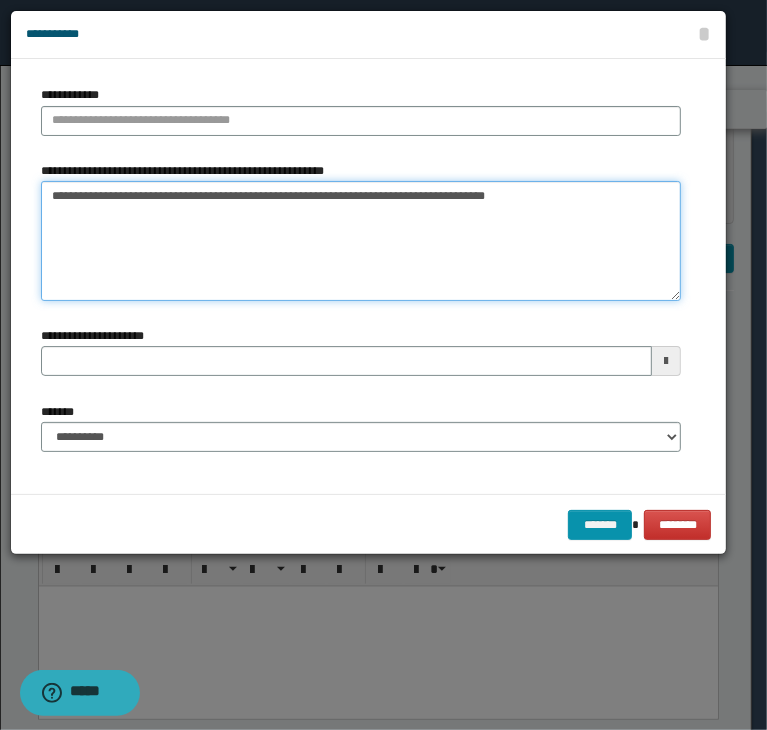 drag, startPoint x: 76, startPoint y: 196, endPoint x: 256, endPoint y: 200, distance: 180.04443 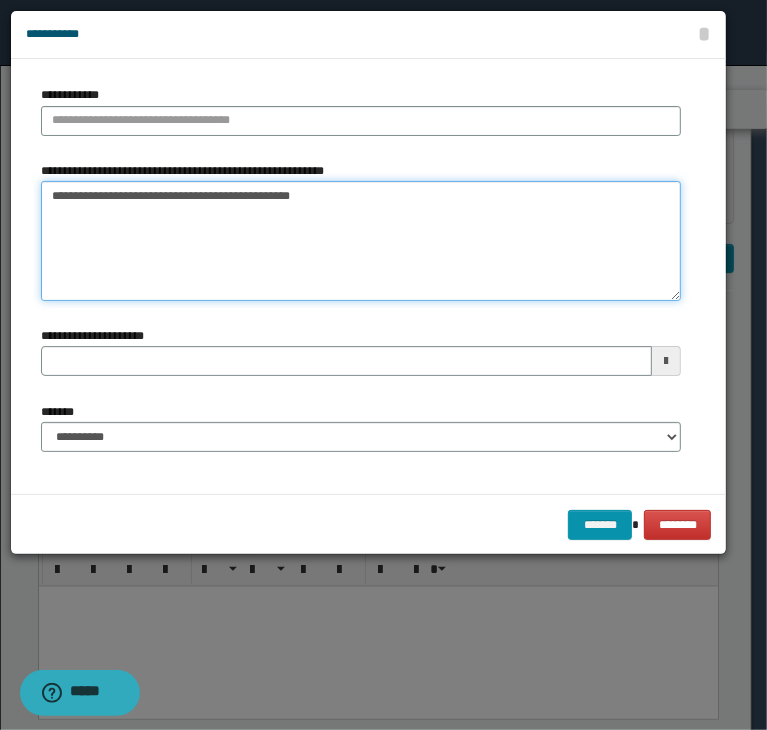 type on "**********" 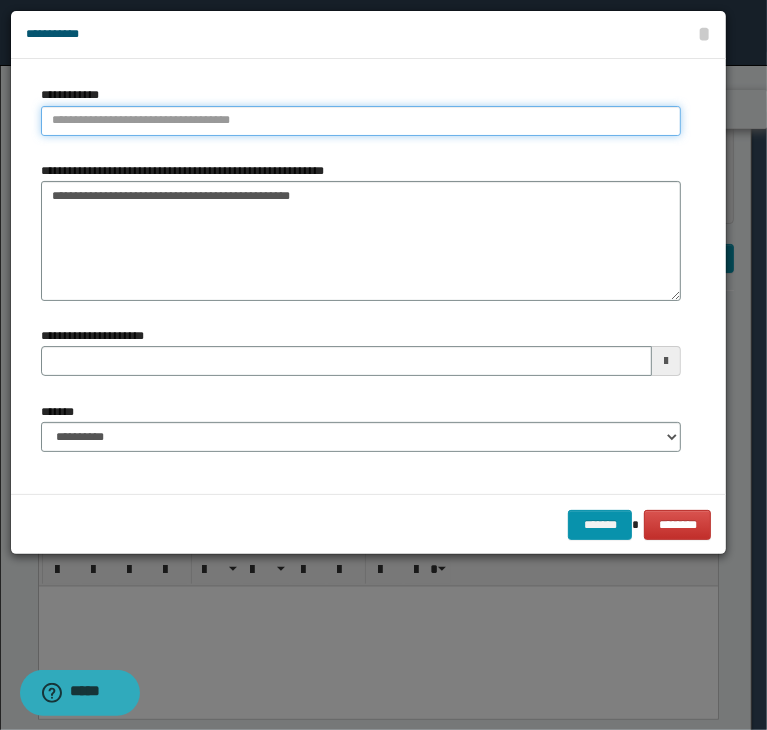 type on "**********" 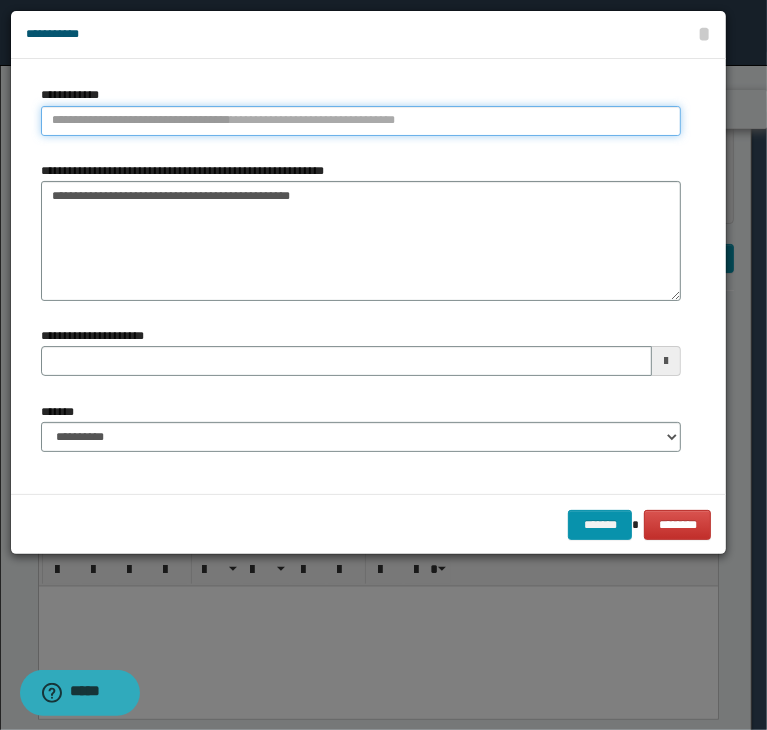 click on "**********" at bounding box center (361, 121) 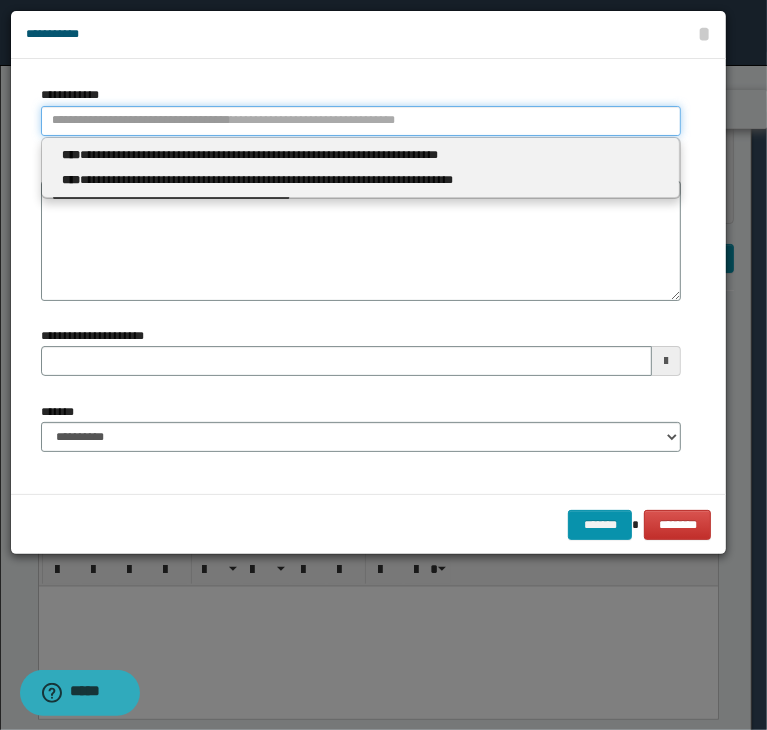 paste on "**********" 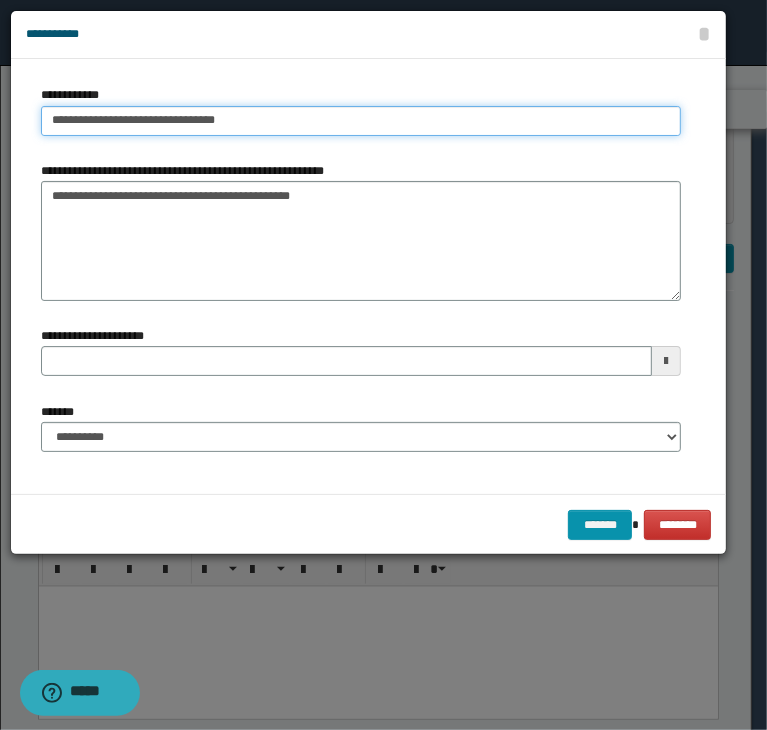 type on "**********" 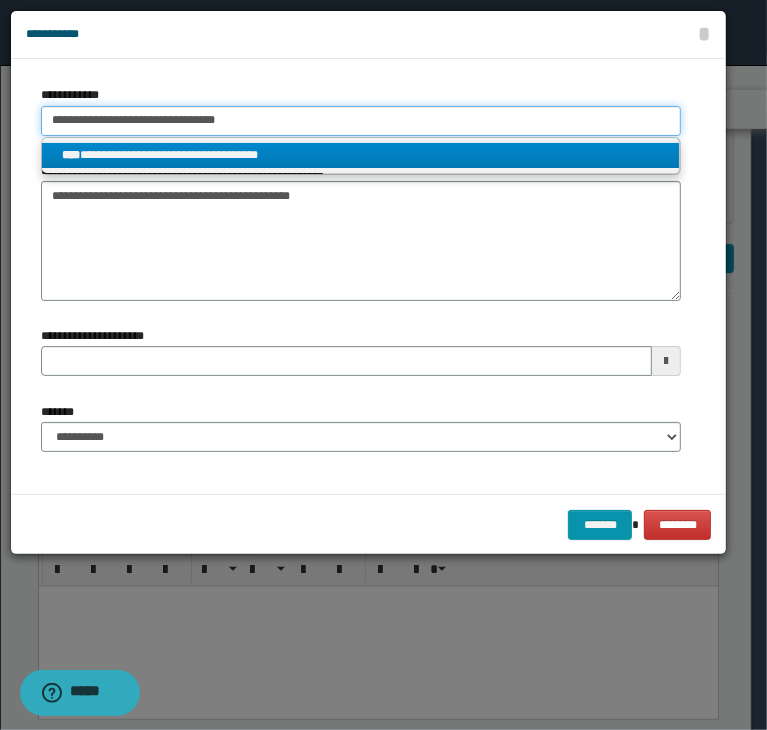 type on "**********" 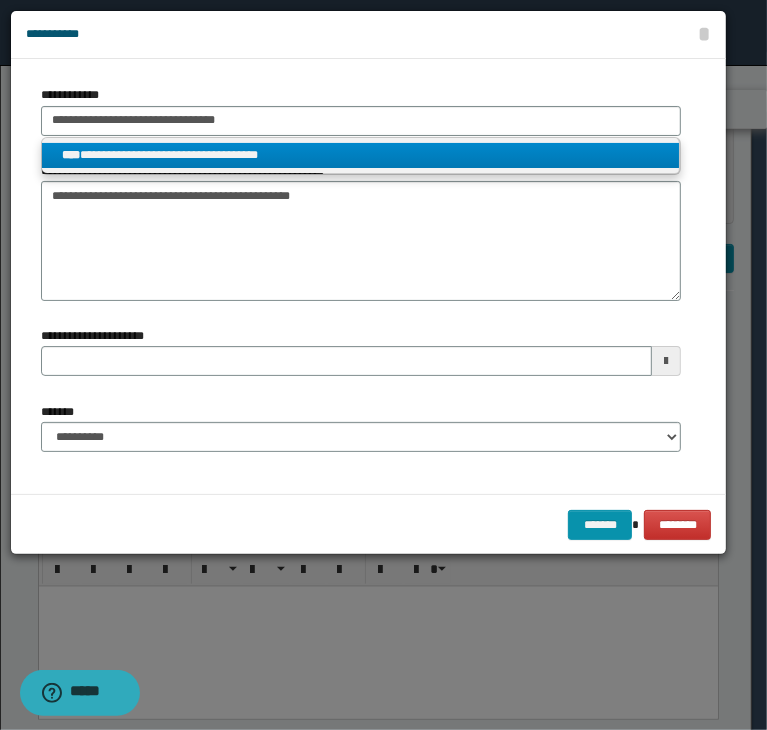 click on "**********" at bounding box center (361, 155) 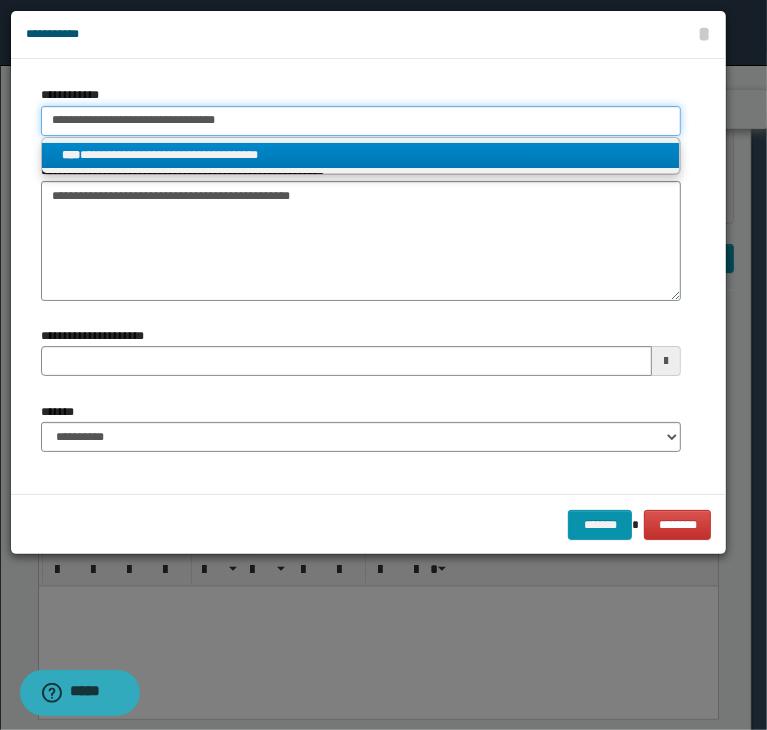 type 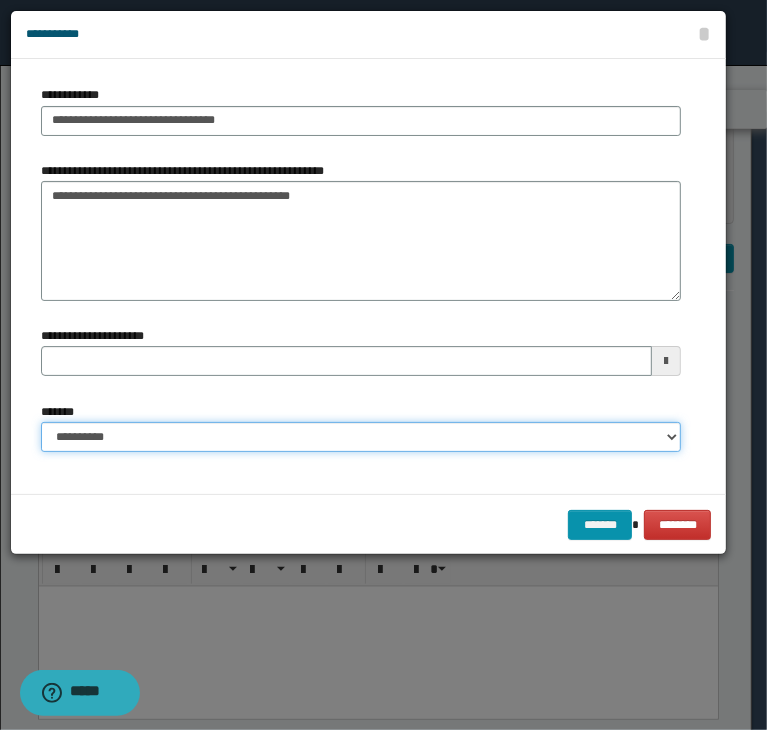click on "**********" at bounding box center [361, 437] 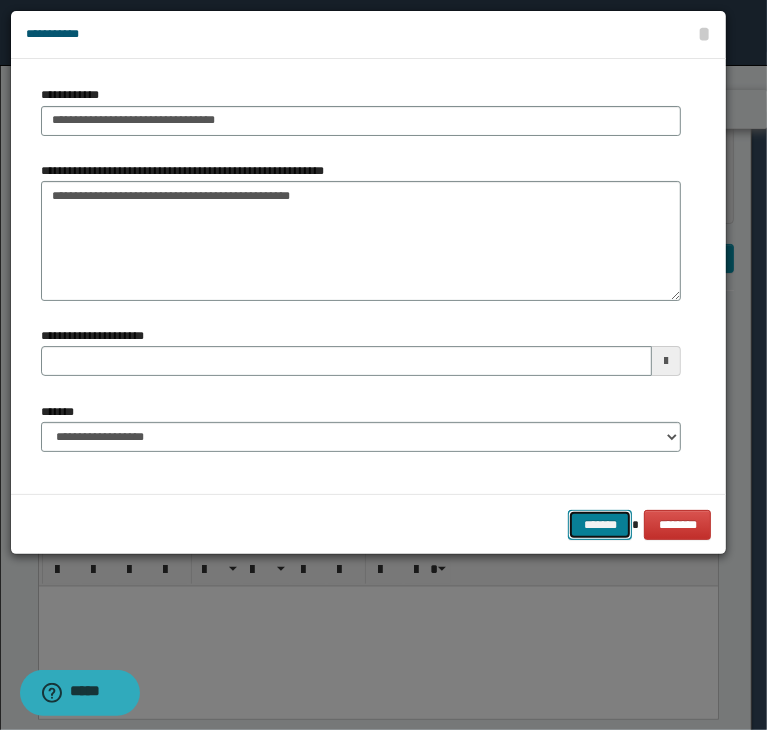 drag, startPoint x: 596, startPoint y: 523, endPoint x: 480, endPoint y: 489, distance: 120.880104 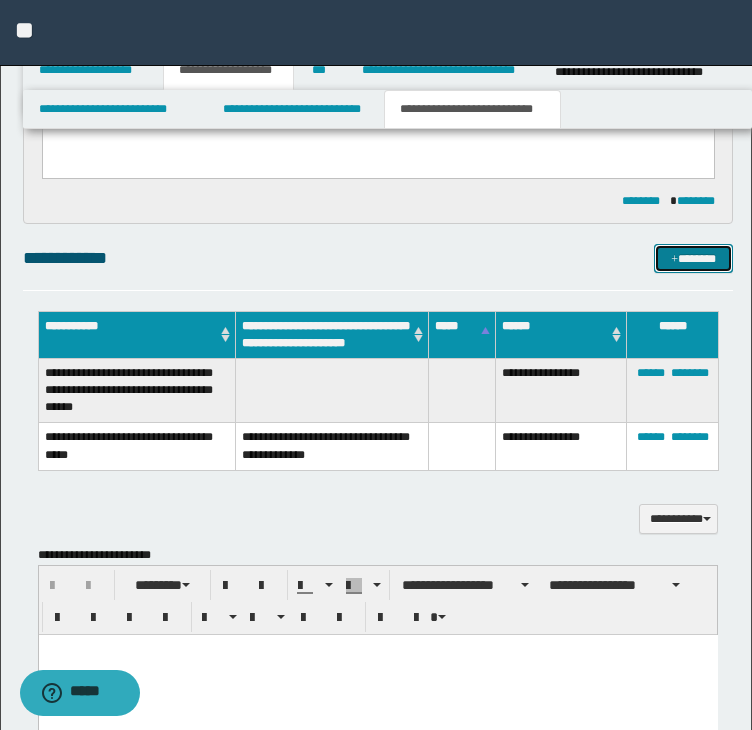 click on "*******" at bounding box center (693, 259) 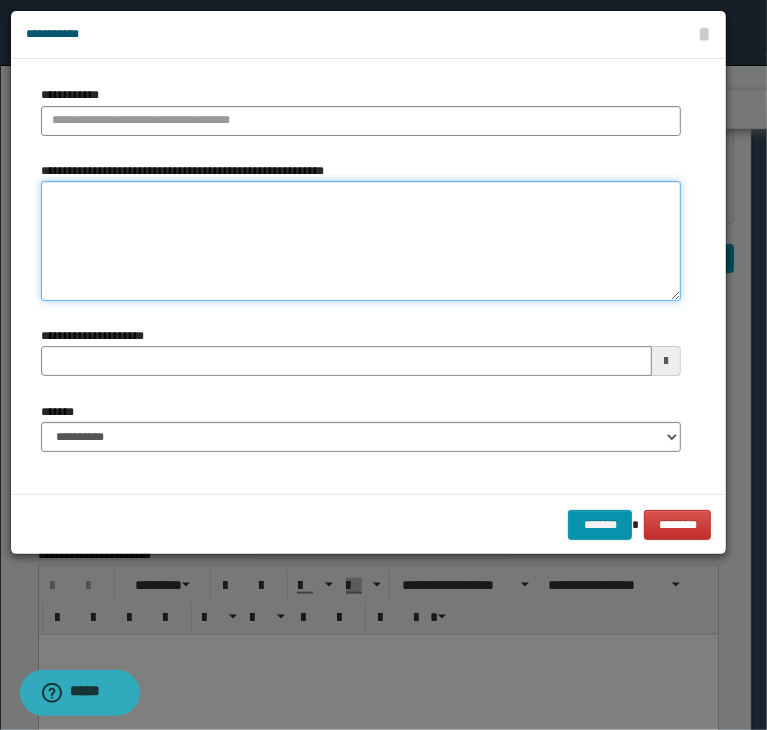 click on "**********" at bounding box center (361, 241) 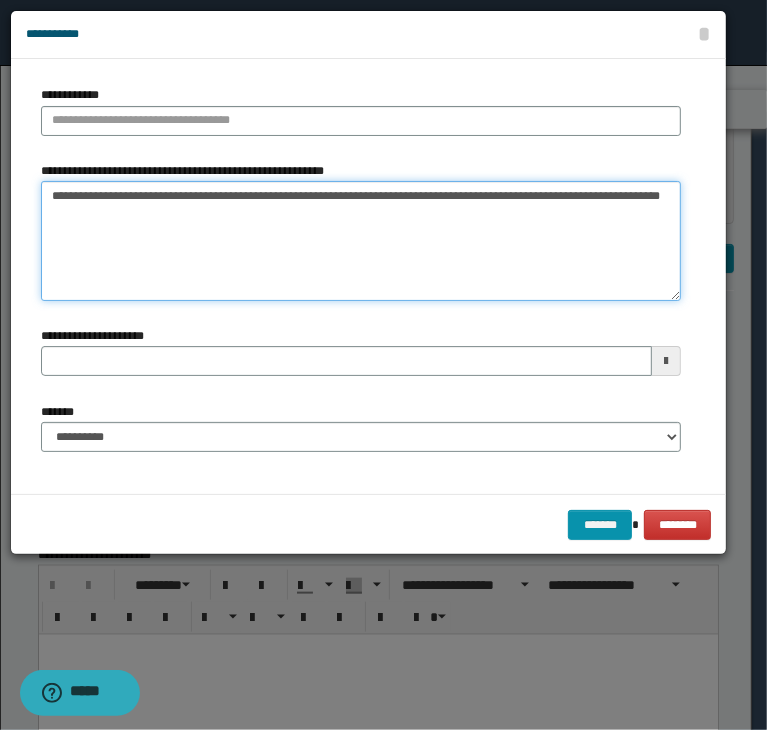 drag, startPoint x: 76, startPoint y: 195, endPoint x: 307, endPoint y: 189, distance: 231.07791 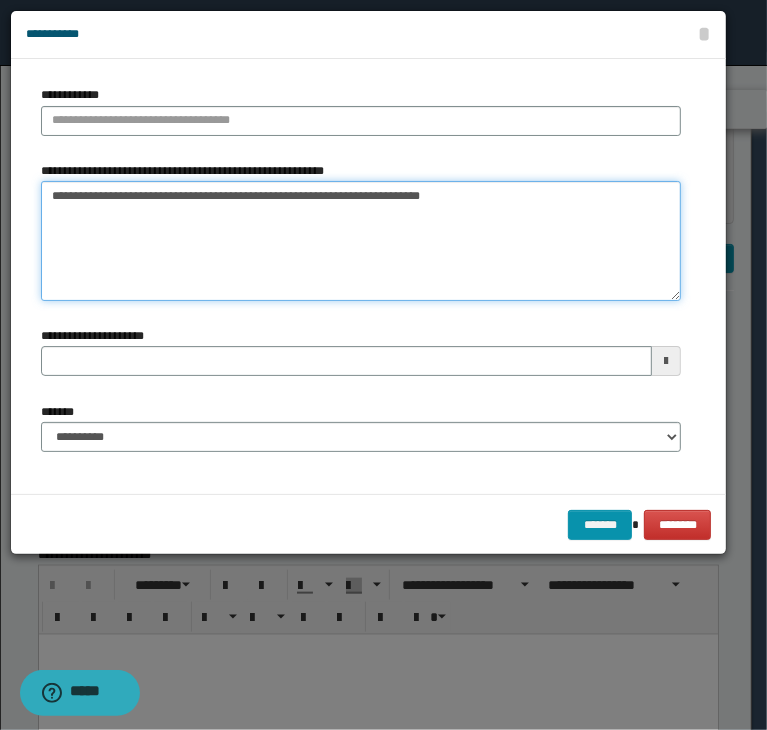 type on "**********" 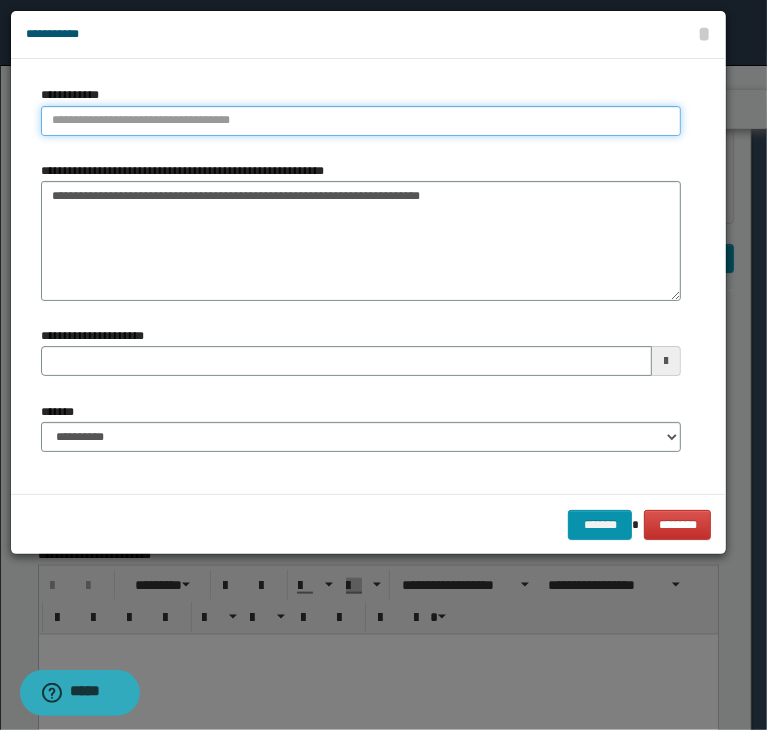 type on "**********" 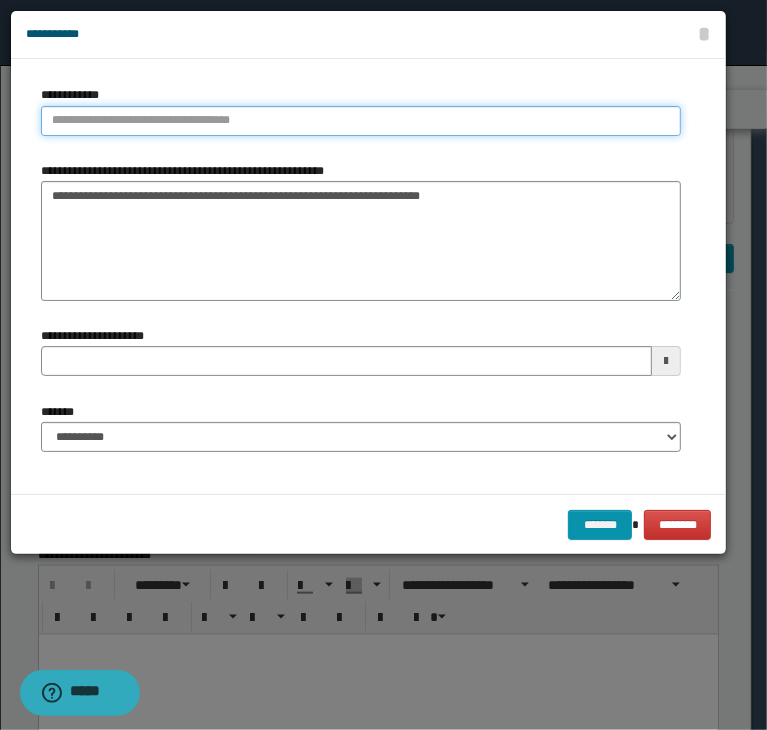 click on "**********" at bounding box center [361, 121] 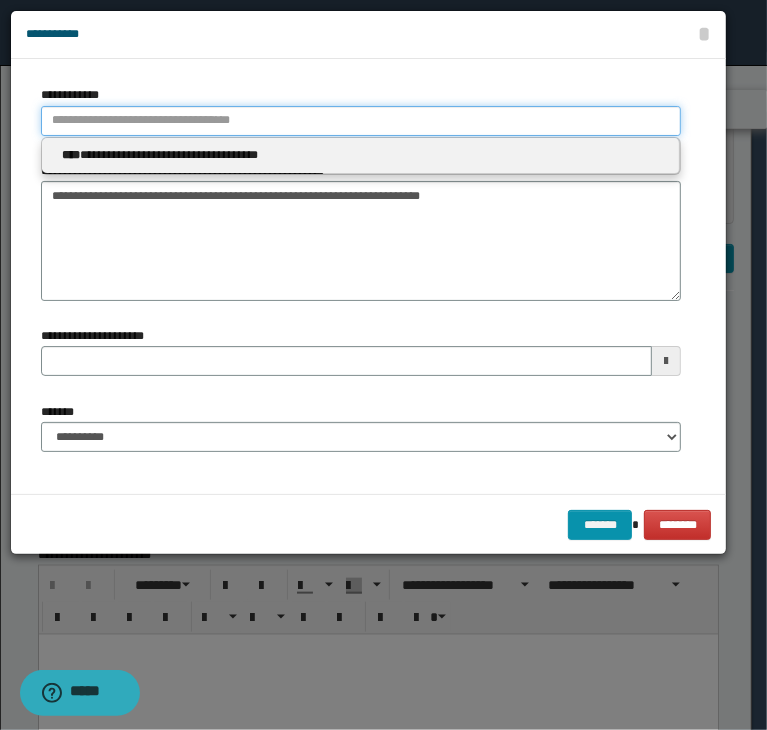 paste on "**********" 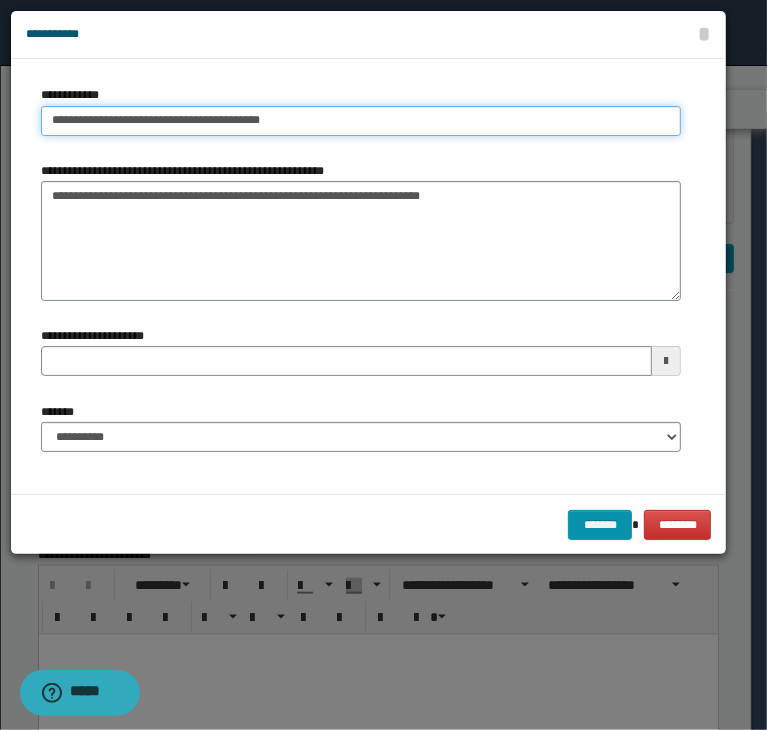 type on "**********" 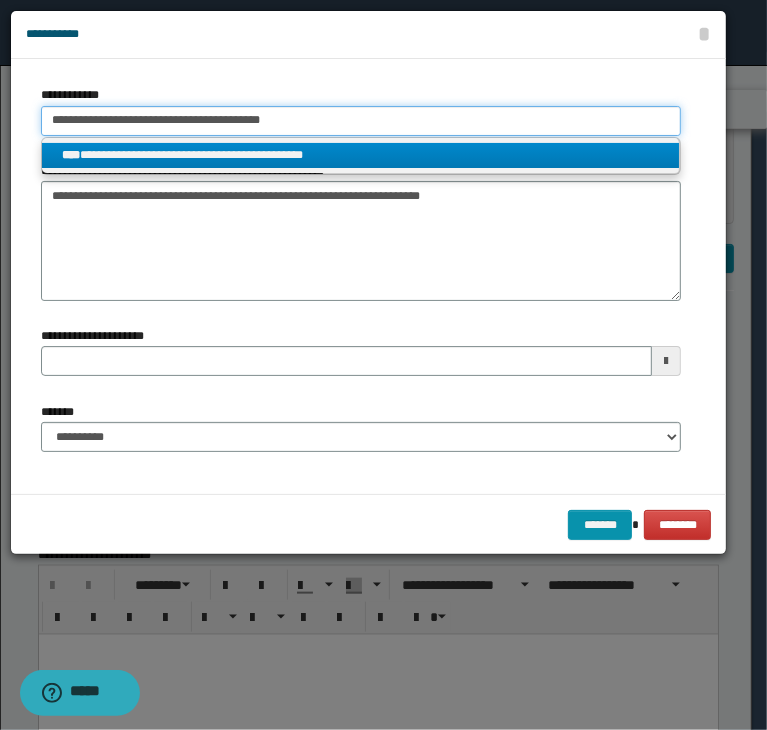 type on "**********" 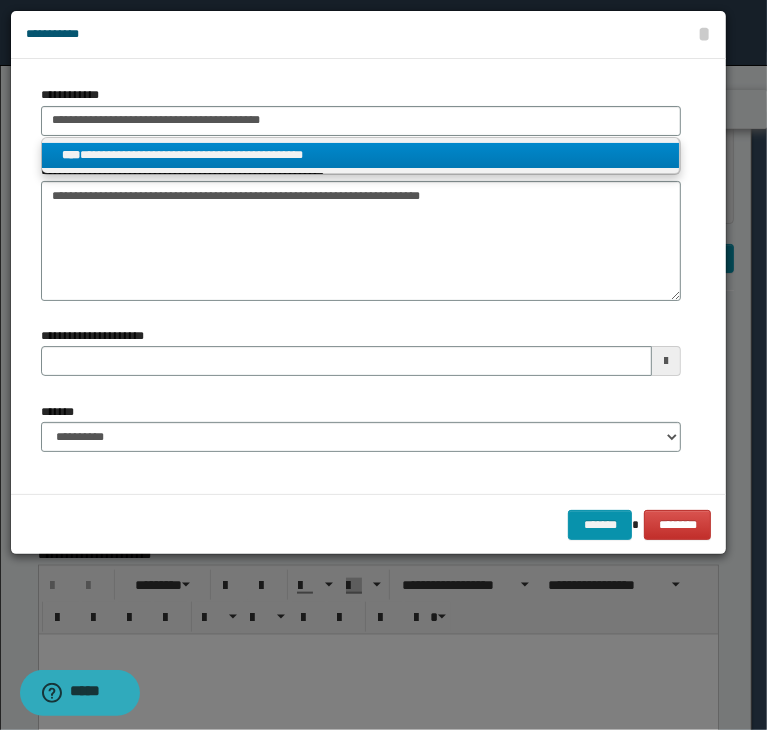 click on "**********" at bounding box center (361, 155) 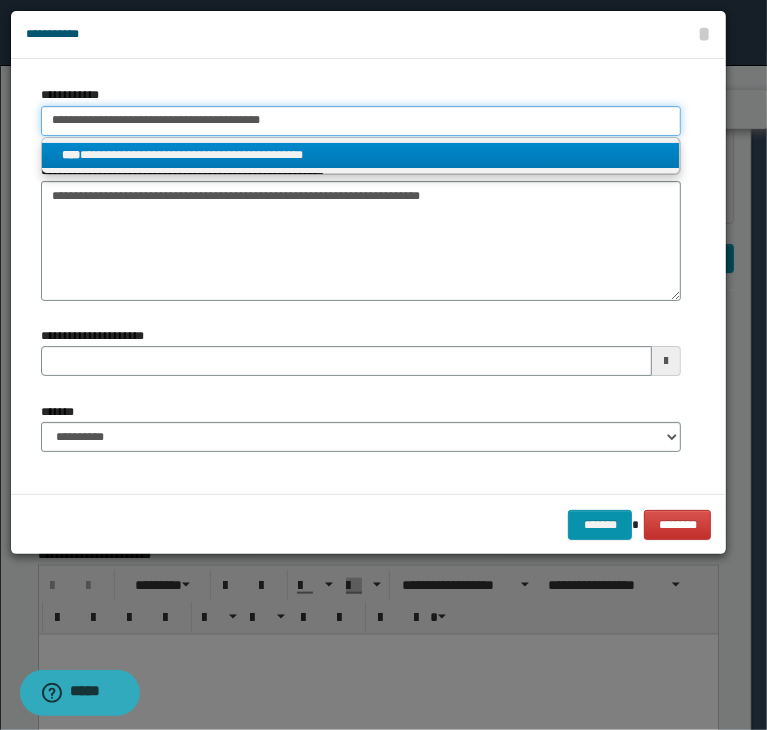 type 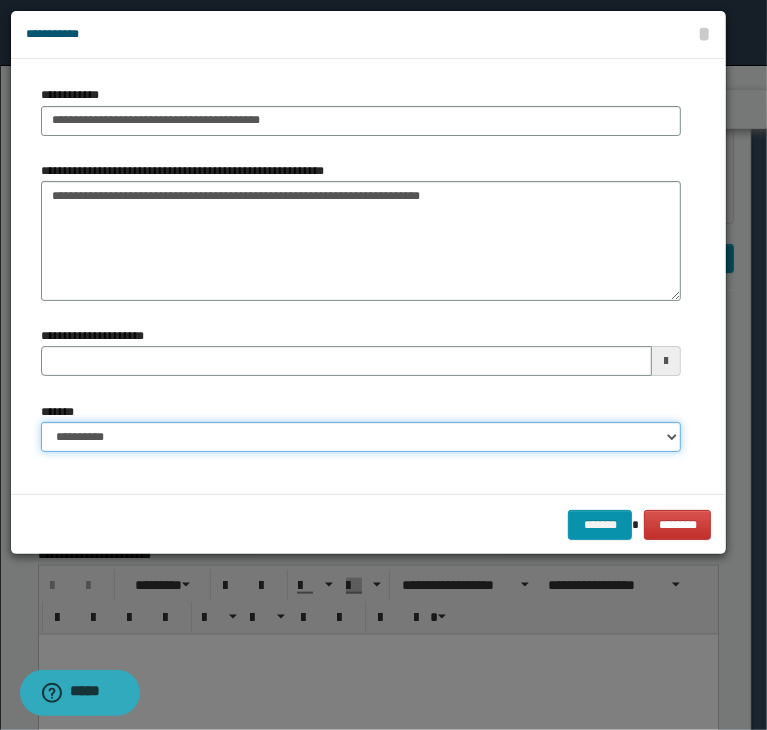 click on "**********" at bounding box center (361, 437) 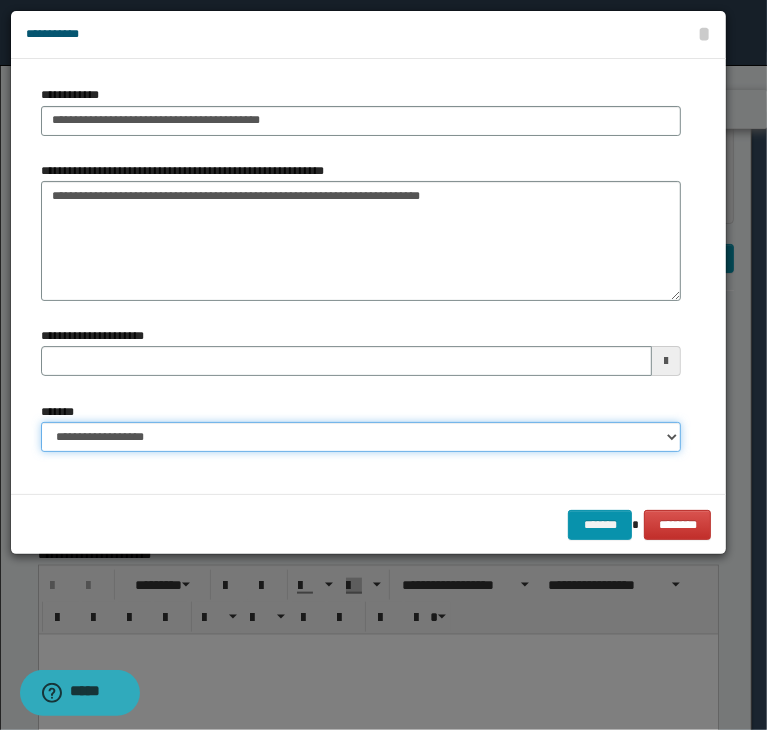 click on "**********" at bounding box center (361, 437) 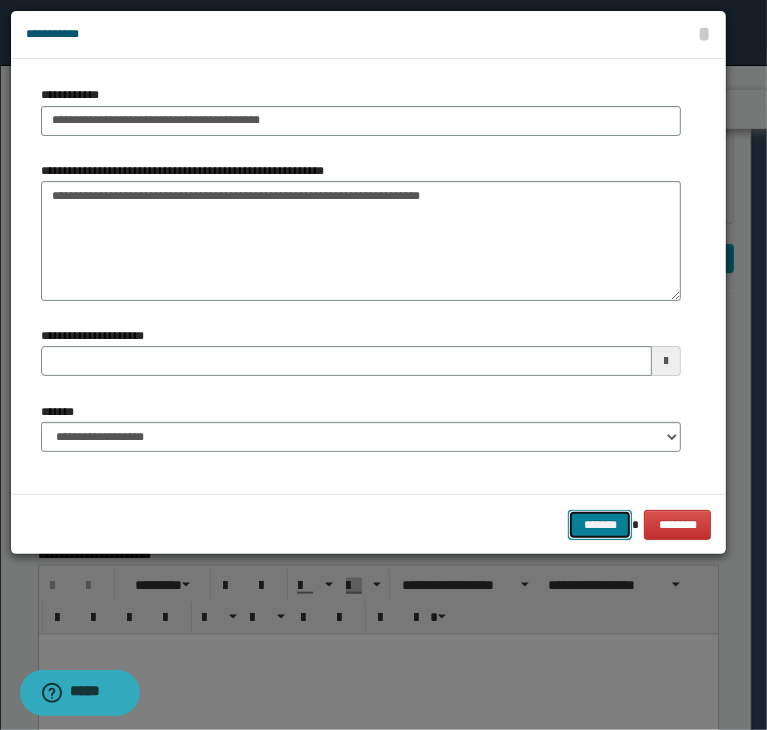 click on "*******" at bounding box center (600, 525) 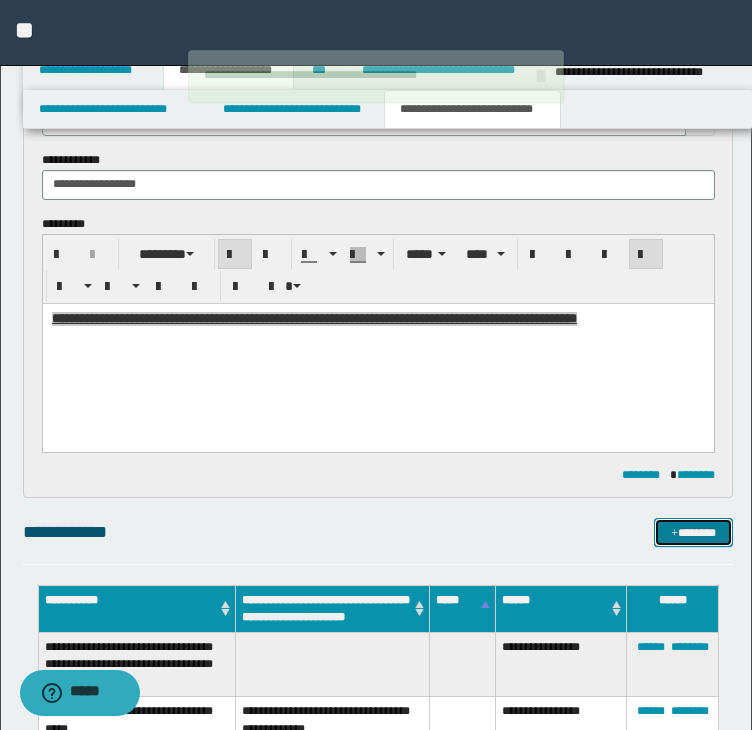 scroll, scrollTop: 360, scrollLeft: 0, axis: vertical 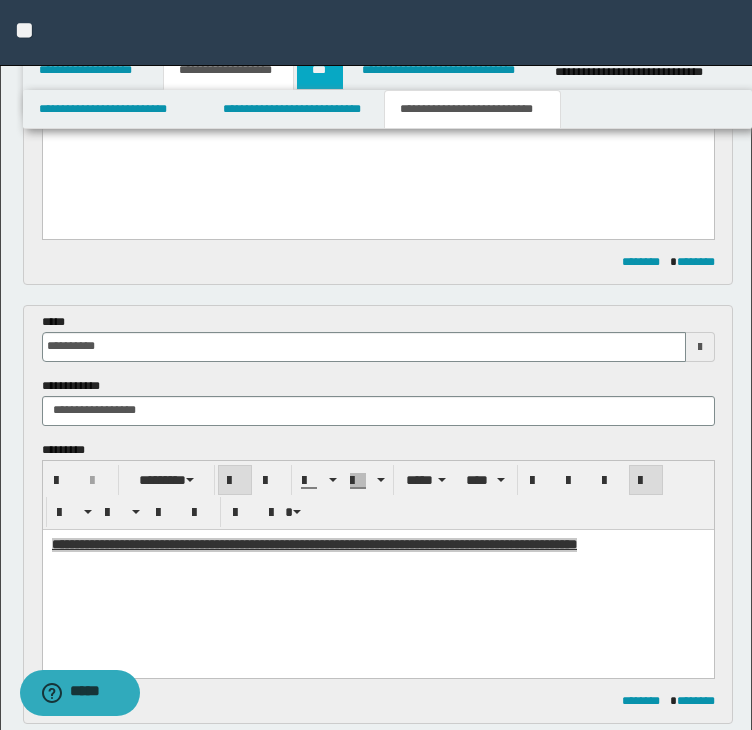 click on "***" at bounding box center (320, 70) 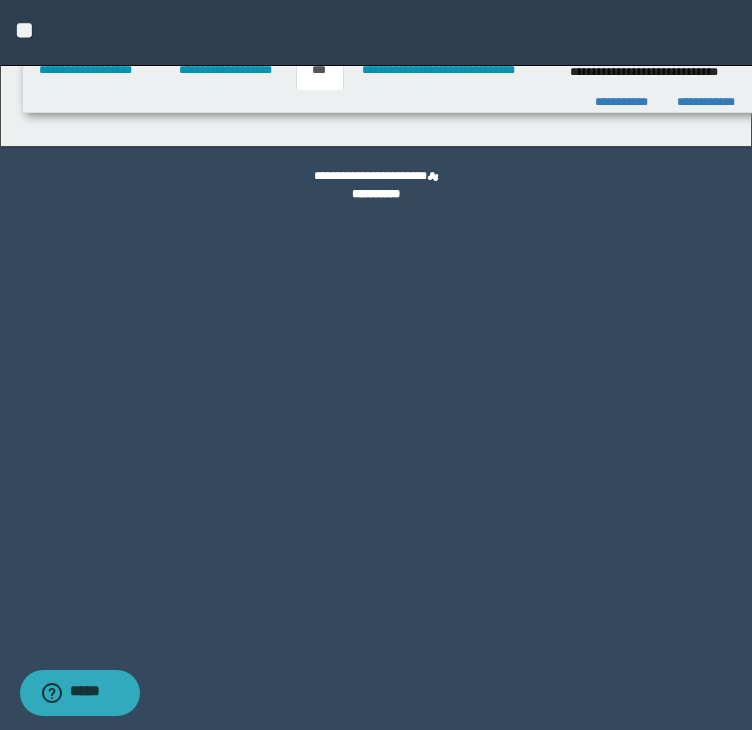 scroll, scrollTop: 0, scrollLeft: 0, axis: both 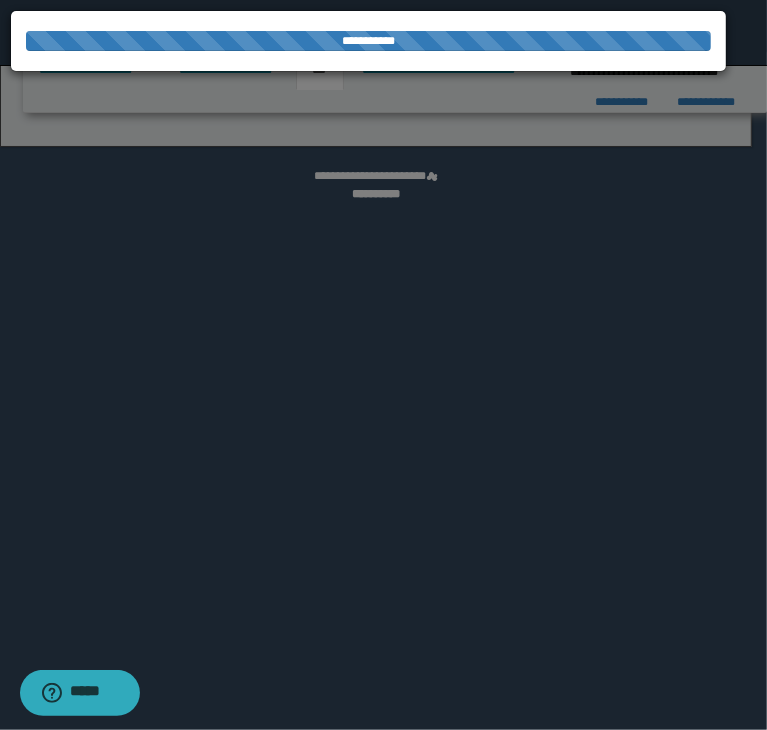 select on "*" 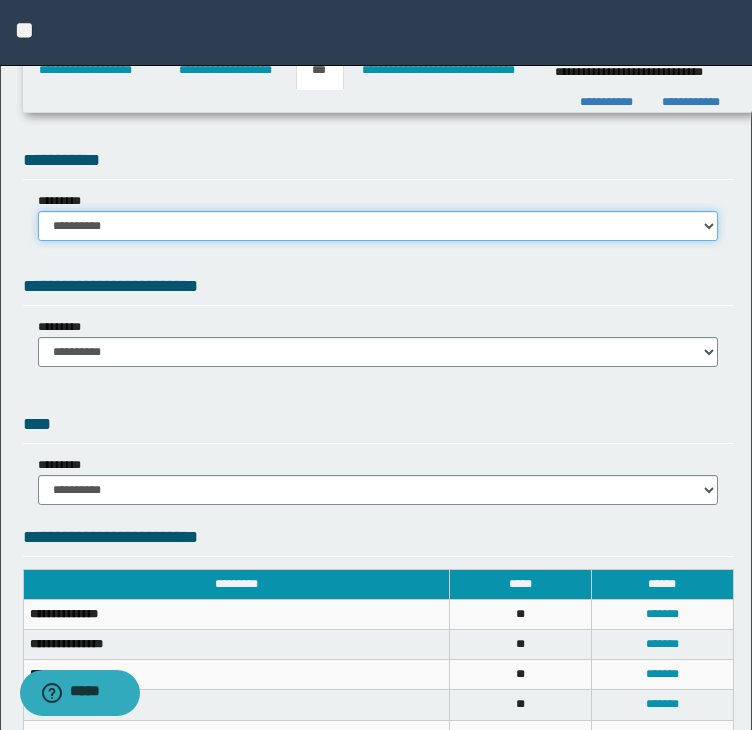 click on "**********" at bounding box center [378, 226] 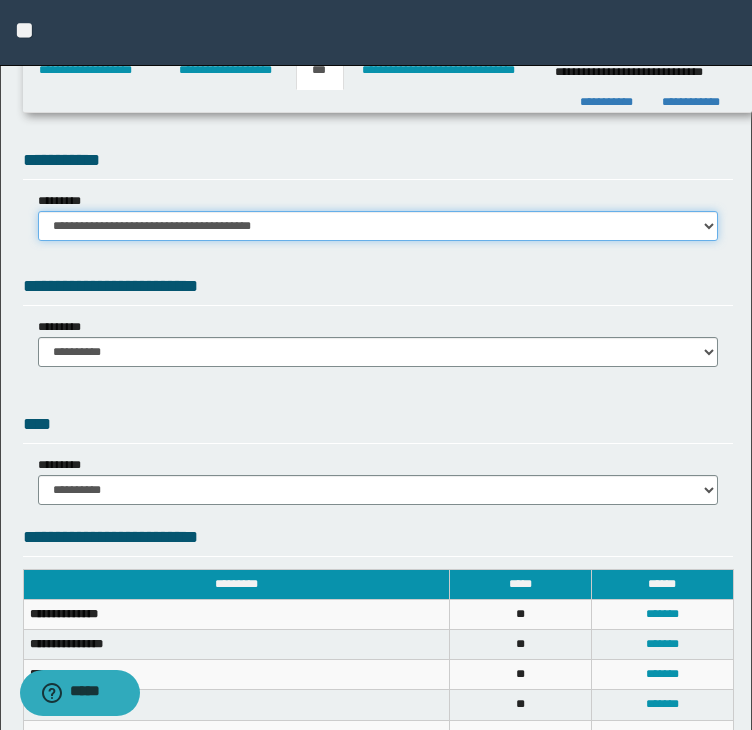 click on "**********" at bounding box center (378, 226) 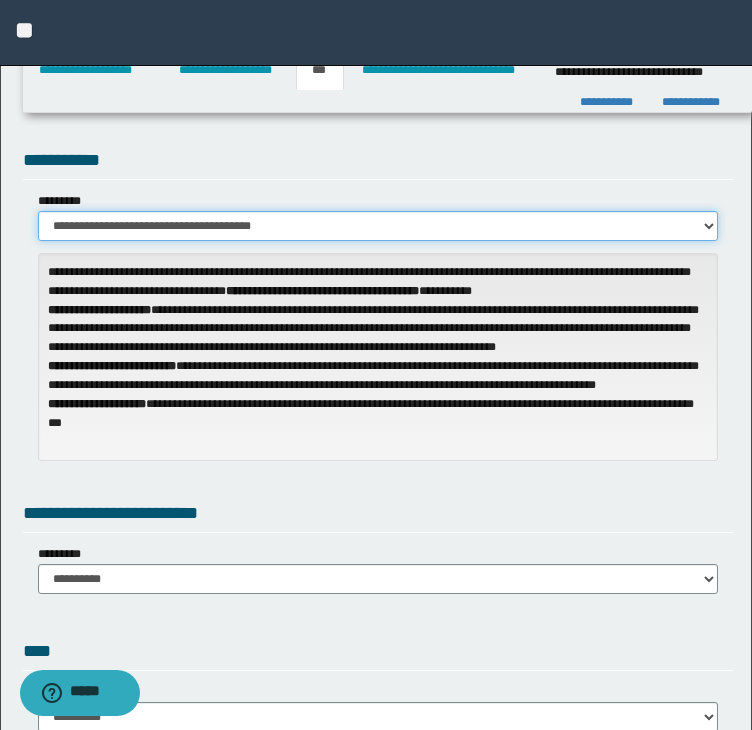 scroll, scrollTop: 300, scrollLeft: 0, axis: vertical 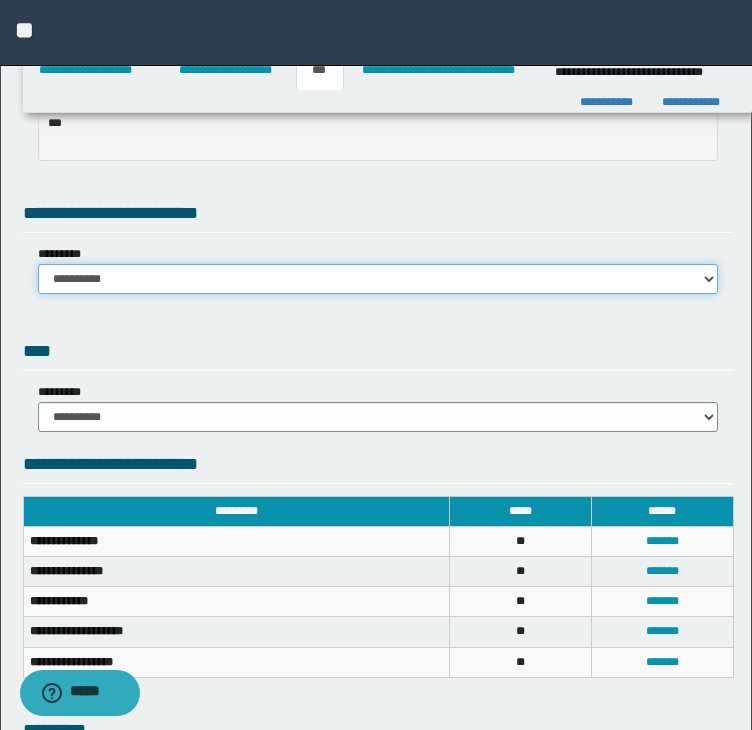 click on "**********" at bounding box center (378, 279) 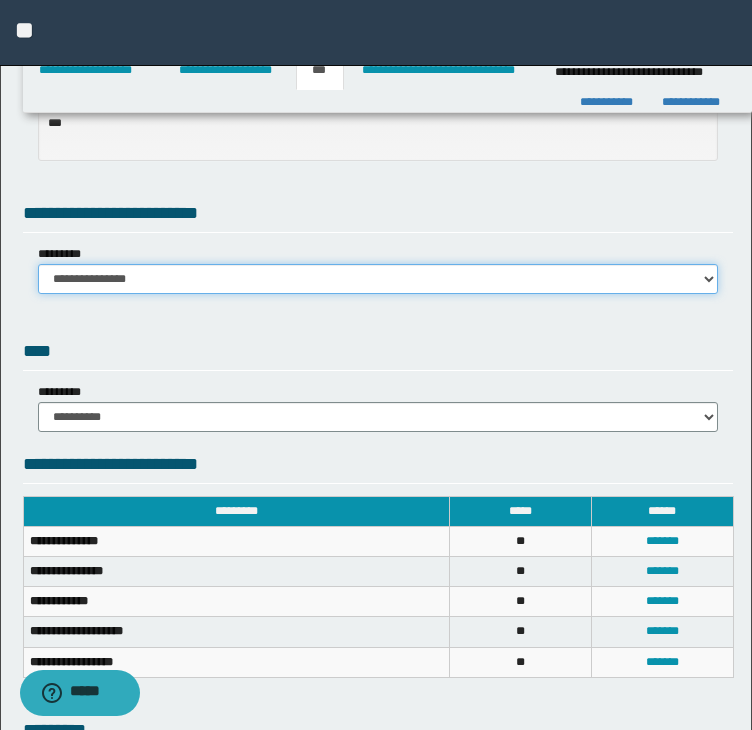 click on "**********" at bounding box center (378, 279) 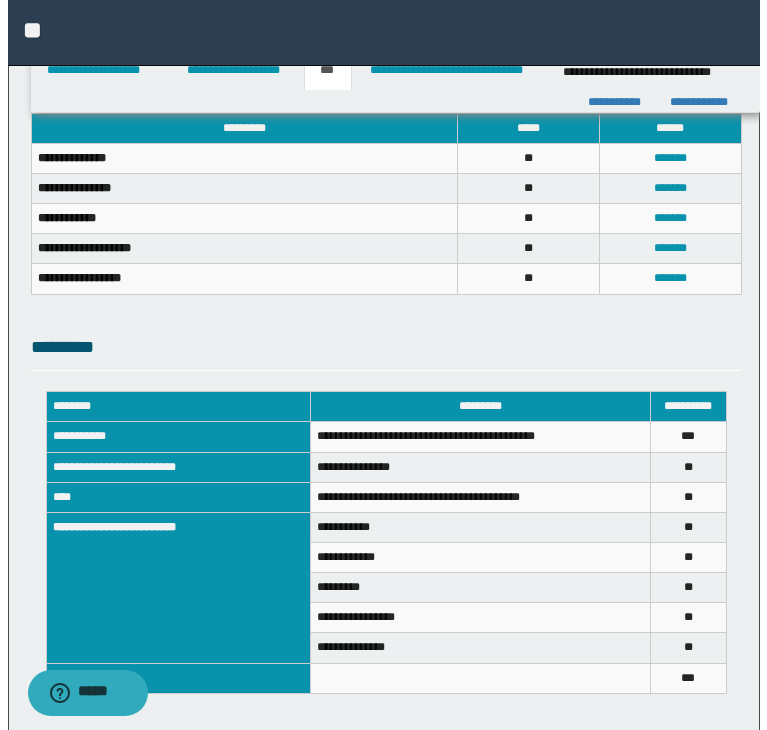 scroll, scrollTop: 706, scrollLeft: 0, axis: vertical 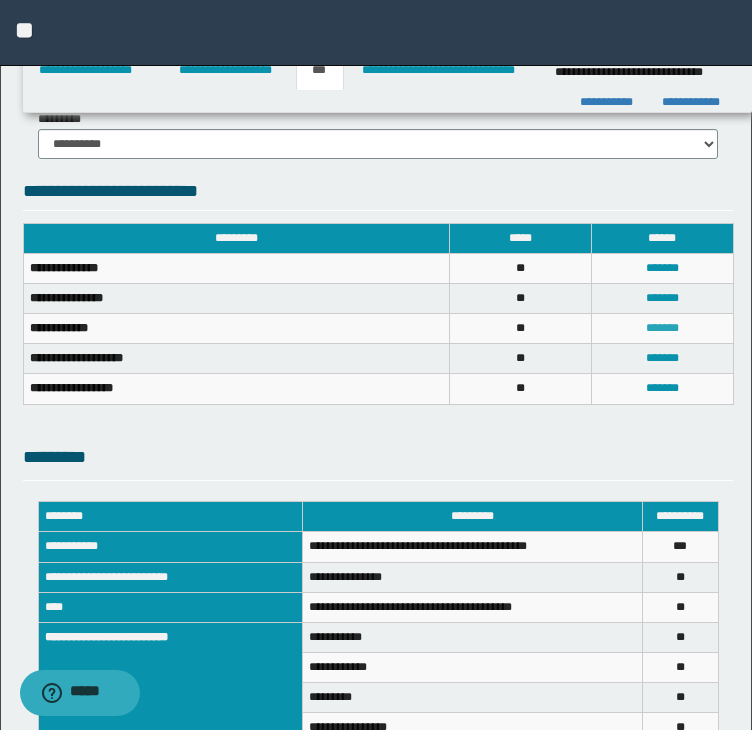 click on "*******" at bounding box center (662, 328) 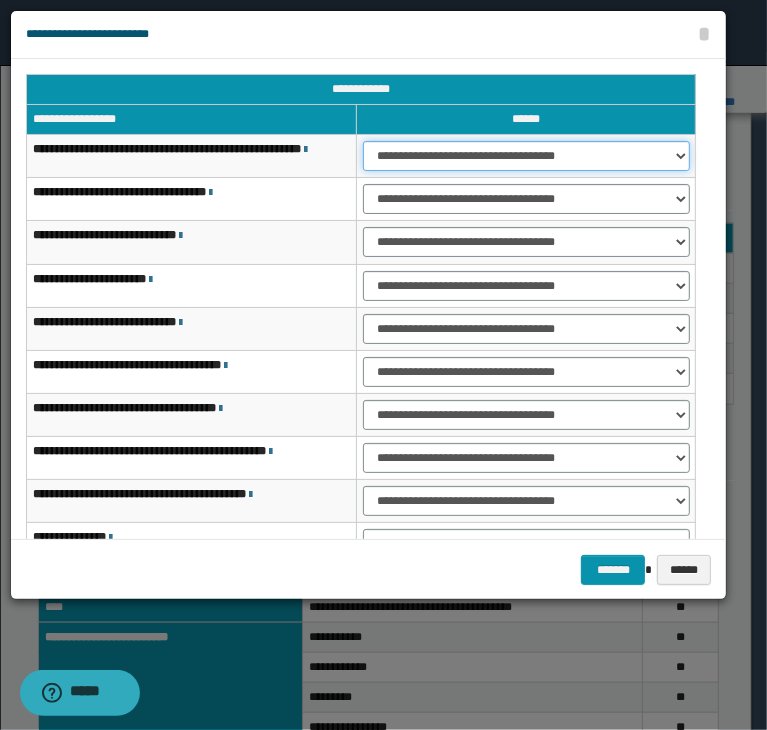 click on "**********" at bounding box center [526, 156] 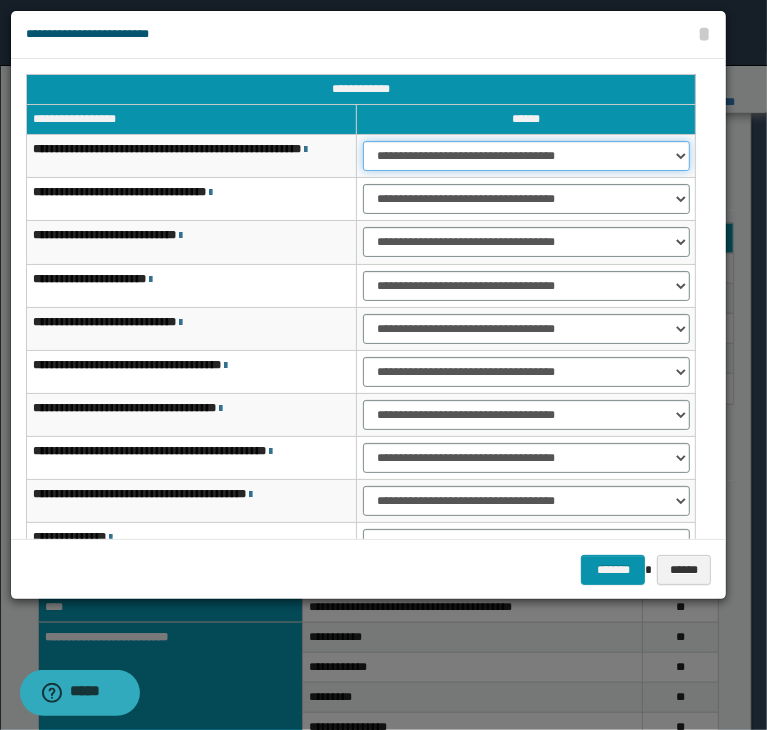 select on "***" 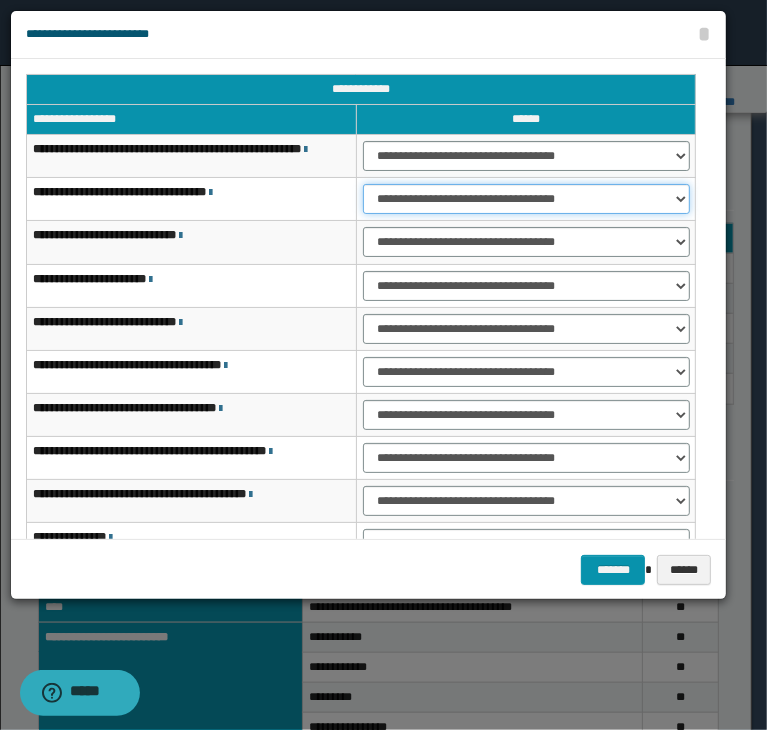 select on "***" 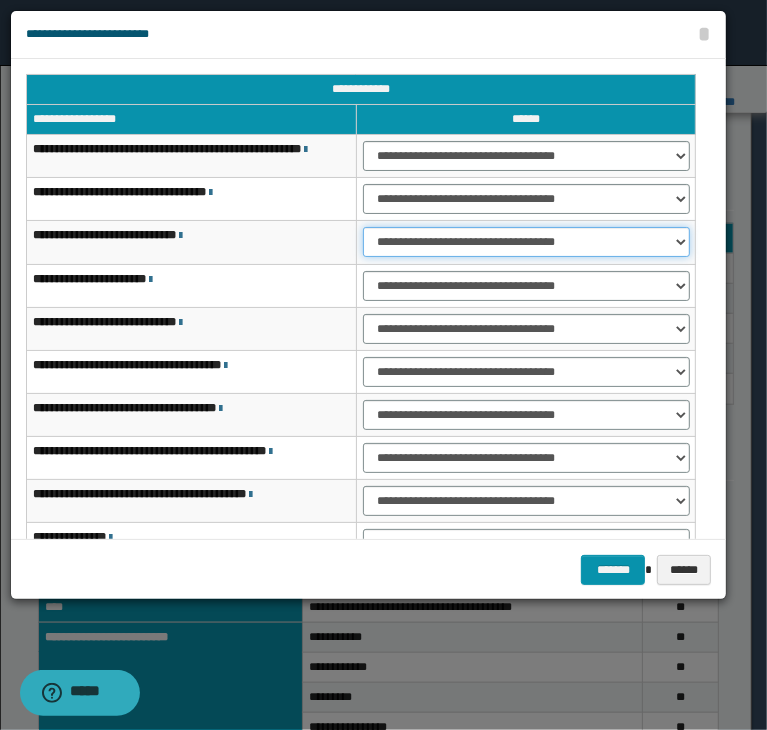 select on "***" 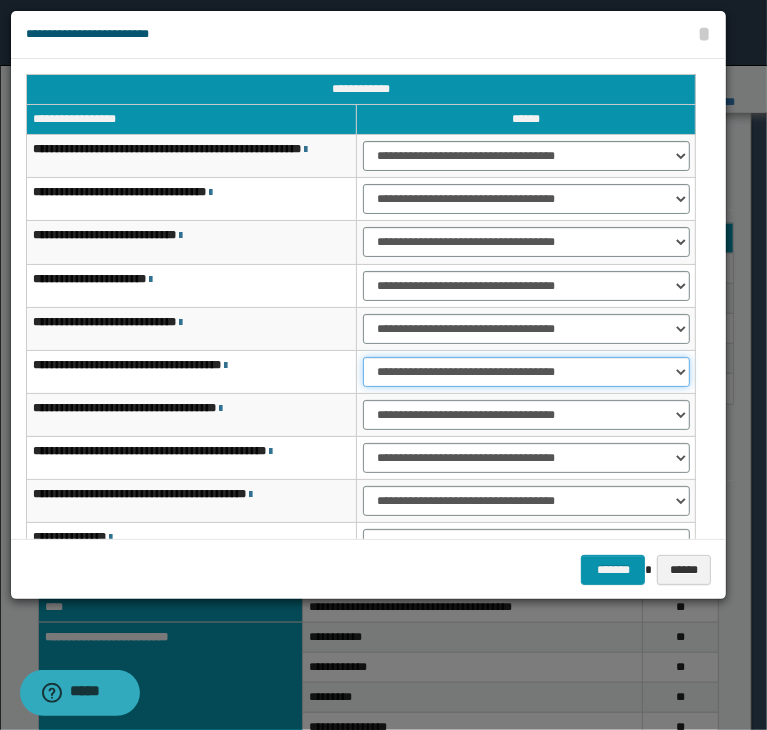 select on "***" 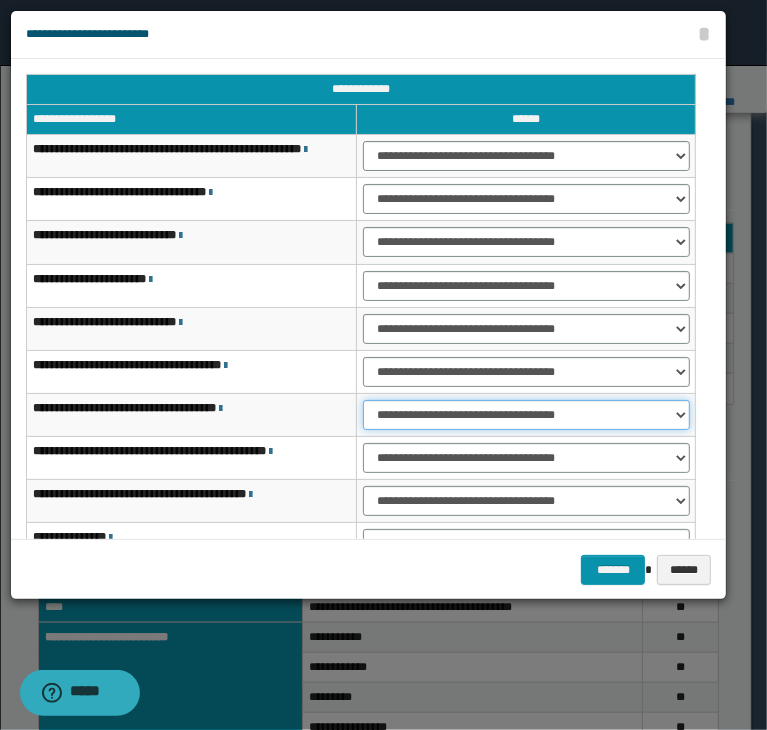 select on "***" 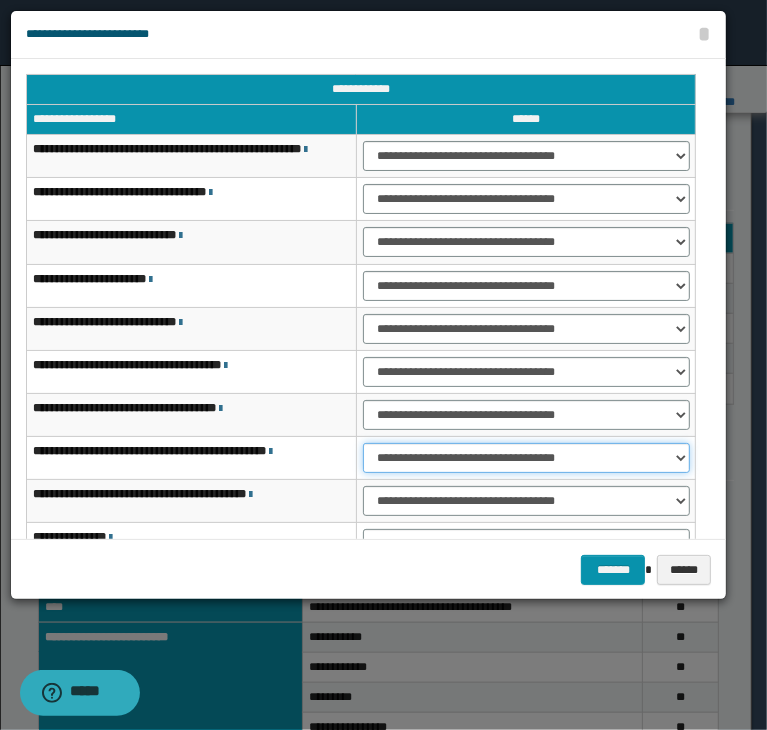 select on "***" 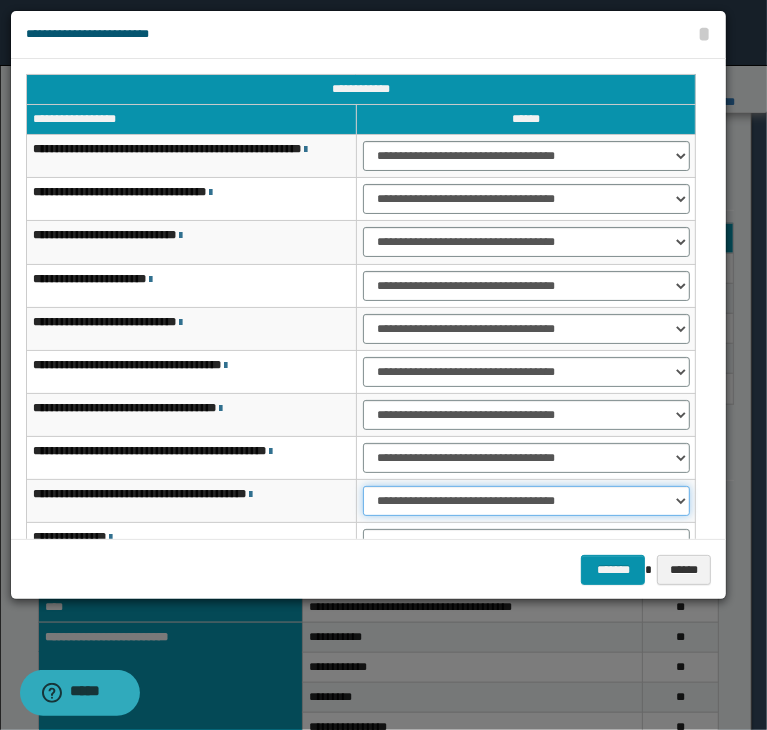 select on "***" 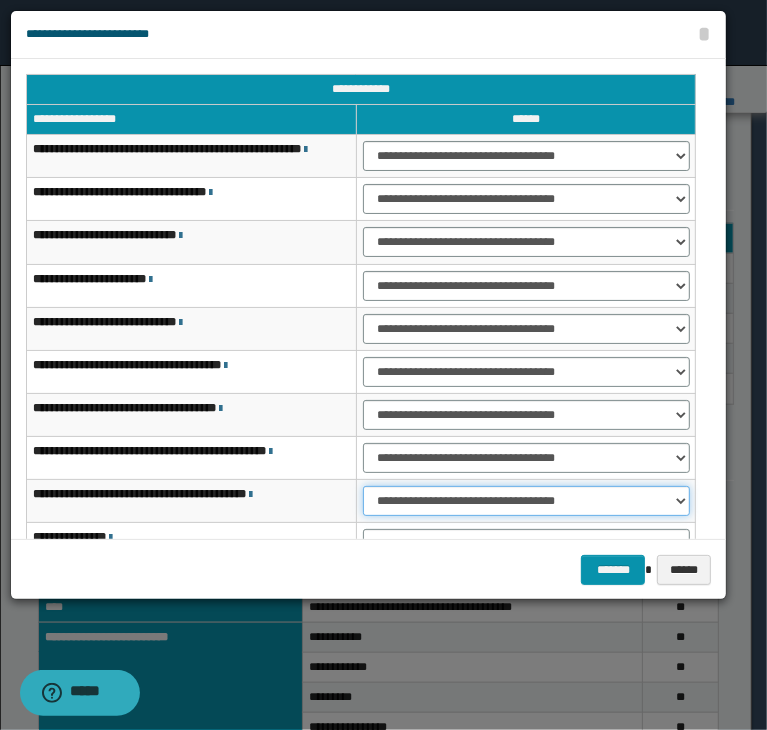 scroll, scrollTop: 152, scrollLeft: 0, axis: vertical 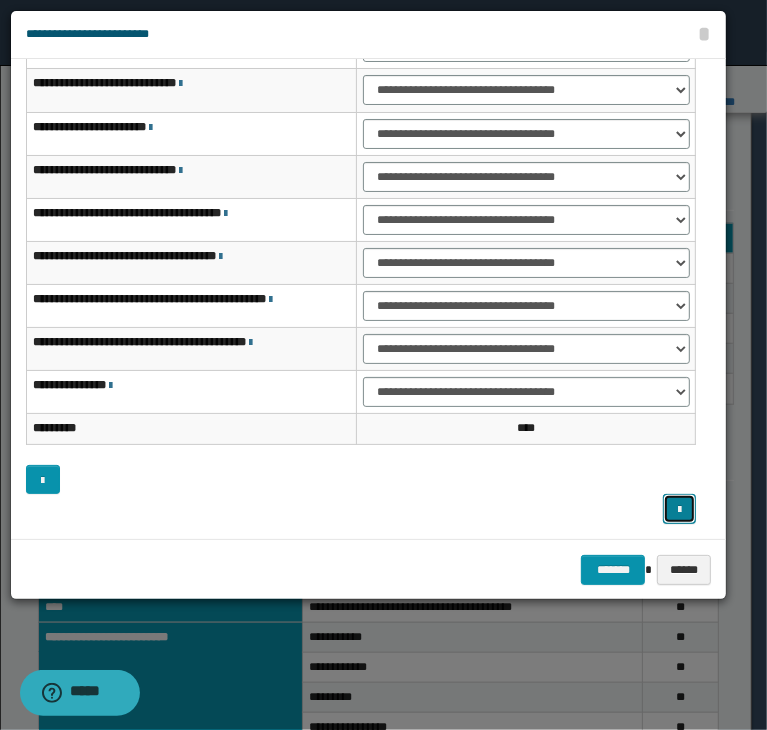 click at bounding box center (680, 509) 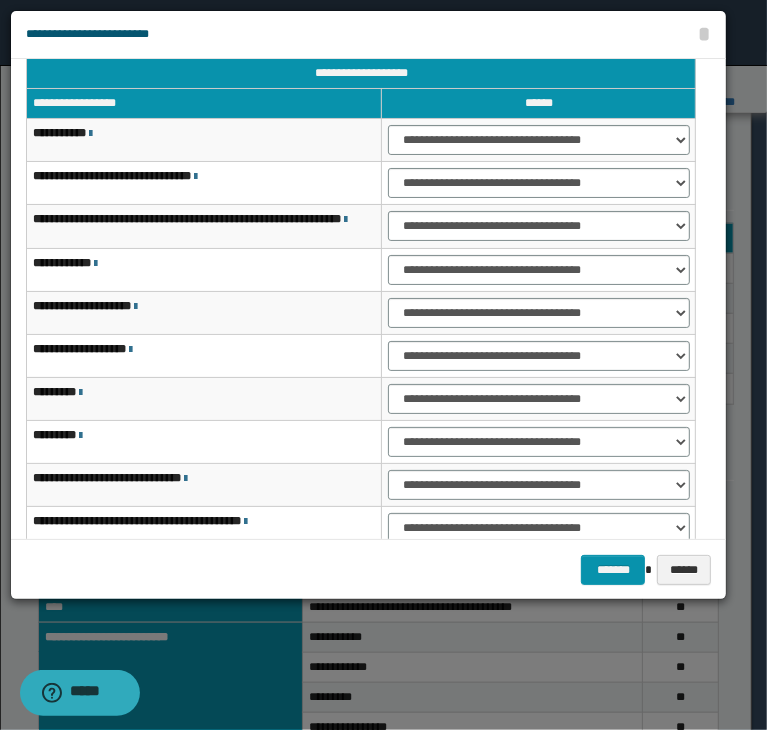 scroll, scrollTop: 0, scrollLeft: 0, axis: both 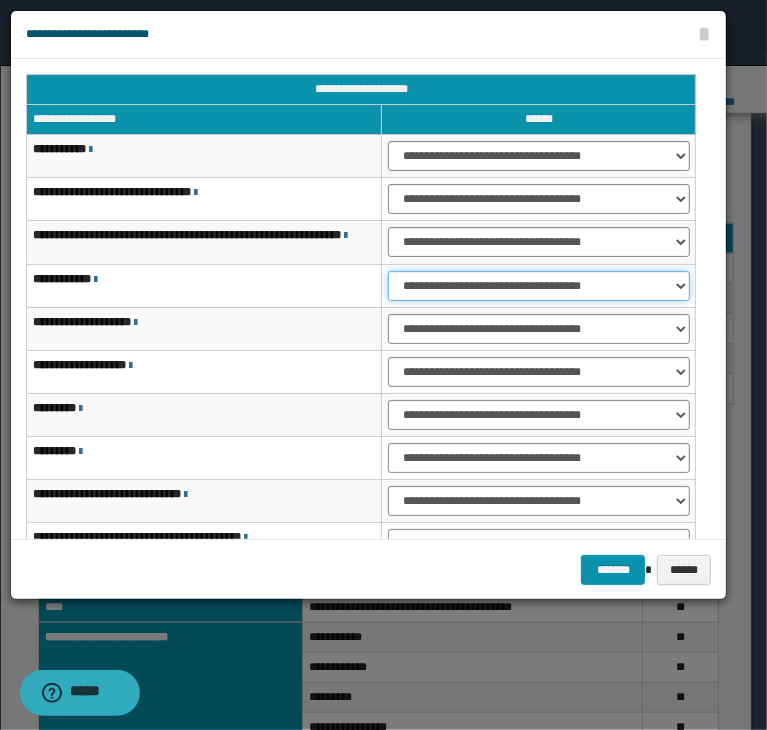 click on "**********" at bounding box center (539, 286) 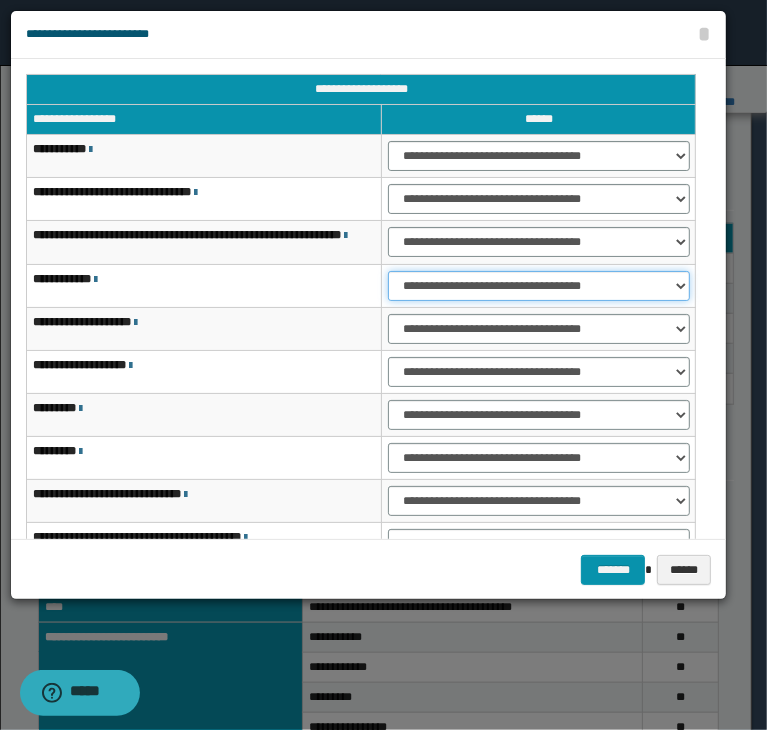 select on "***" 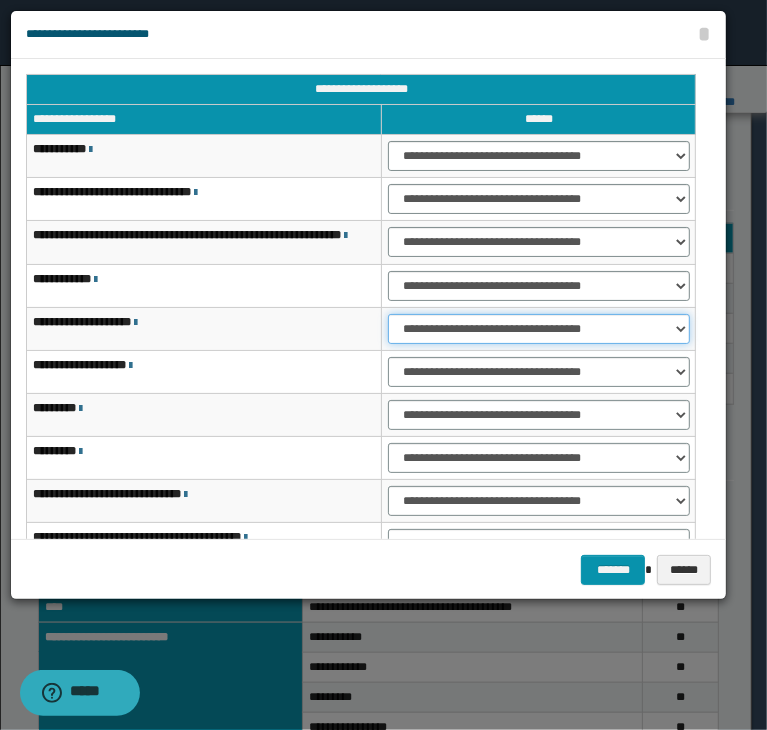 select on "***" 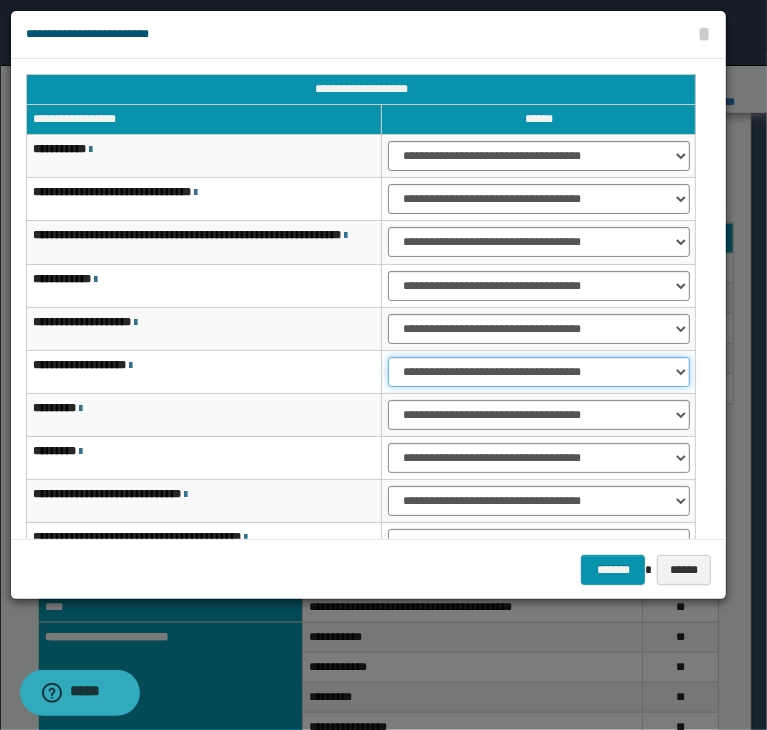 select on "***" 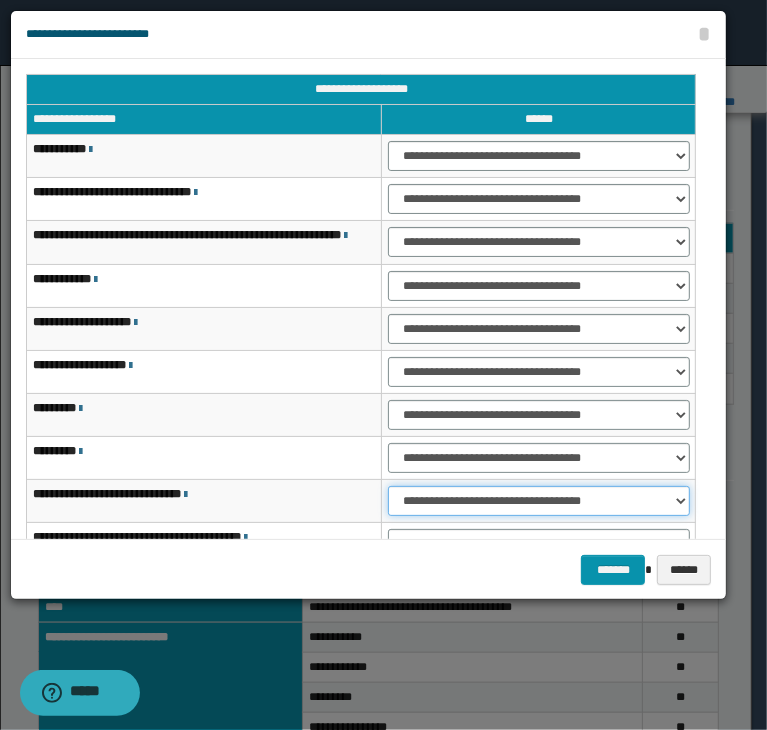 select on "***" 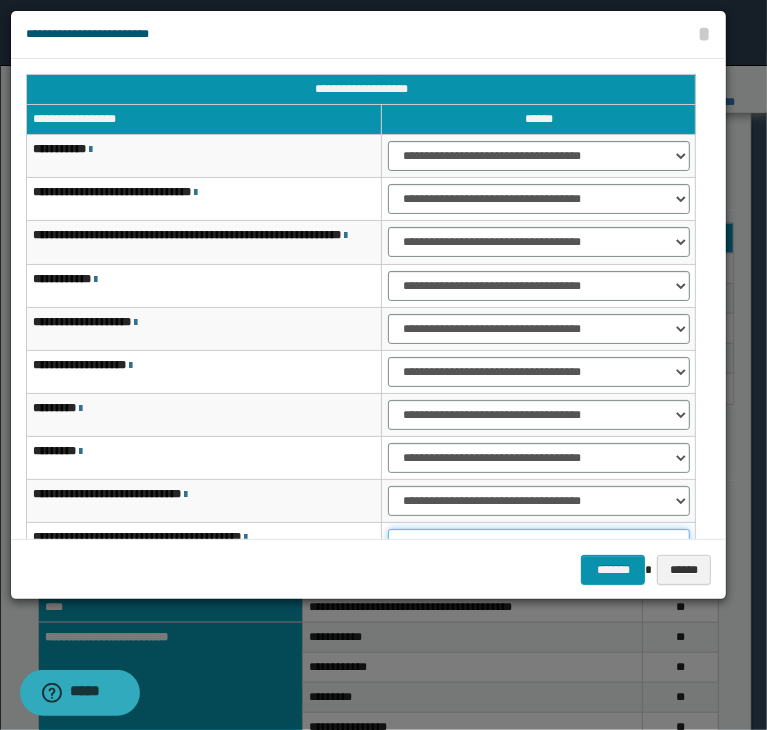 scroll, scrollTop: 20, scrollLeft: 0, axis: vertical 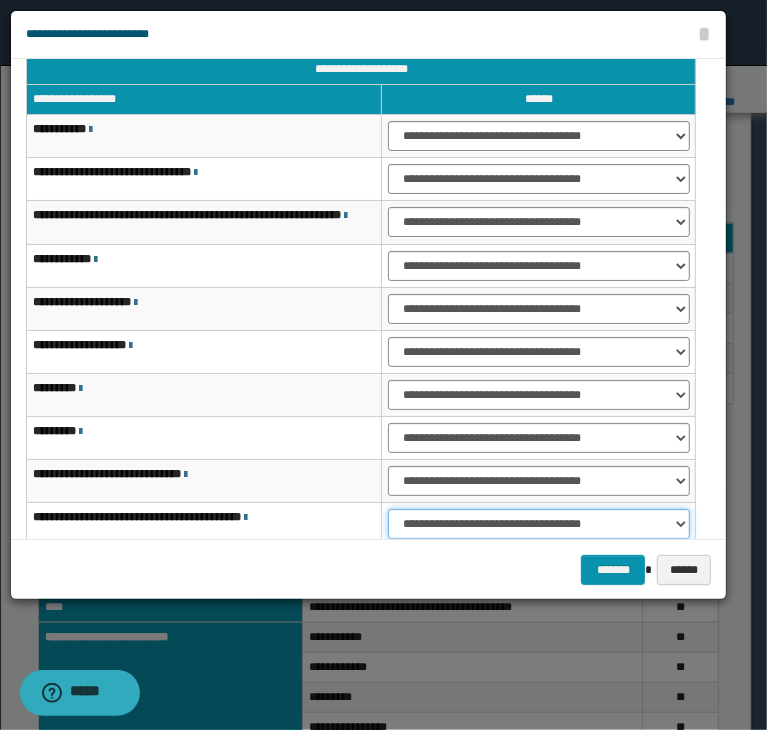 select on "***" 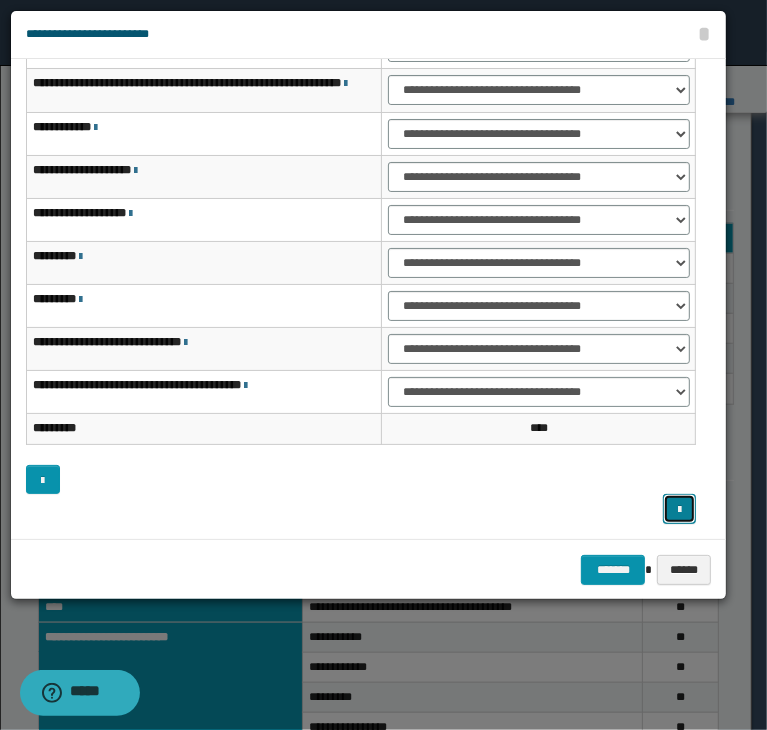 click at bounding box center [680, 509] 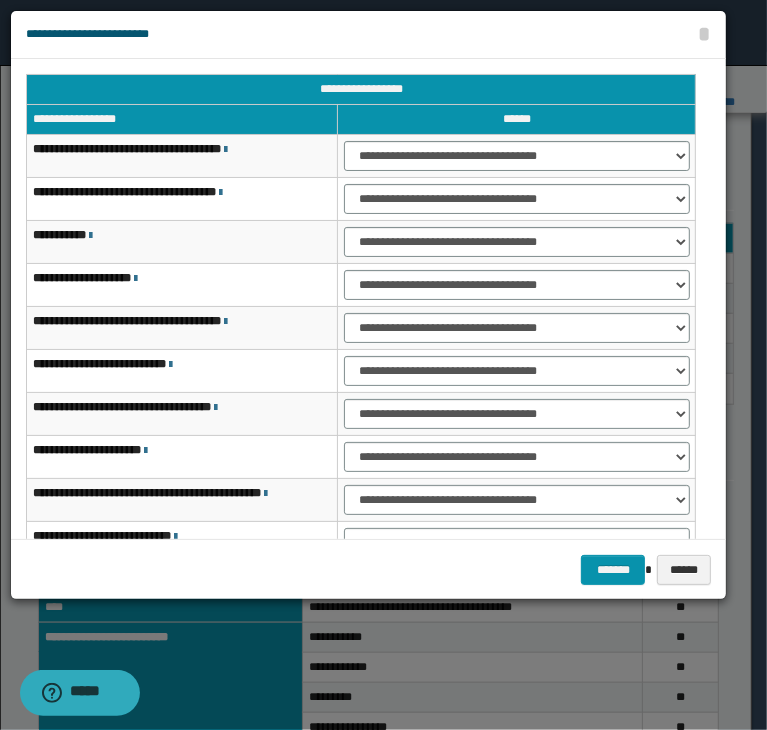 scroll, scrollTop: 0, scrollLeft: 0, axis: both 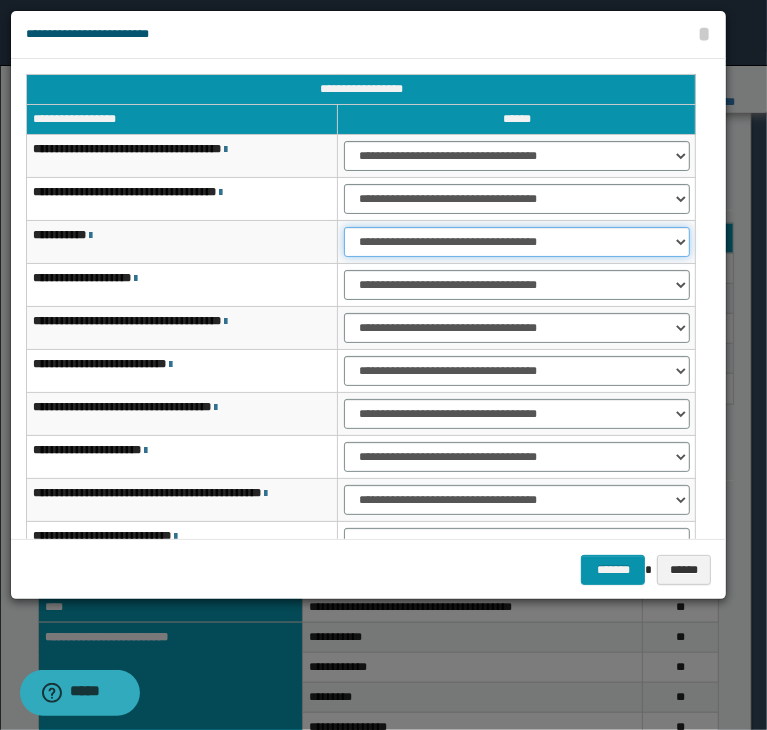 click on "**********" at bounding box center [516, 242] 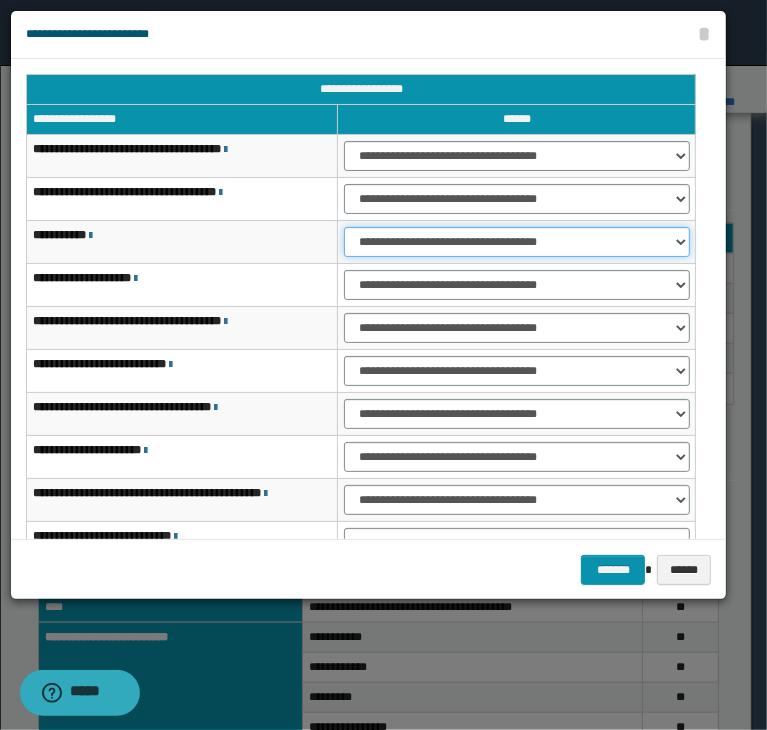 select on "***" 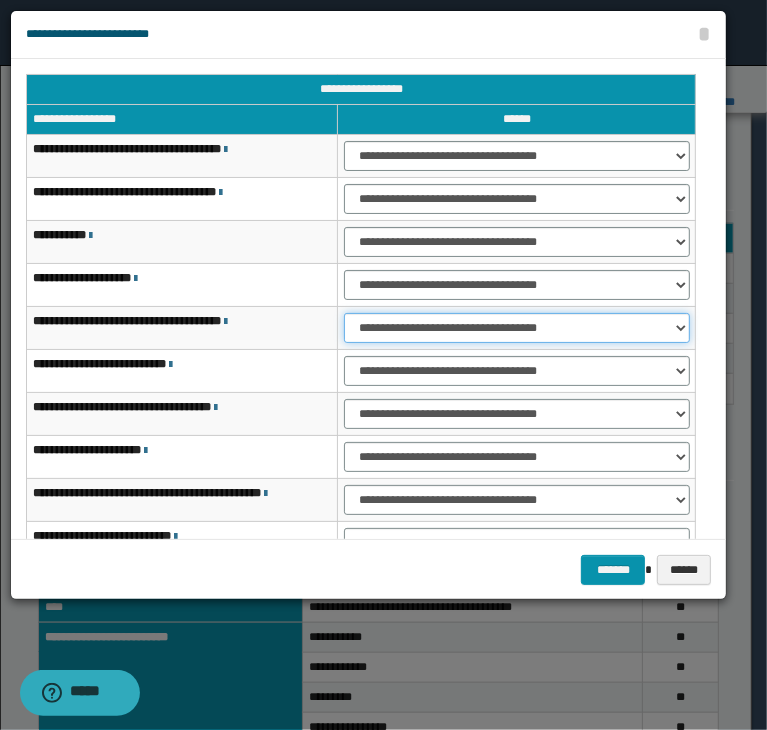 click on "**********" at bounding box center [516, 328] 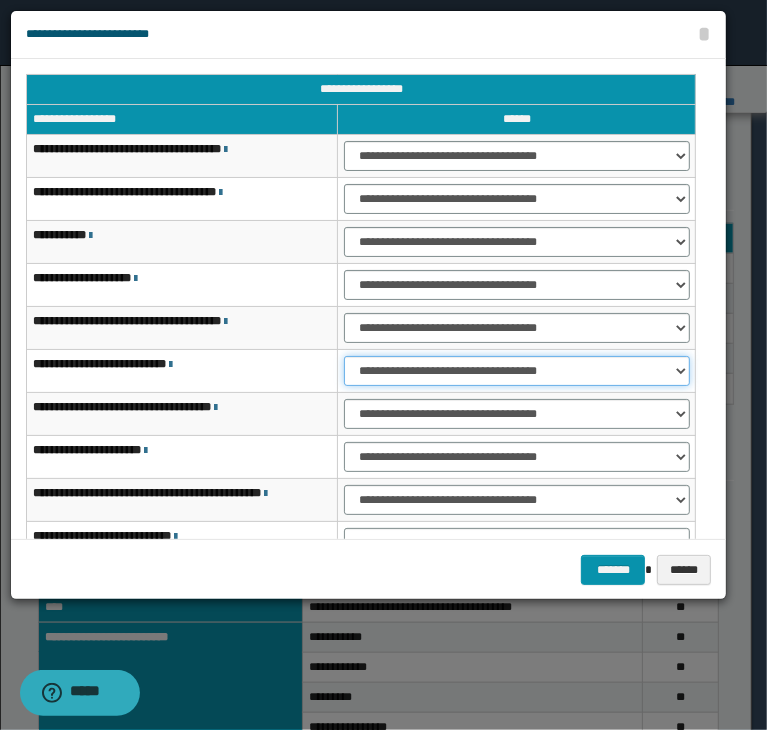 select on "***" 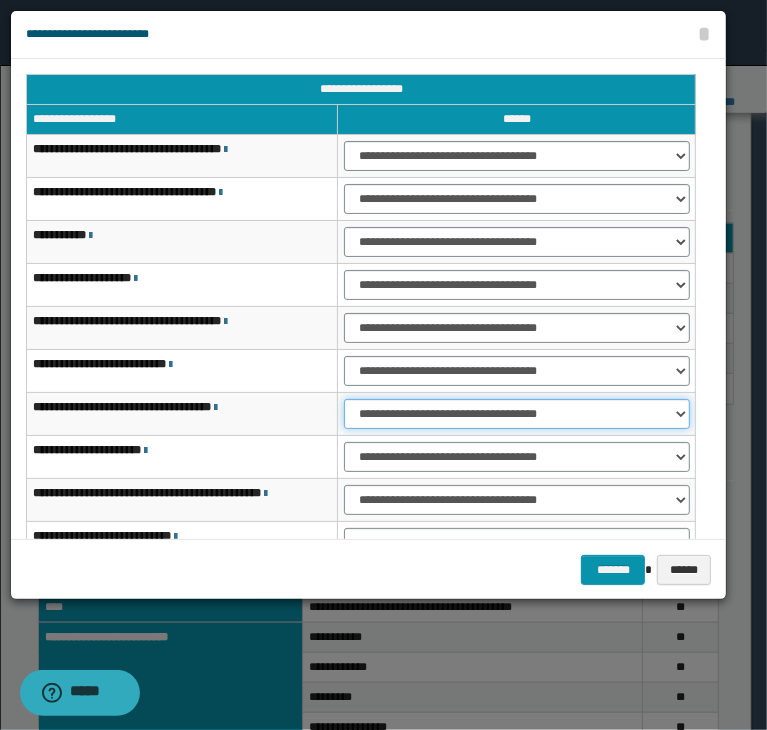 select on "***" 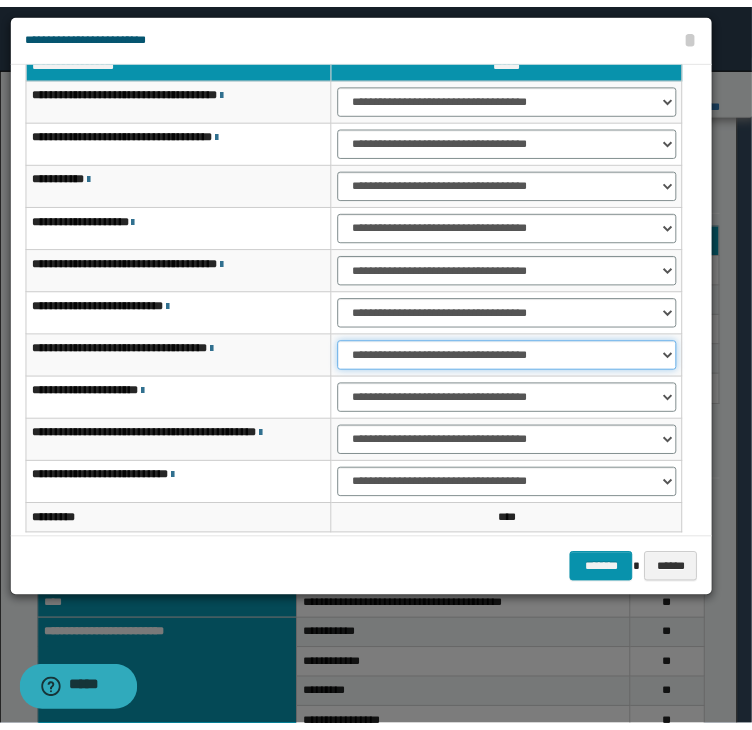 scroll, scrollTop: 119, scrollLeft: 0, axis: vertical 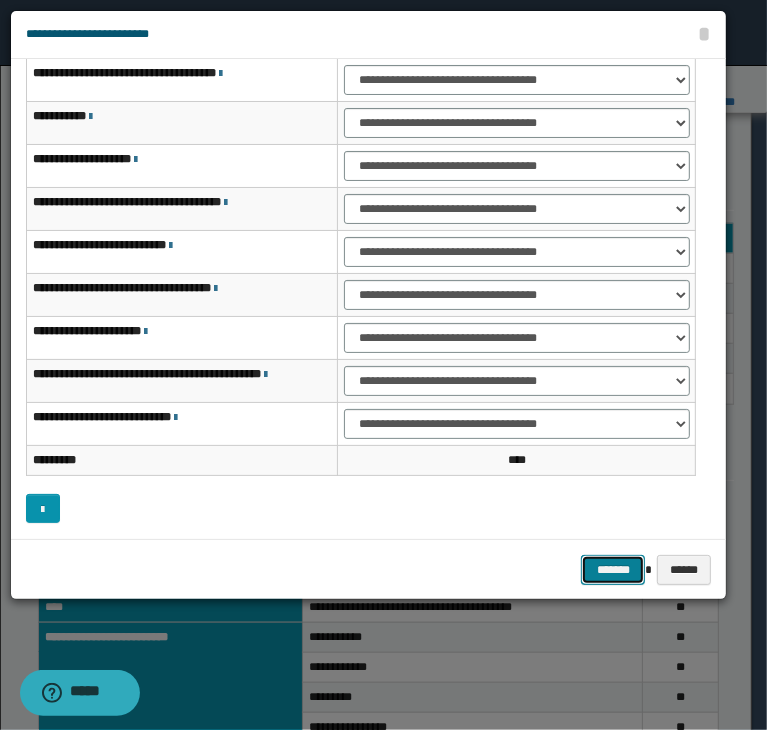 click on "*******" at bounding box center [613, 570] 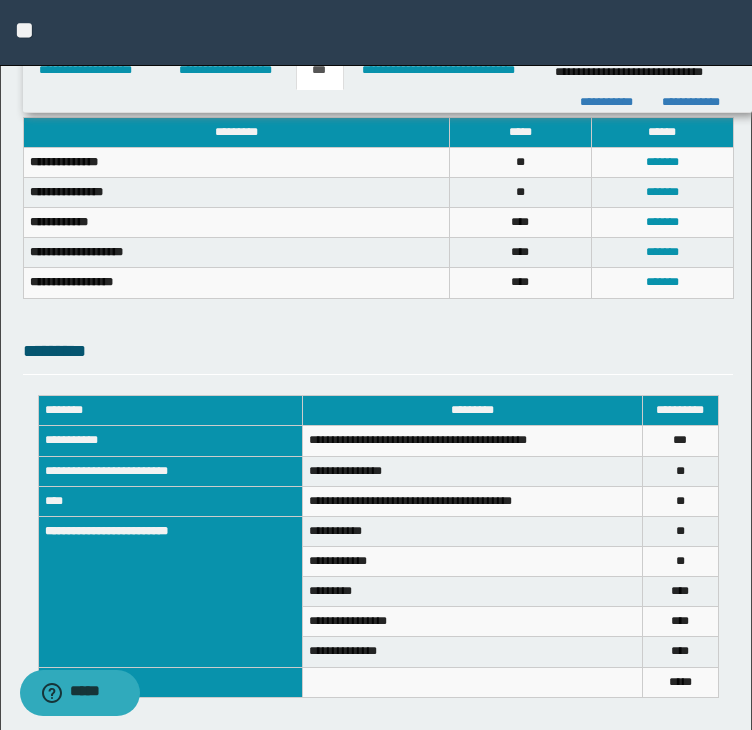 scroll, scrollTop: 706, scrollLeft: 0, axis: vertical 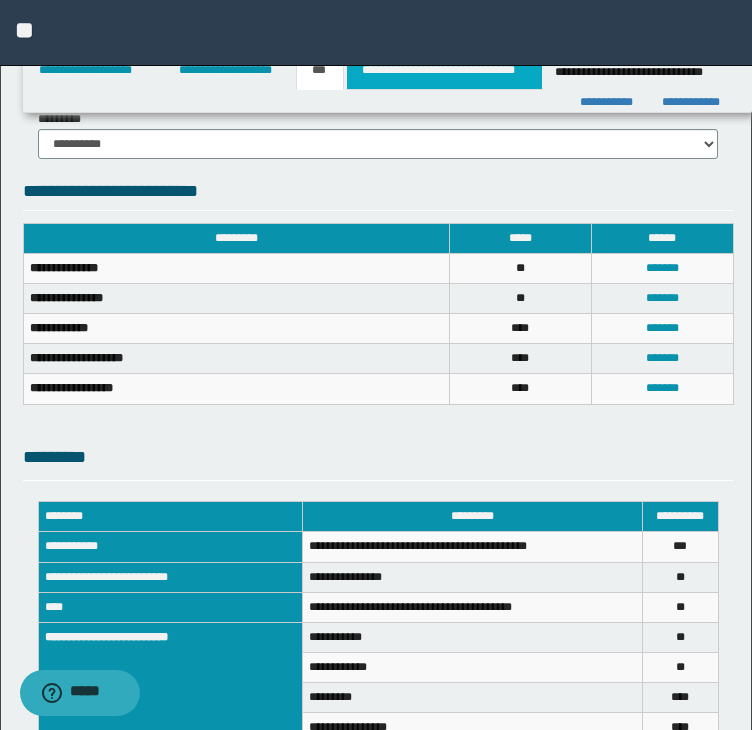 click on "**********" at bounding box center [444, 70] 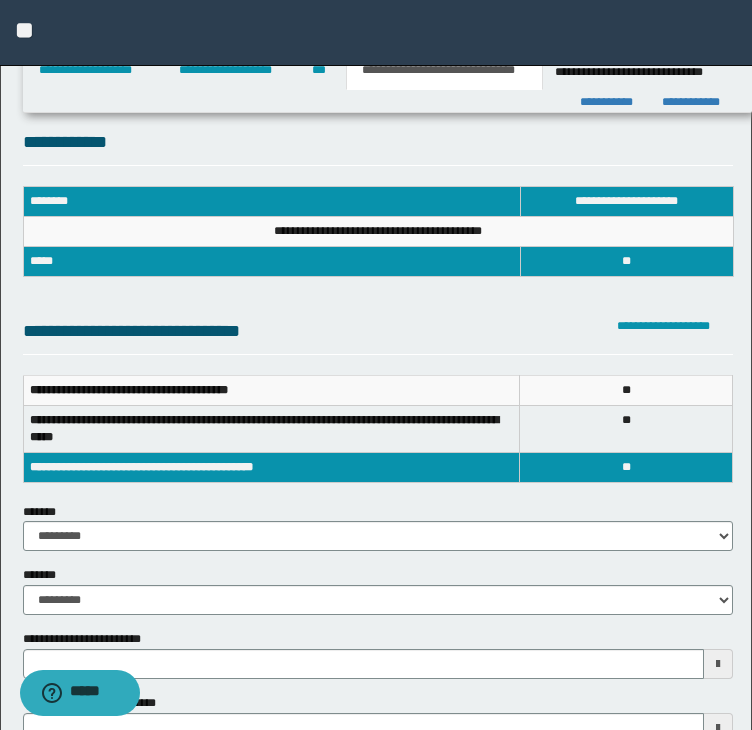 scroll, scrollTop: 200, scrollLeft: 0, axis: vertical 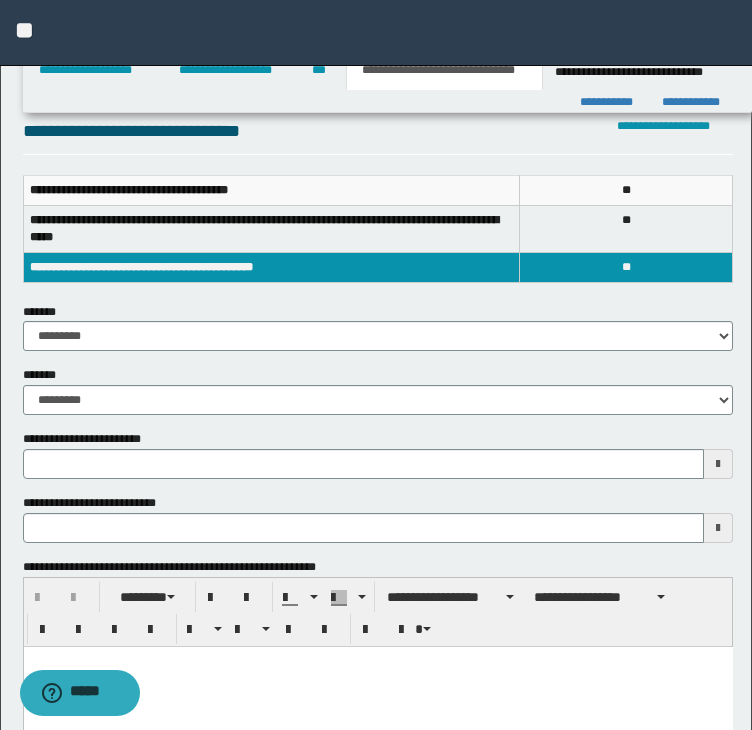 type 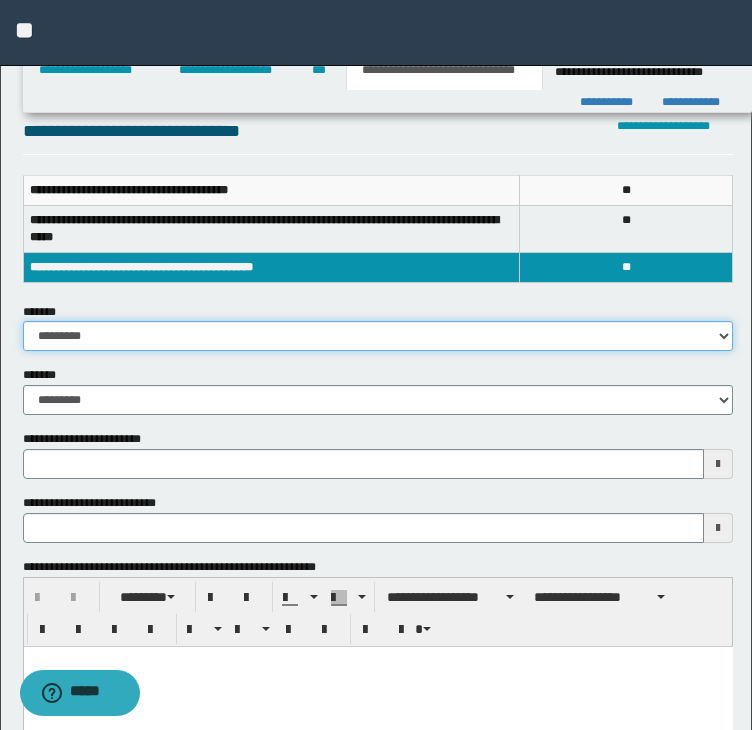 click on "**********" at bounding box center (378, 336) 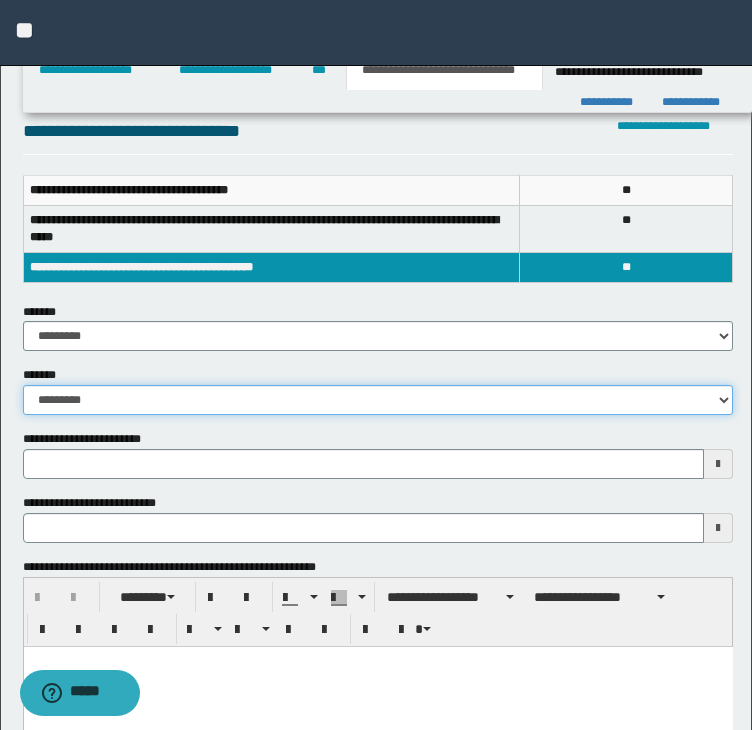 click on "**********" at bounding box center [378, 400] 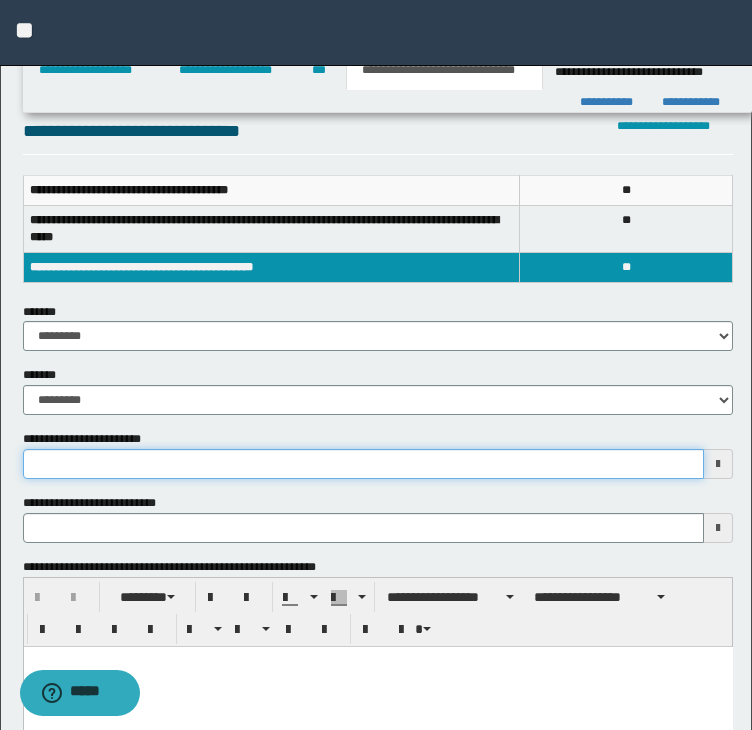 click on "**********" at bounding box center [364, 464] 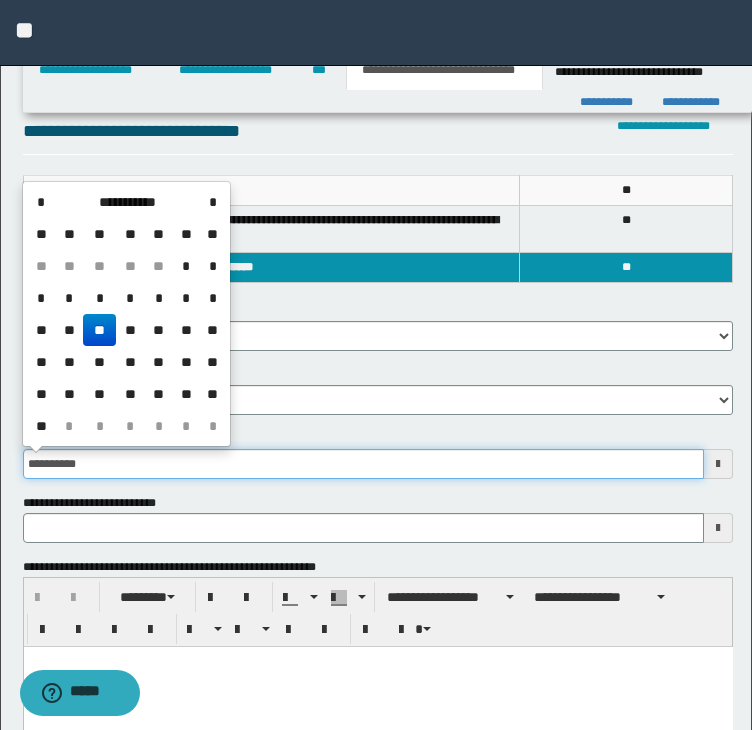 click on "**********" at bounding box center (364, 464) 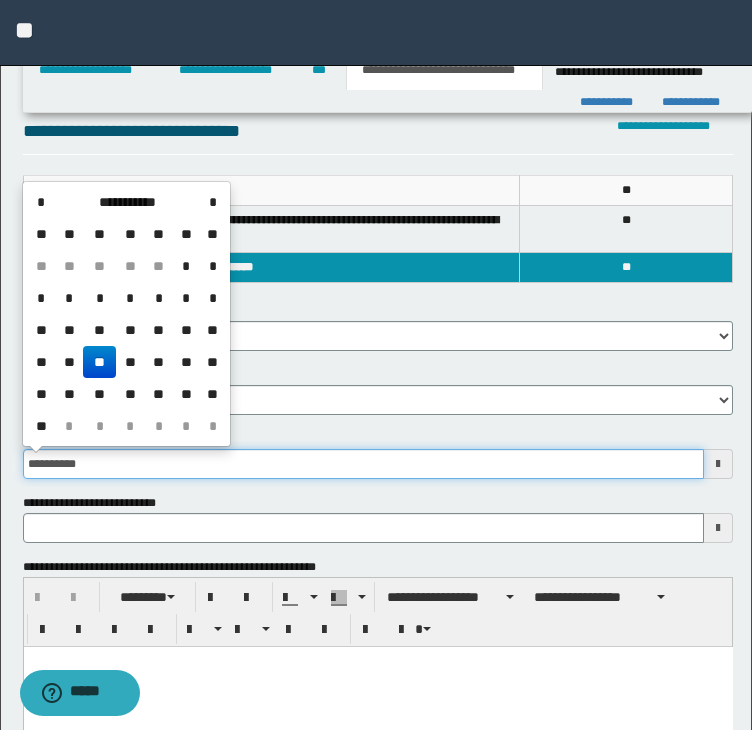 click on "**********" at bounding box center [364, 464] 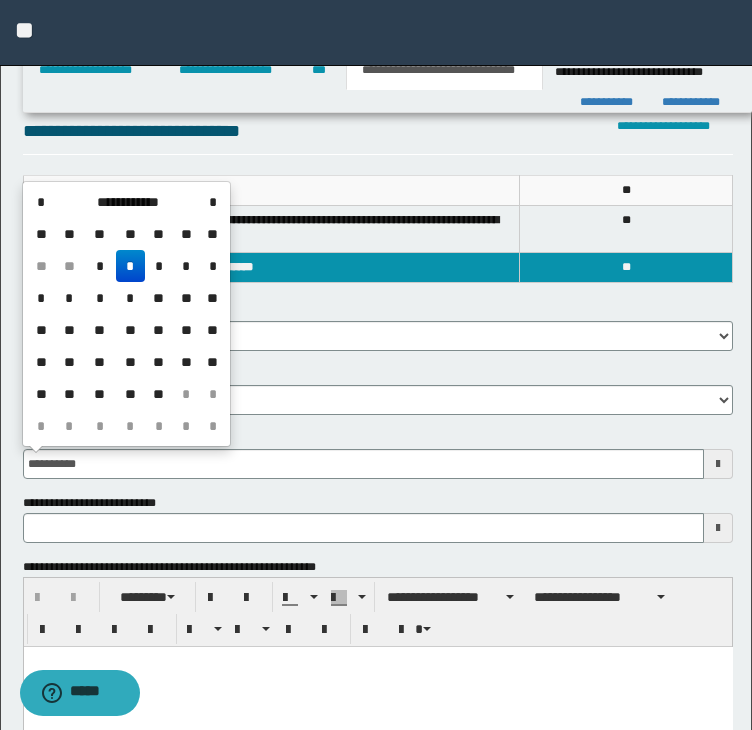 type on "**********" 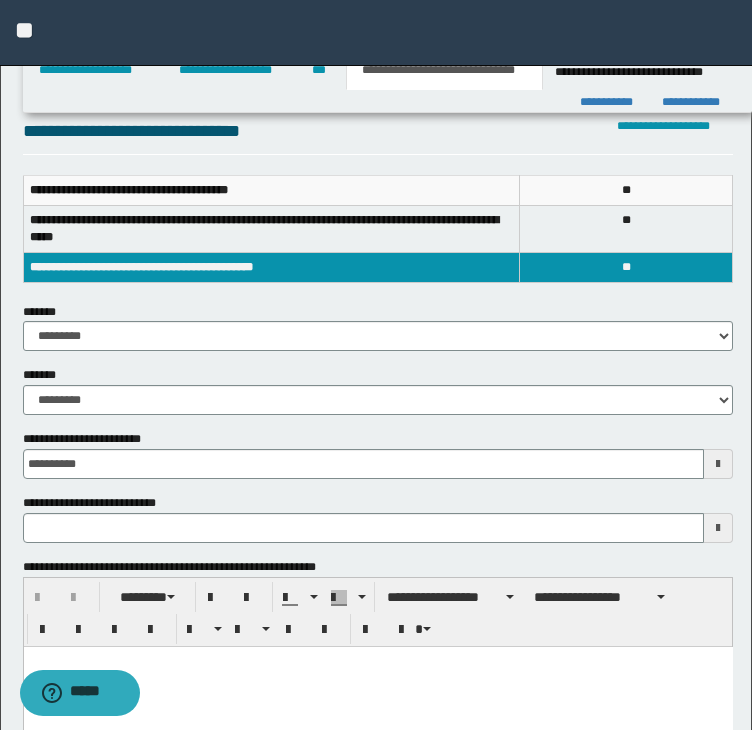 click on "**********" at bounding box center [378, 430] 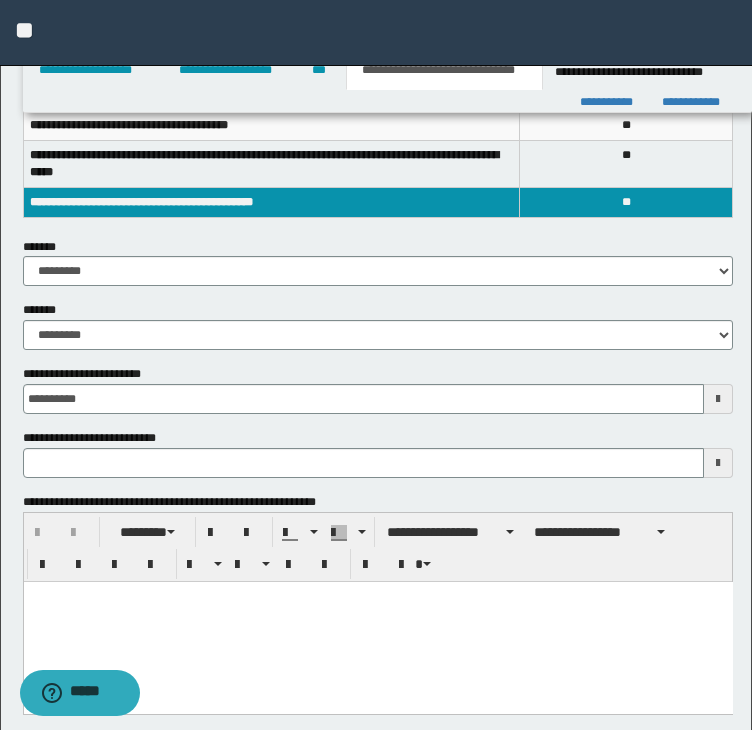scroll, scrollTop: 300, scrollLeft: 0, axis: vertical 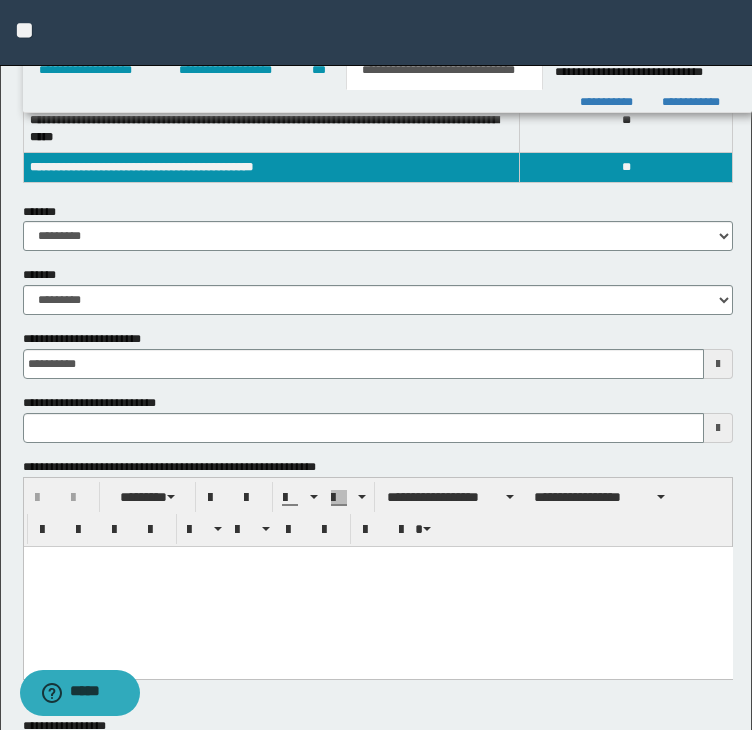 click at bounding box center [377, 586] 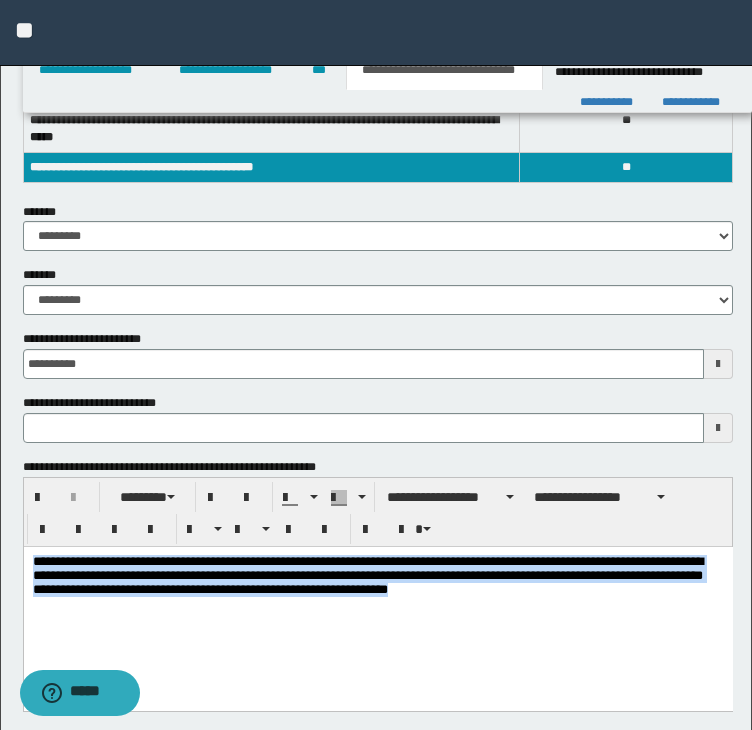 drag, startPoint x: 547, startPoint y: 592, endPoint x: 353, endPoint y: 1071, distance: 516.7949 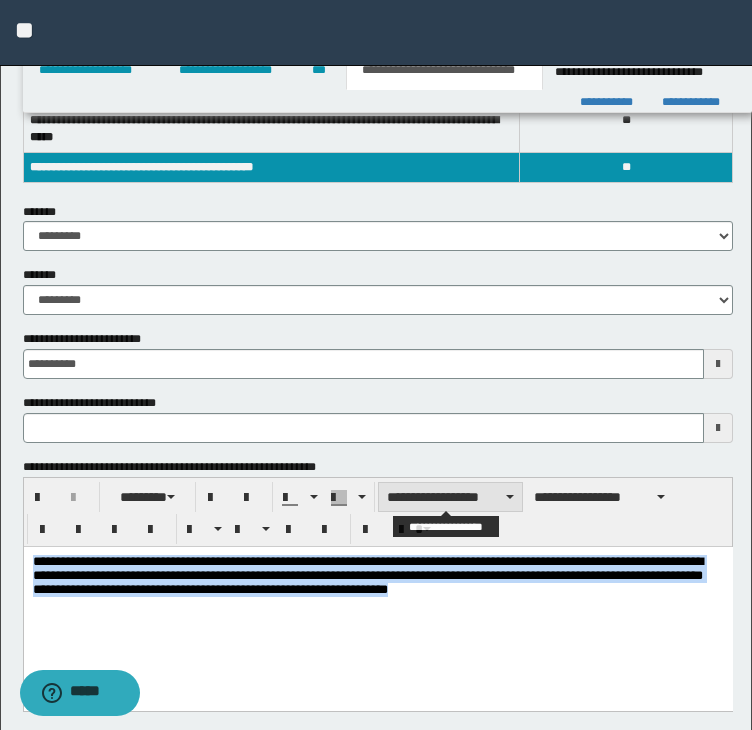 click on "**********" at bounding box center (450, 497) 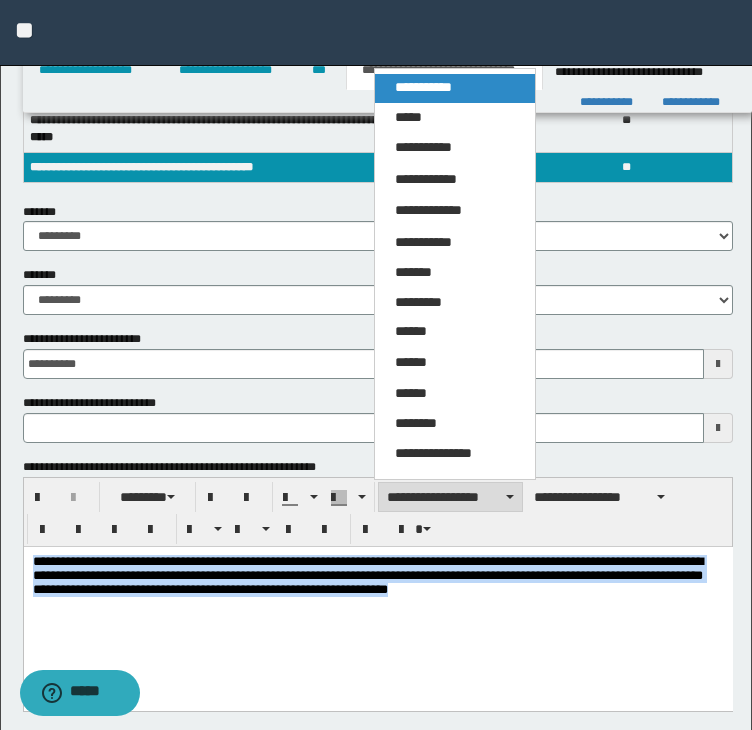 click on "**********" at bounding box center [455, 88] 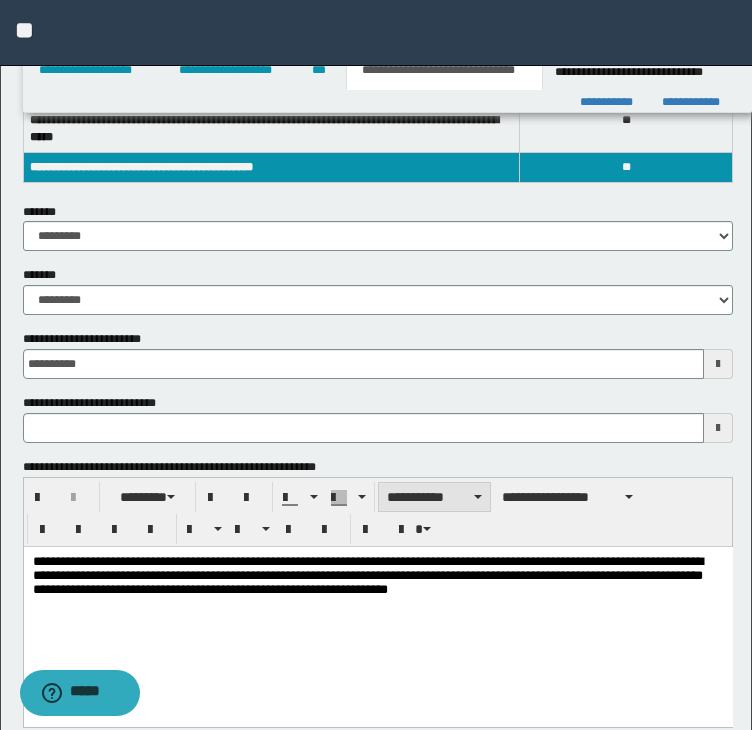 click on "**********" at bounding box center (434, 497) 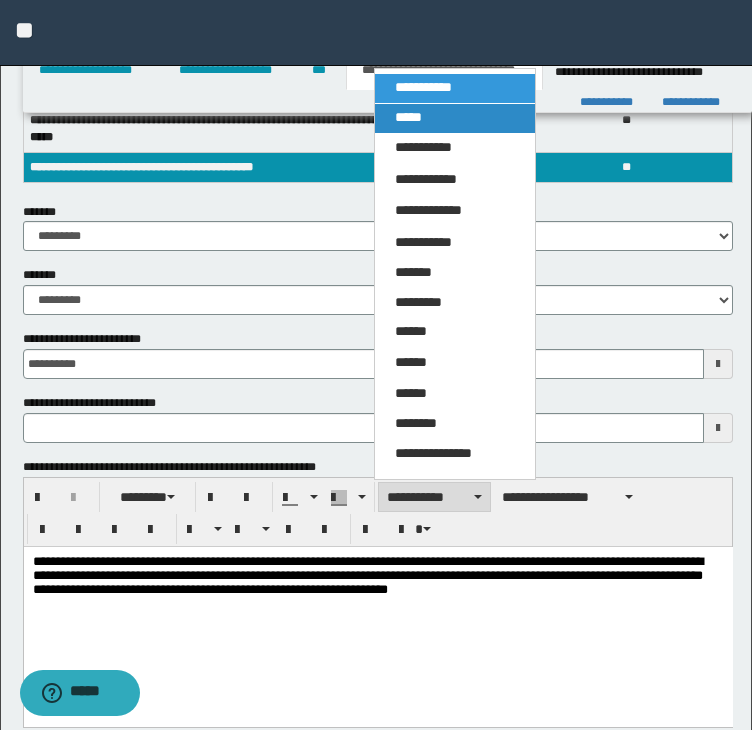 click on "*****" at bounding box center [455, 118] 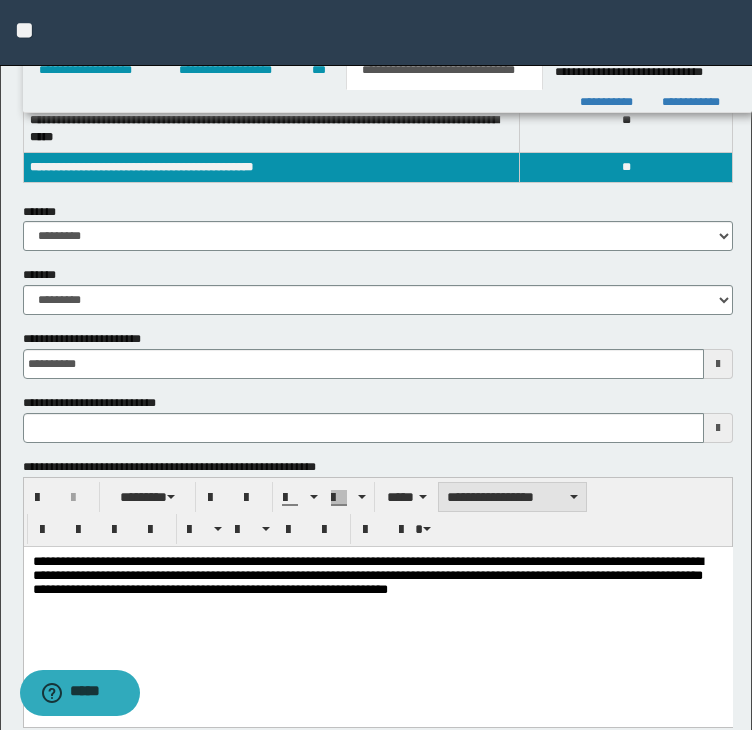 click on "**********" at bounding box center (512, 497) 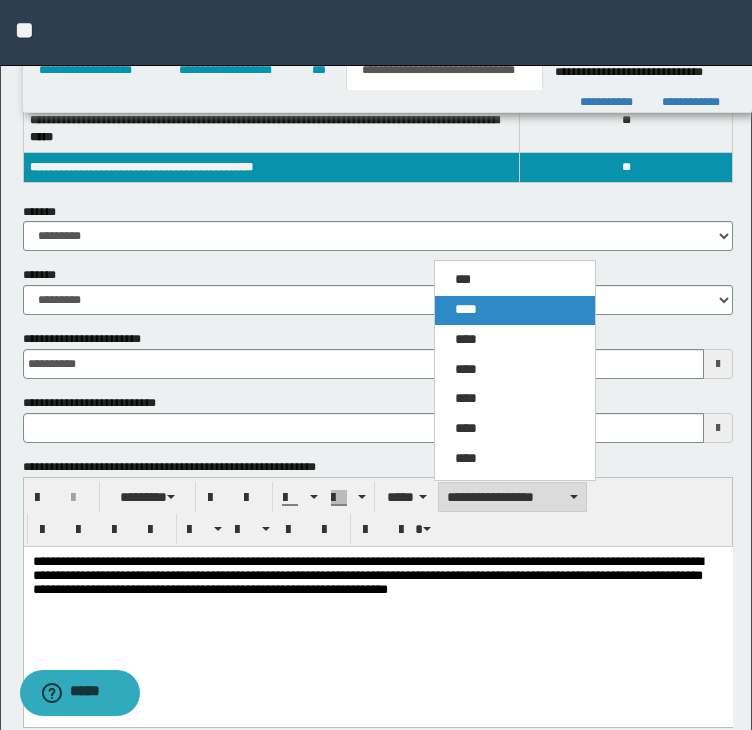 click on "****" at bounding box center (466, 309) 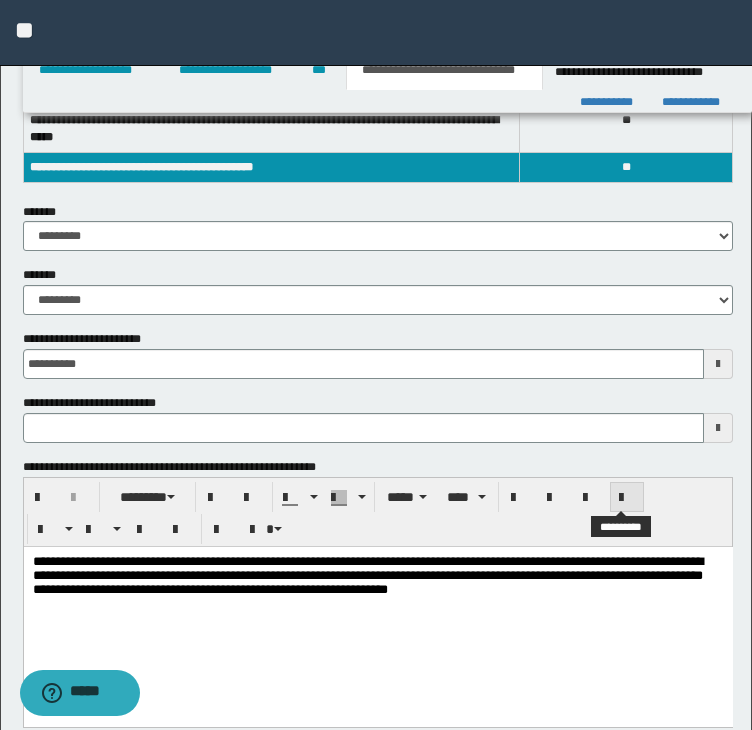 click at bounding box center [627, 498] 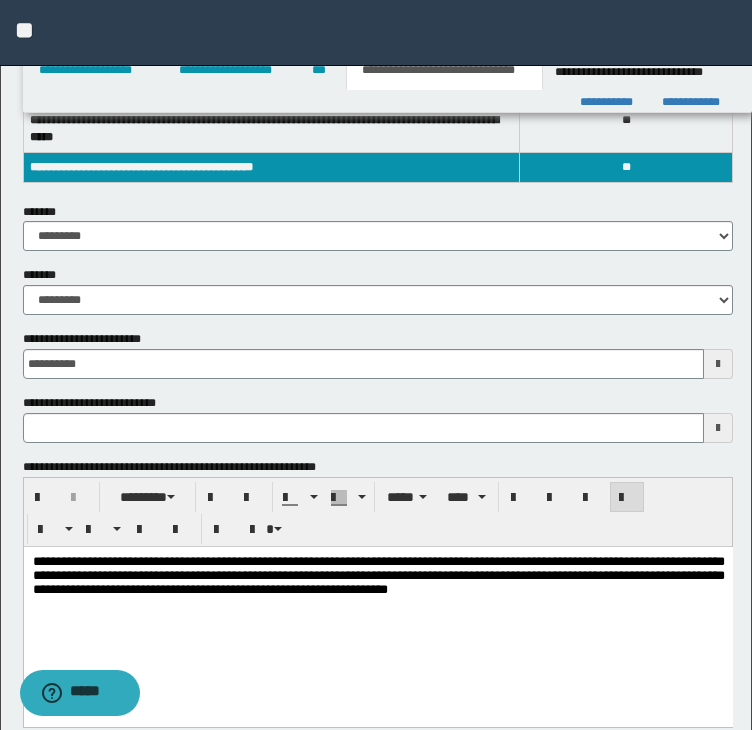 drag, startPoint x: 443, startPoint y: 684, endPoint x: 424, endPoint y: 643, distance: 45.188496 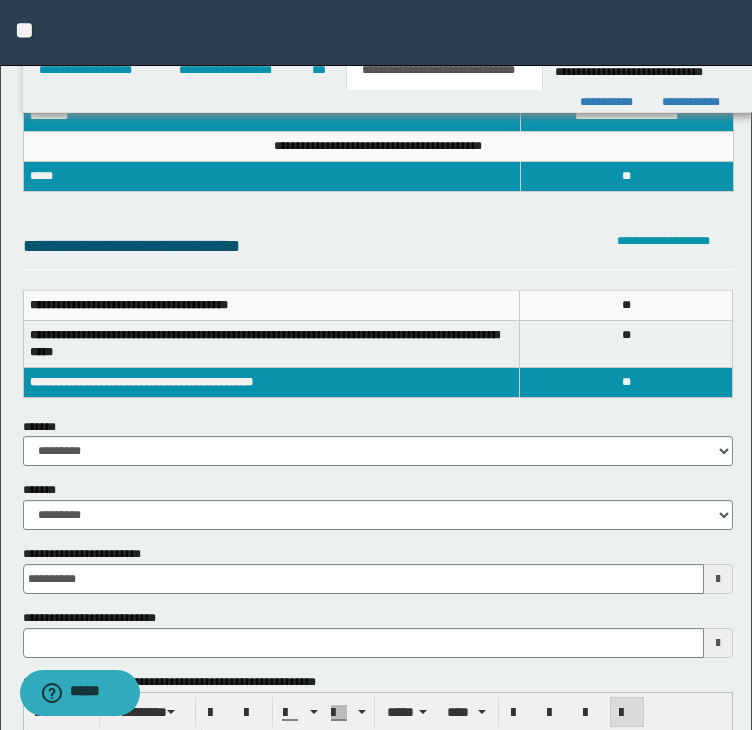 scroll, scrollTop: 0, scrollLeft: 0, axis: both 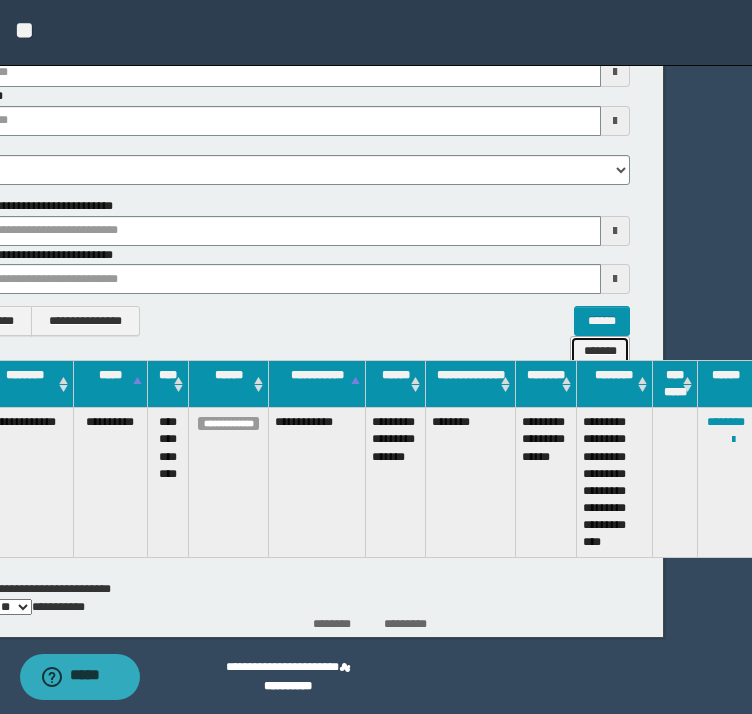 click on "*******" at bounding box center (600, 351) 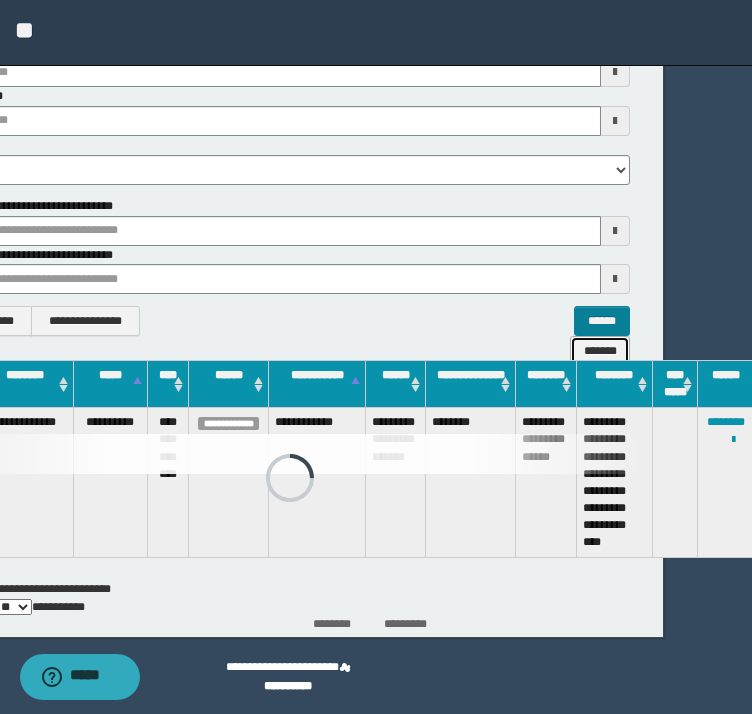 scroll, scrollTop: 115, scrollLeft: 88, axis: both 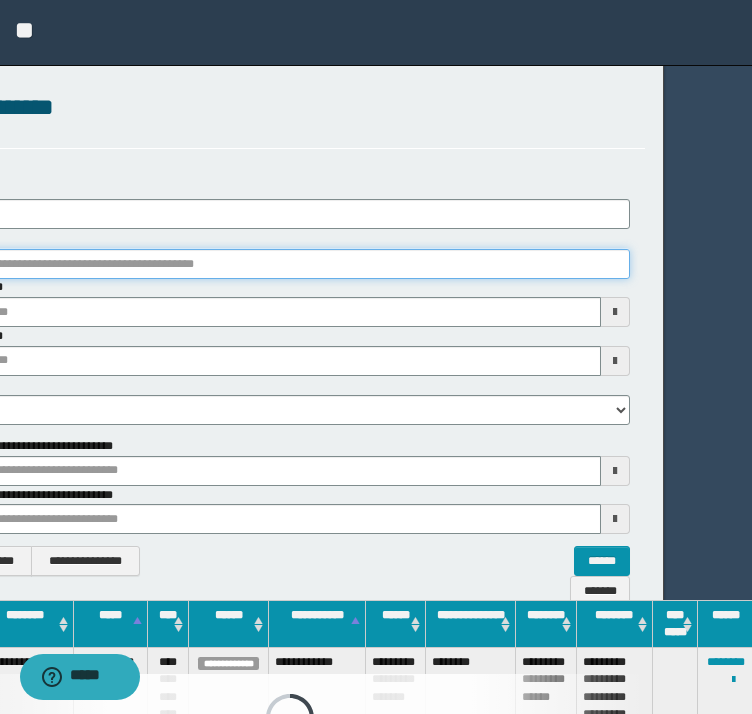 click on "********" at bounding box center (290, 264) 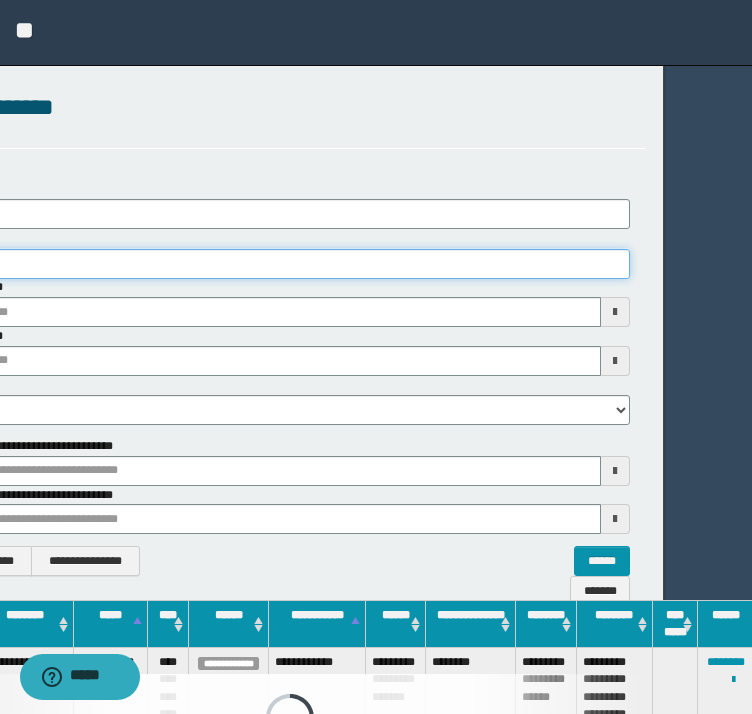 scroll, scrollTop: 0, scrollLeft: 53, axis: horizontal 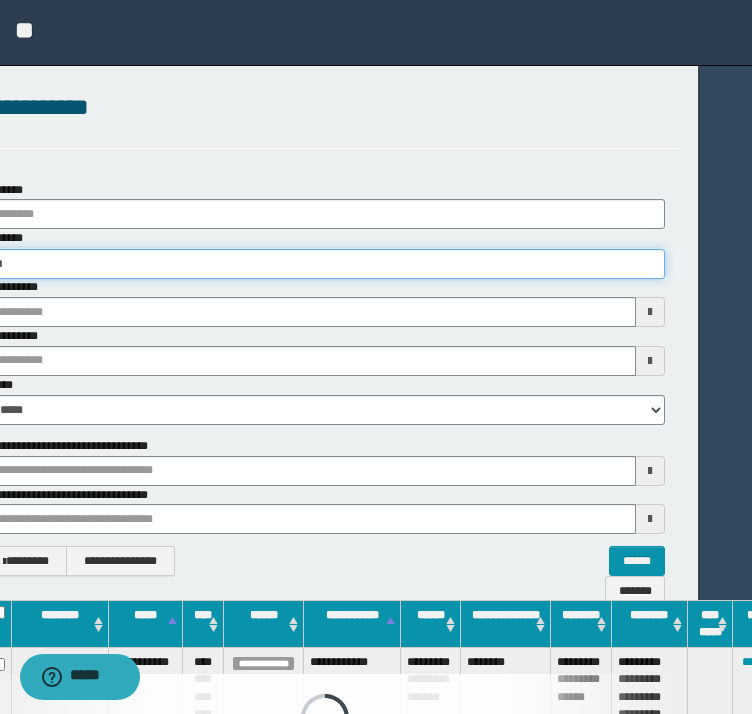 click on "*" at bounding box center [325, 264] 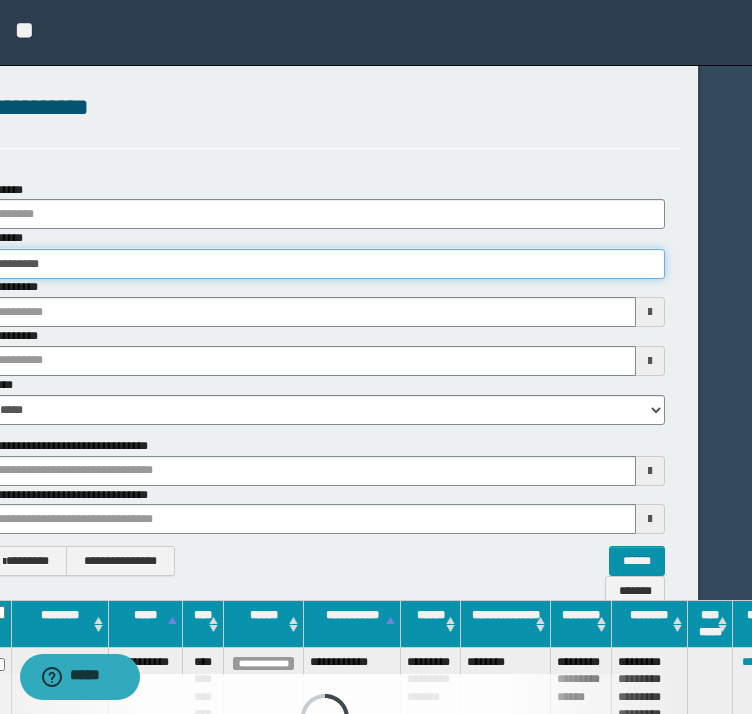 scroll, scrollTop: 0, scrollLeft: 0, axis: both 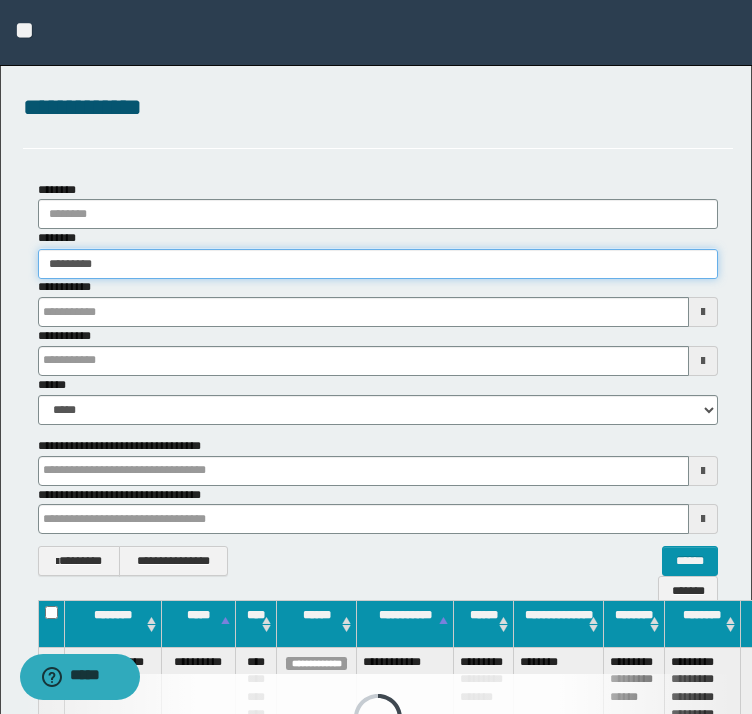 drag, startPoint x: 112, startPoint y: 269, endPoint x: -136, endPoint y: 254, distance: 248.45322 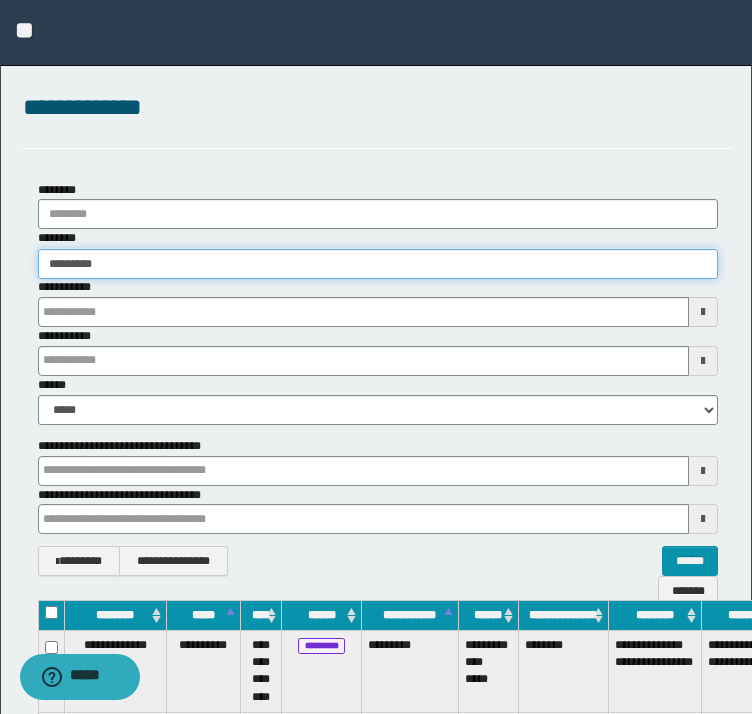 paste 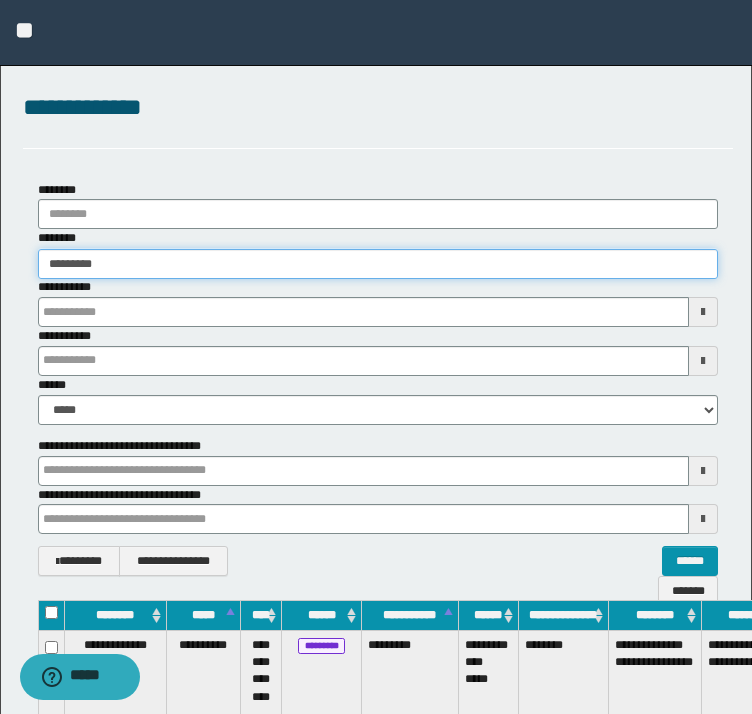 type on "********" 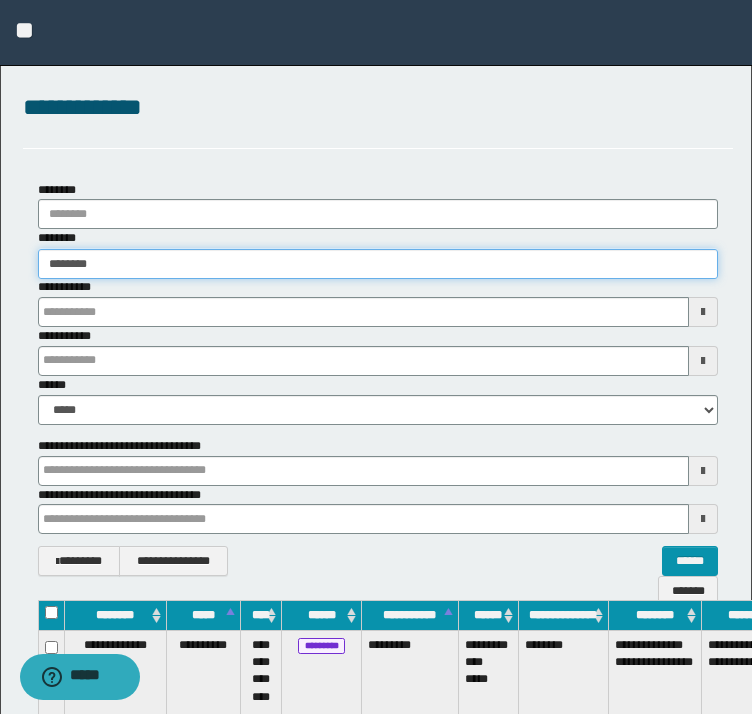 type on "********" 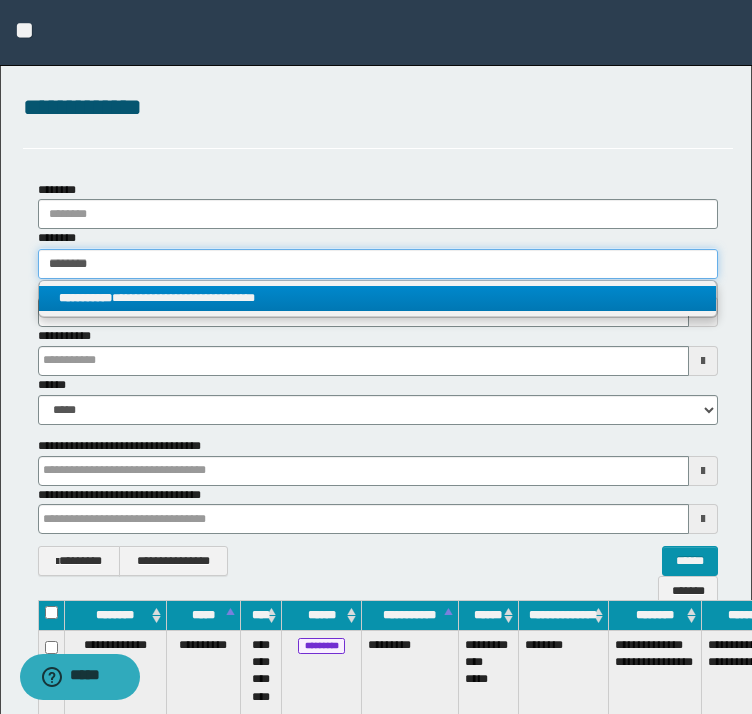 type on "********" 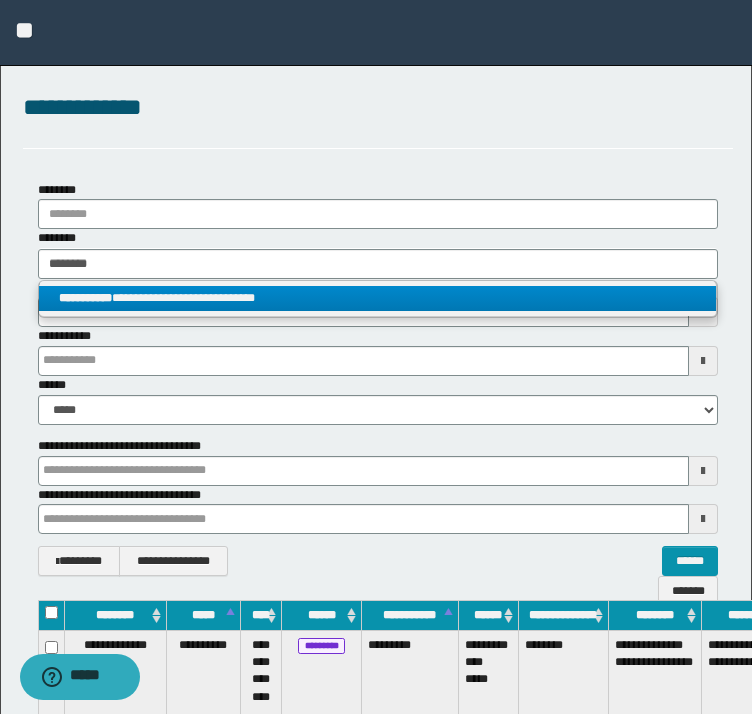 click on "**********" at bounding box center [378, 298] 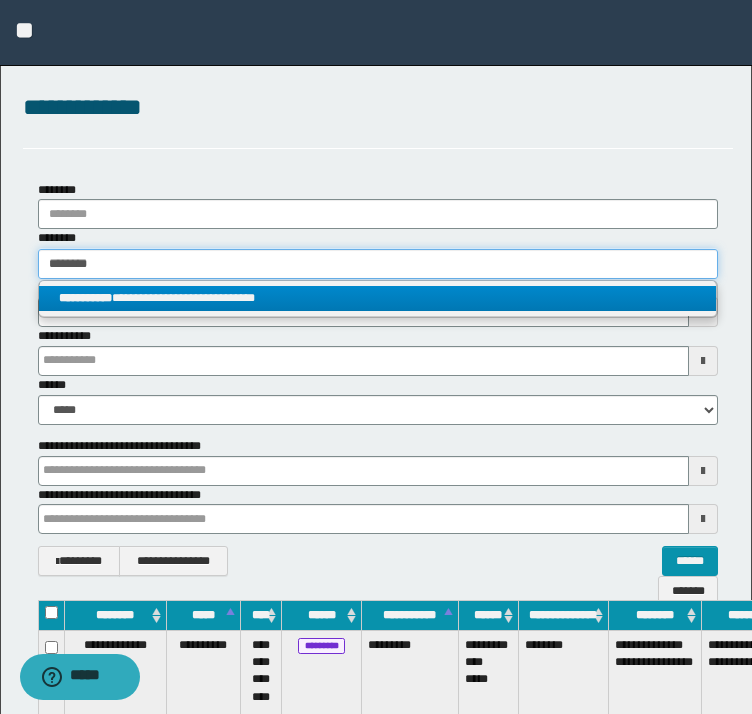 type 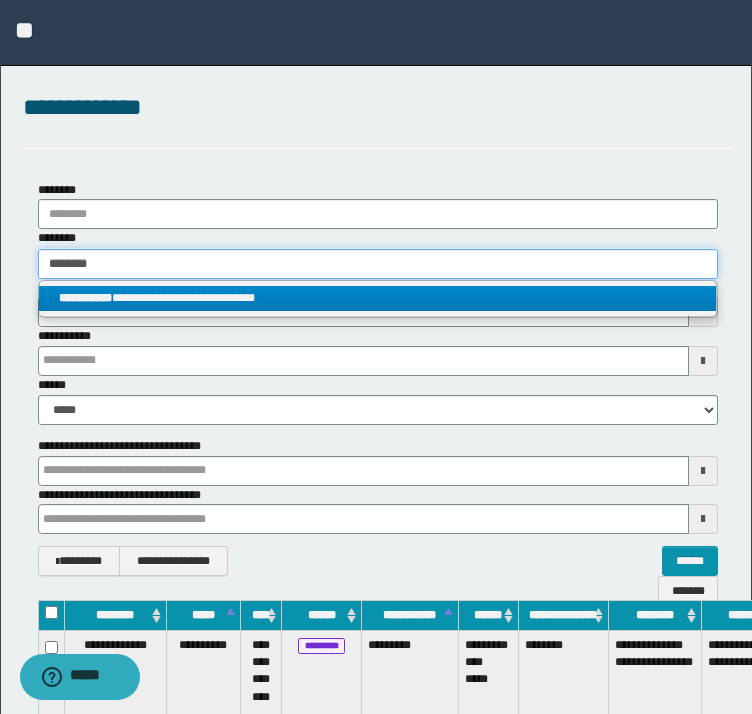 type on "**********" 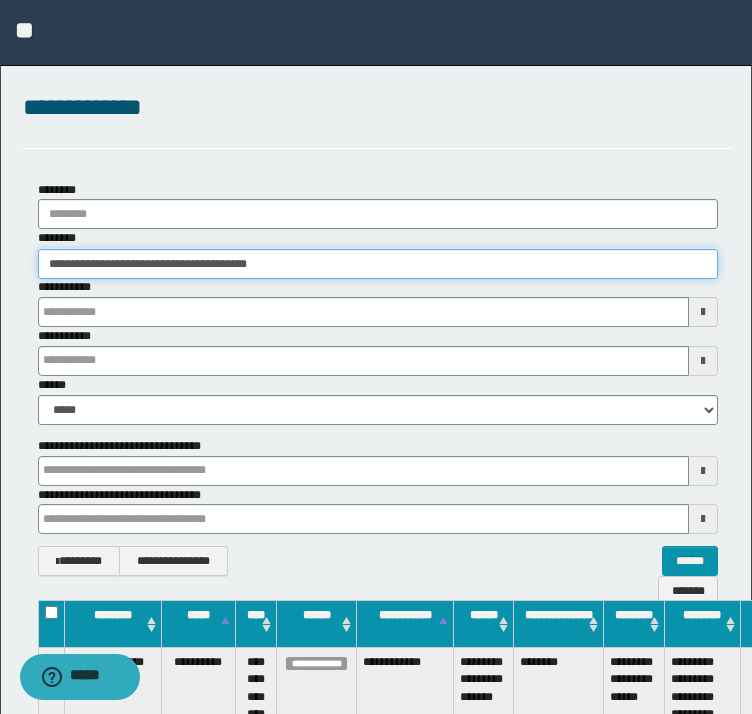 scroll, scrollTop: 240, scrollLeft: 0, axis: vertical 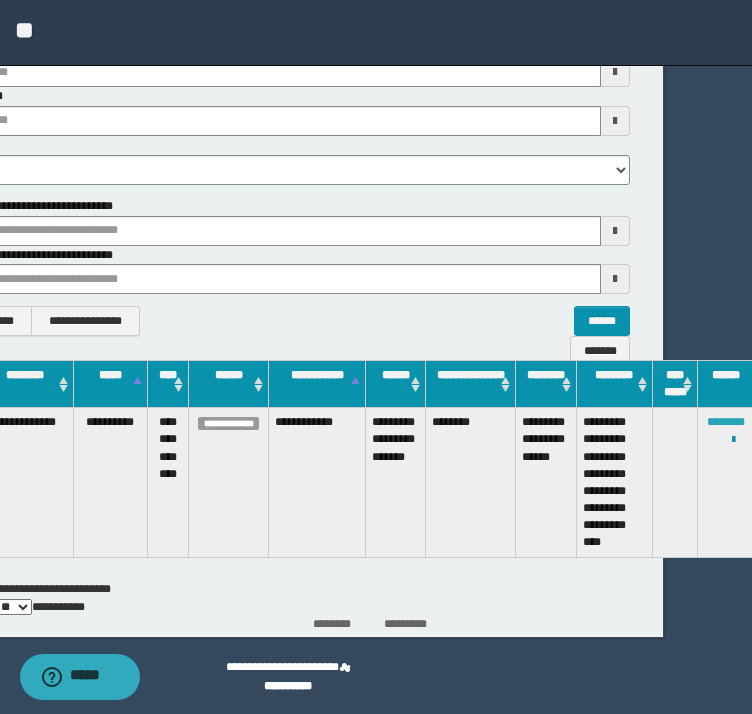 click on "**********" at bounding box center (726, 483) 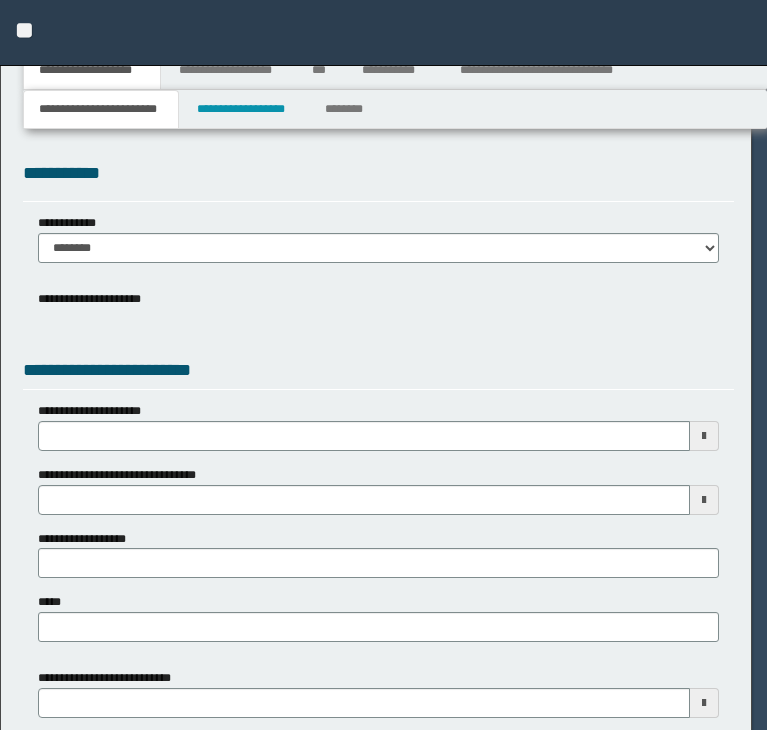 scroll, scrollTop: 0, scrollLeft: 0, axis: both 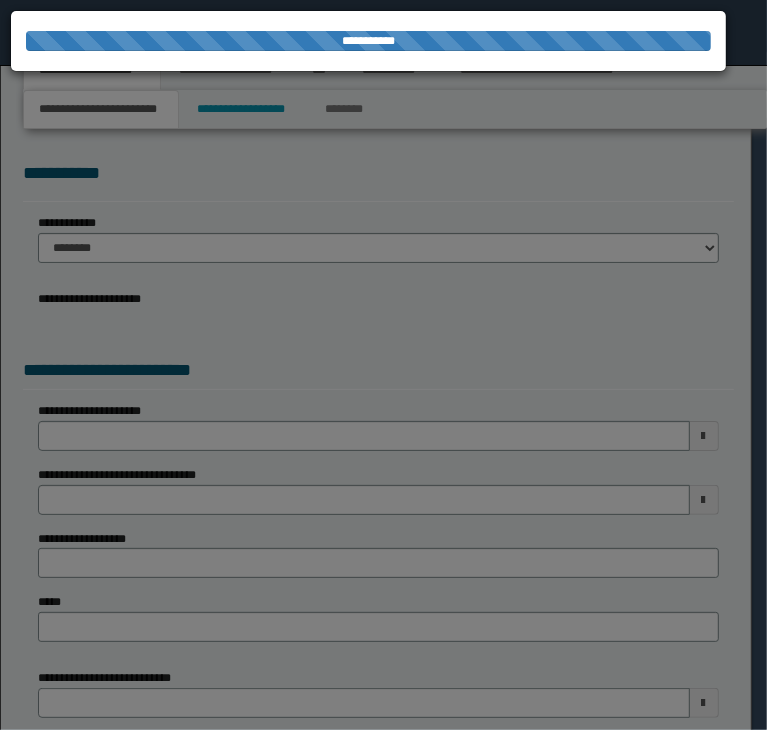 select on "*" 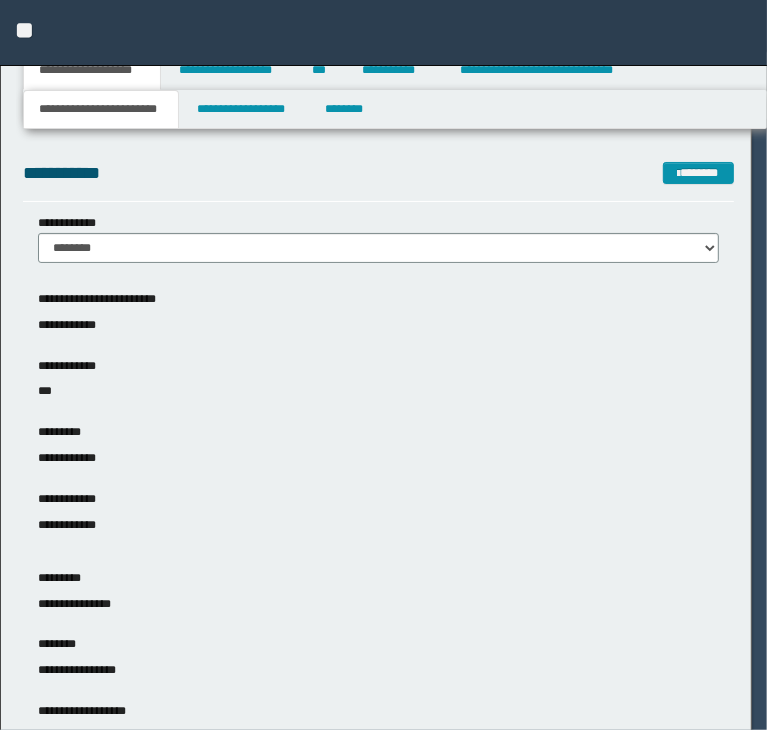 scroll, scrollTop: 0, scrollLeft: 0, axis: both 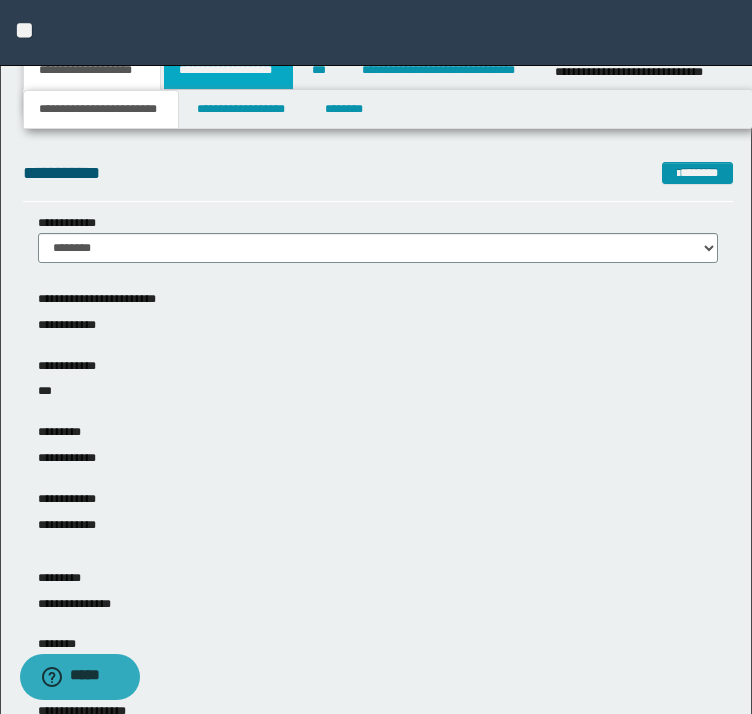 click on "**********" at bounding box center [228, 70] 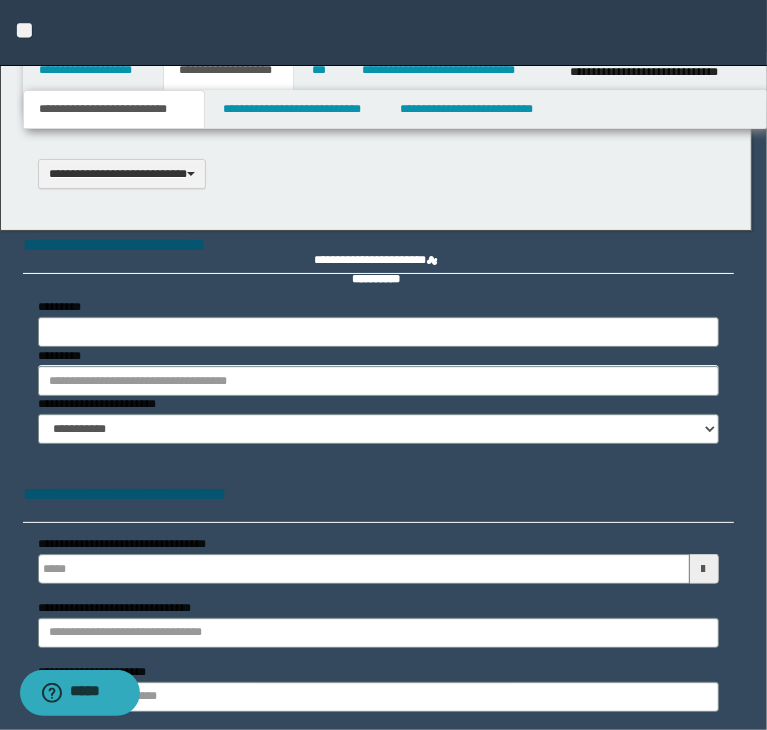 select on "*" 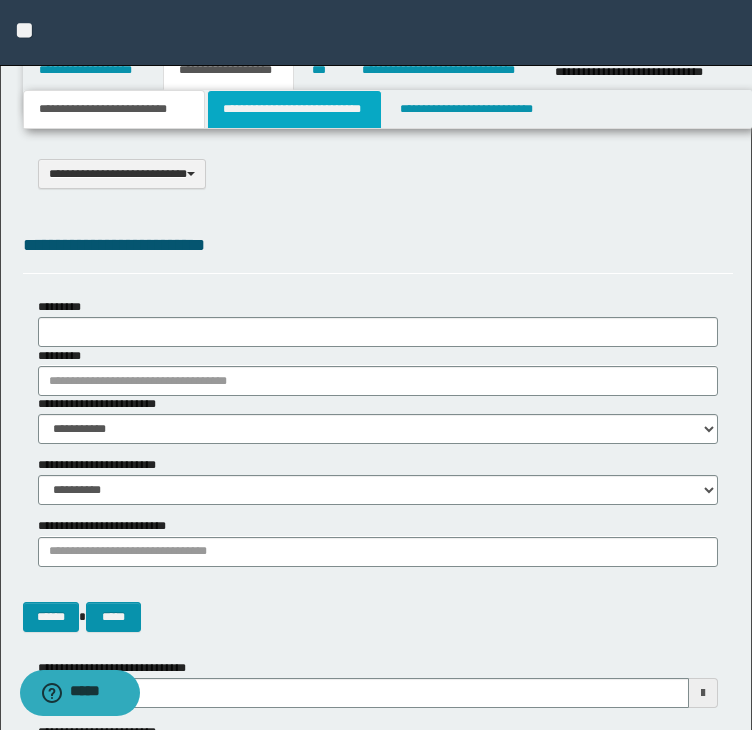 click on "**********" at bounding box center (294, 109) 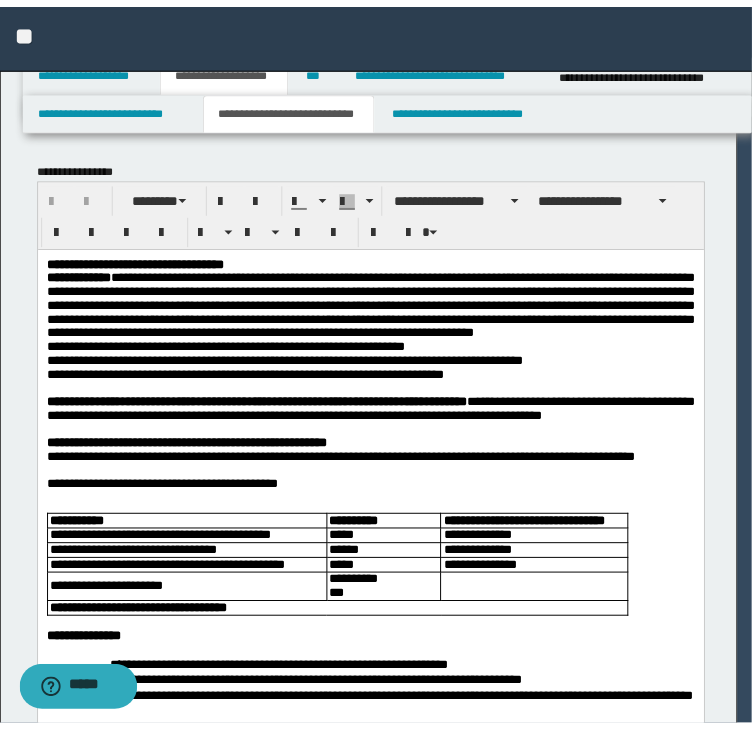 scroll, scrollTop: 0, scrollLeft: 0, axis: both 